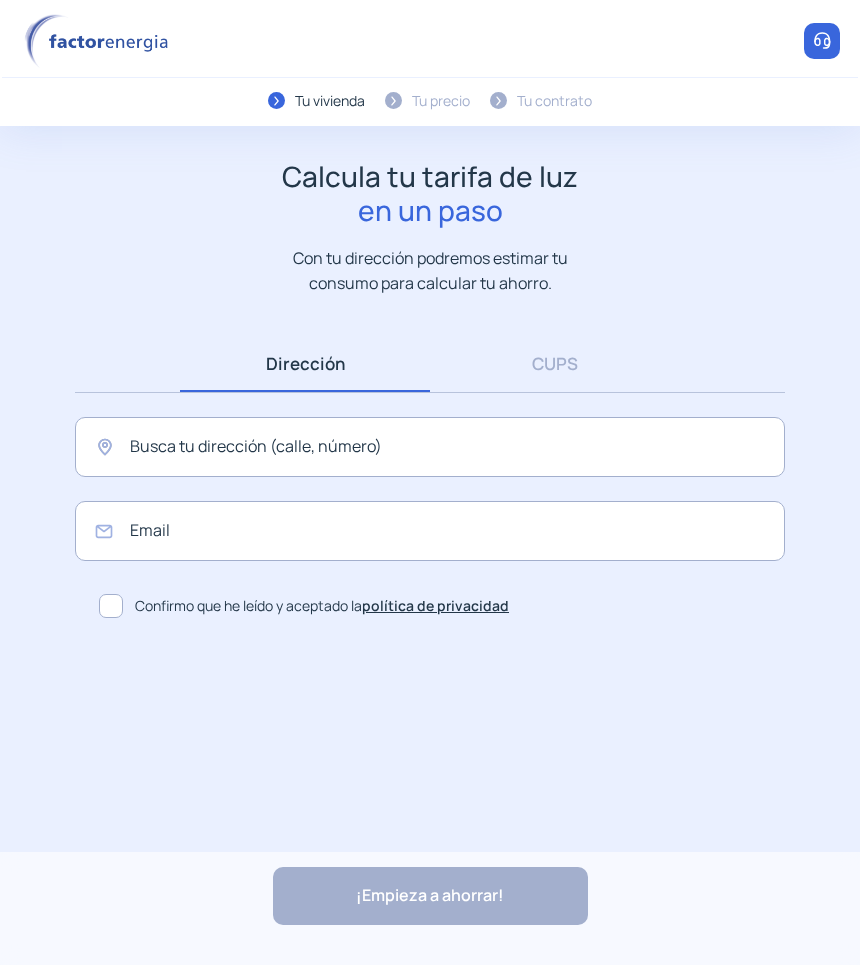 scroll, scrollTop: 0, scrollLeft: 0, axis: both 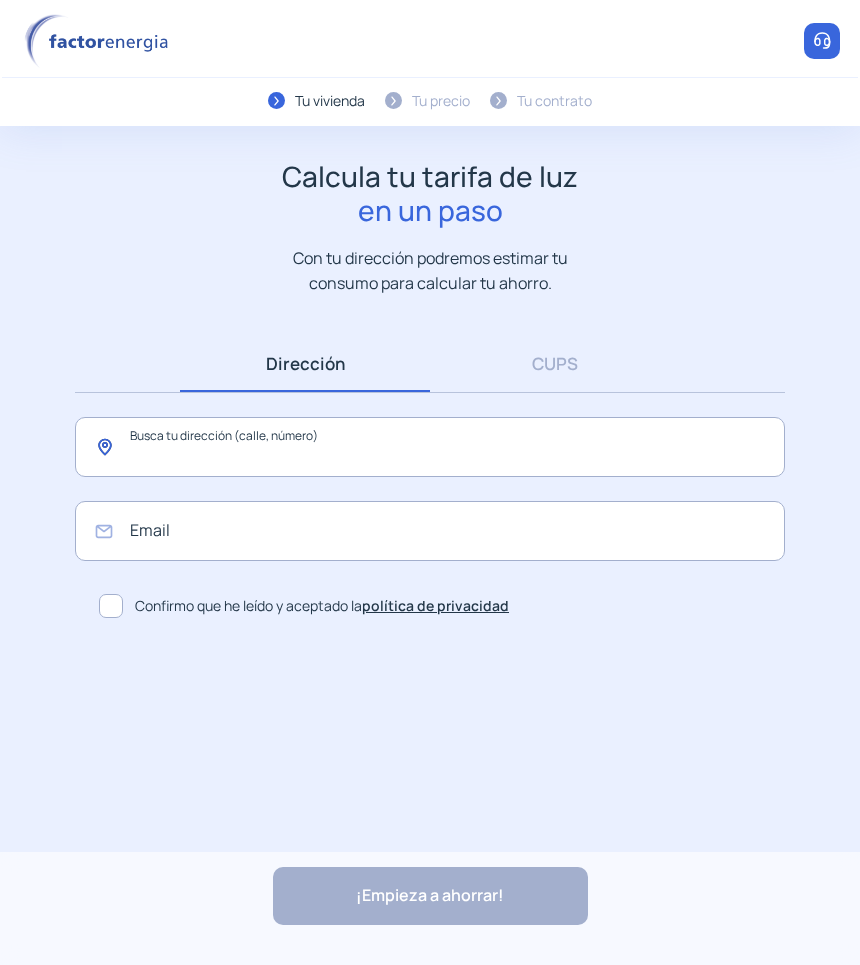 click 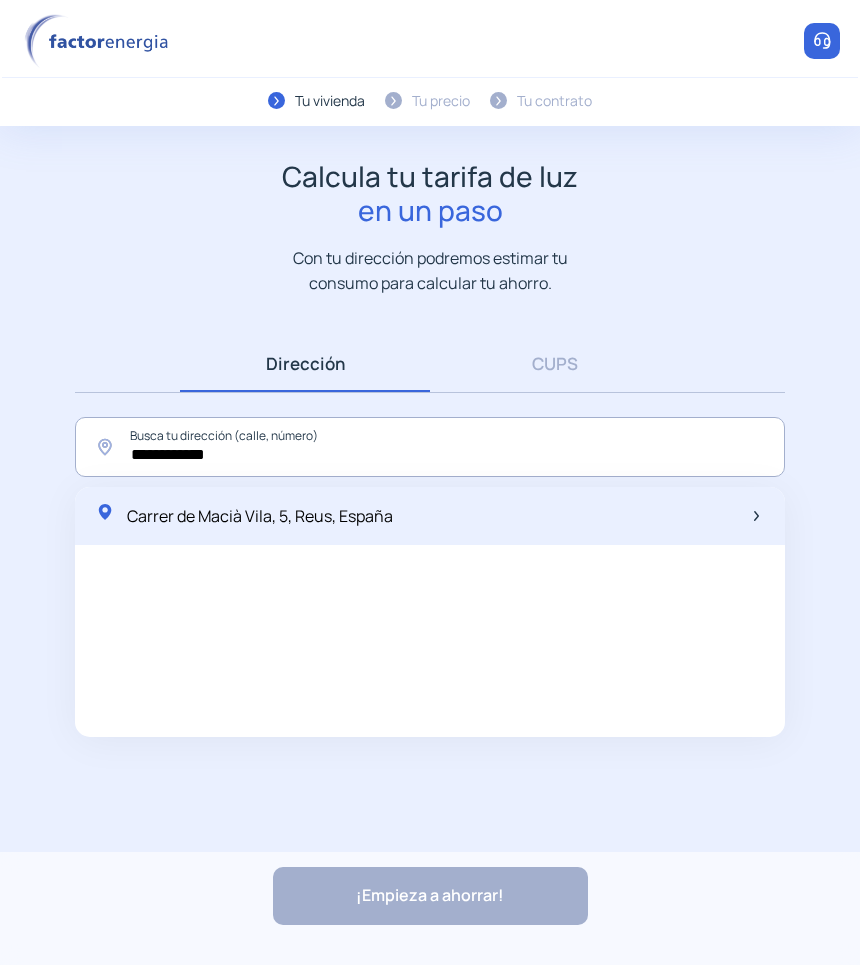 click on "Carrer de Macià Vila, 5, Reus, España" 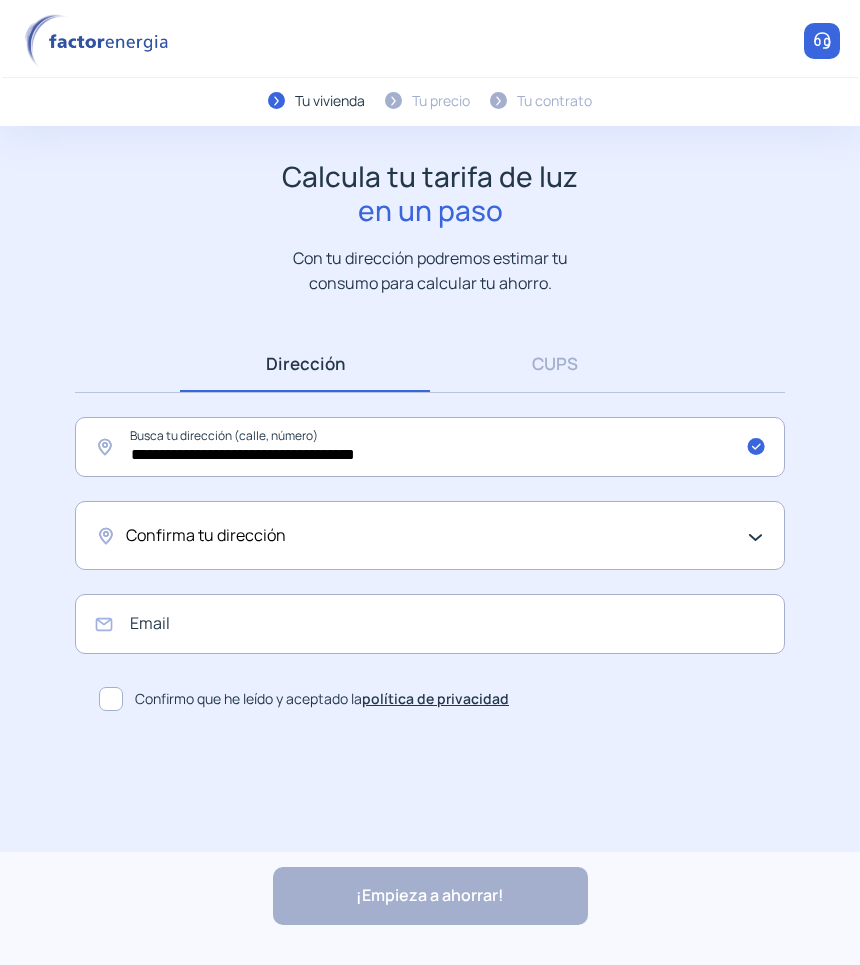 click on "Confirma tu dirección" 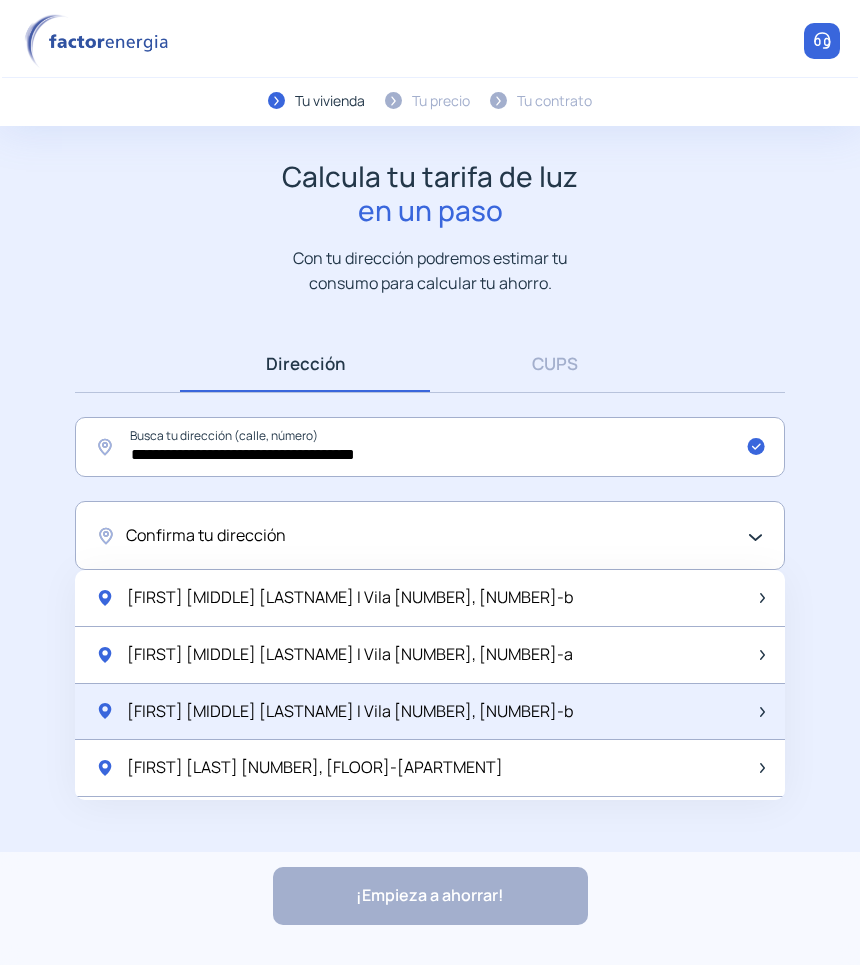 scroll, scrollTop: 0, scrollLeft: 0, axis: both 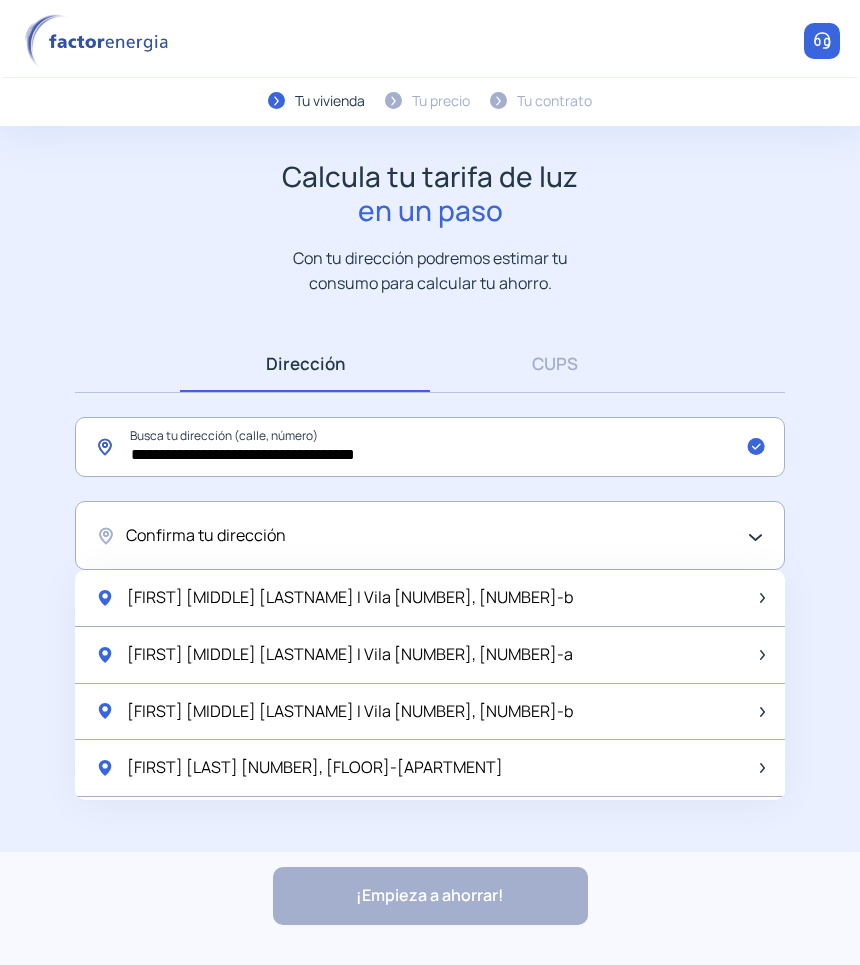 drag, startPoint x: 502, startPoint y: 457, endPoint x: -14, endPoint y: 456, distance: 516.001 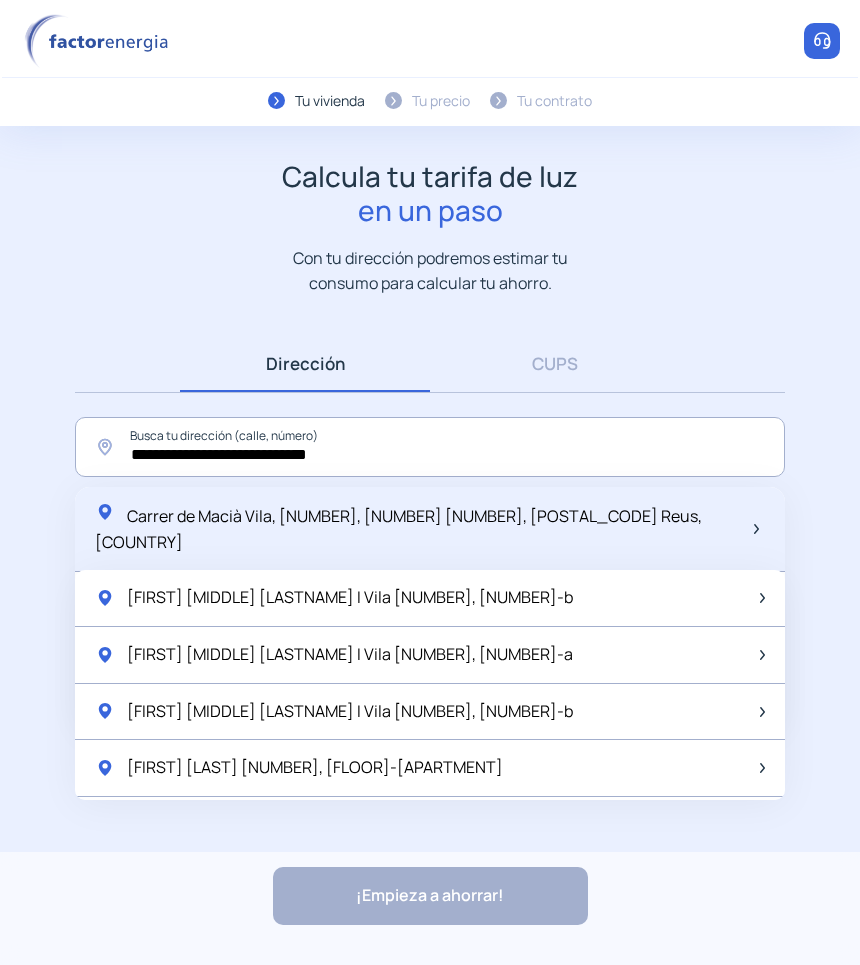 click on "Carrer de Macià Vila, [NUMBER], [NUMBER] [NUMBER], [POSTAL_CODE] Reus, [COUNTRY]" 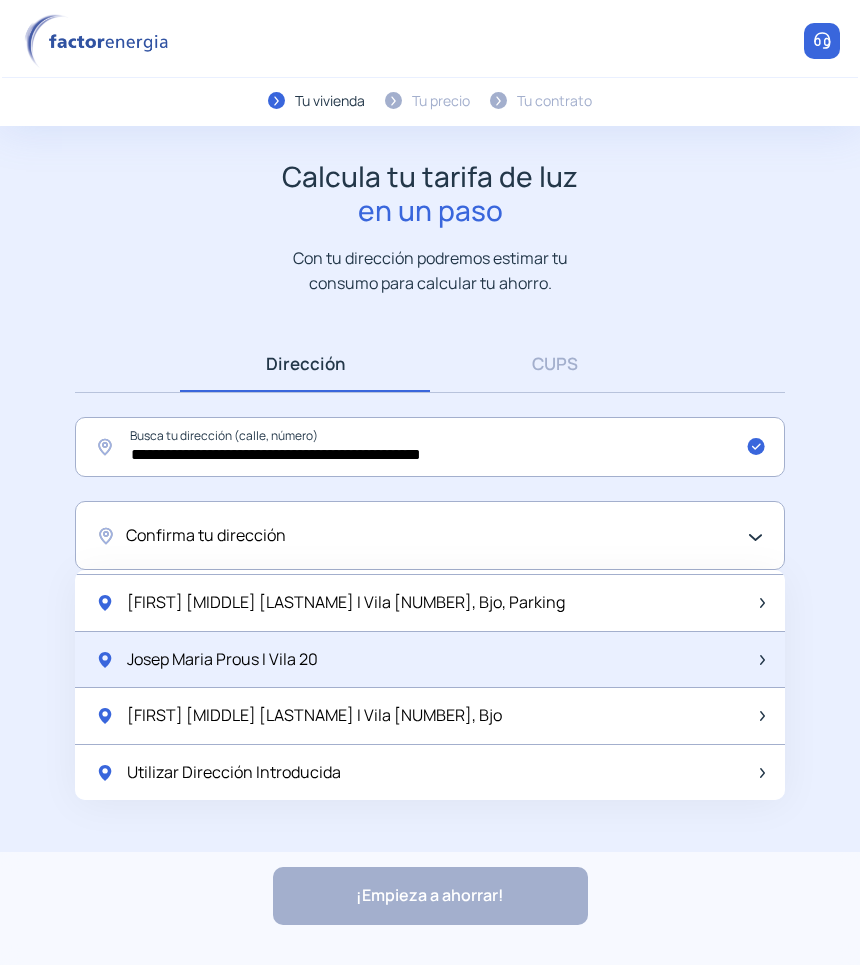 scroll, scrollTop: 2667, scrollLeft: 0, axis: vertical 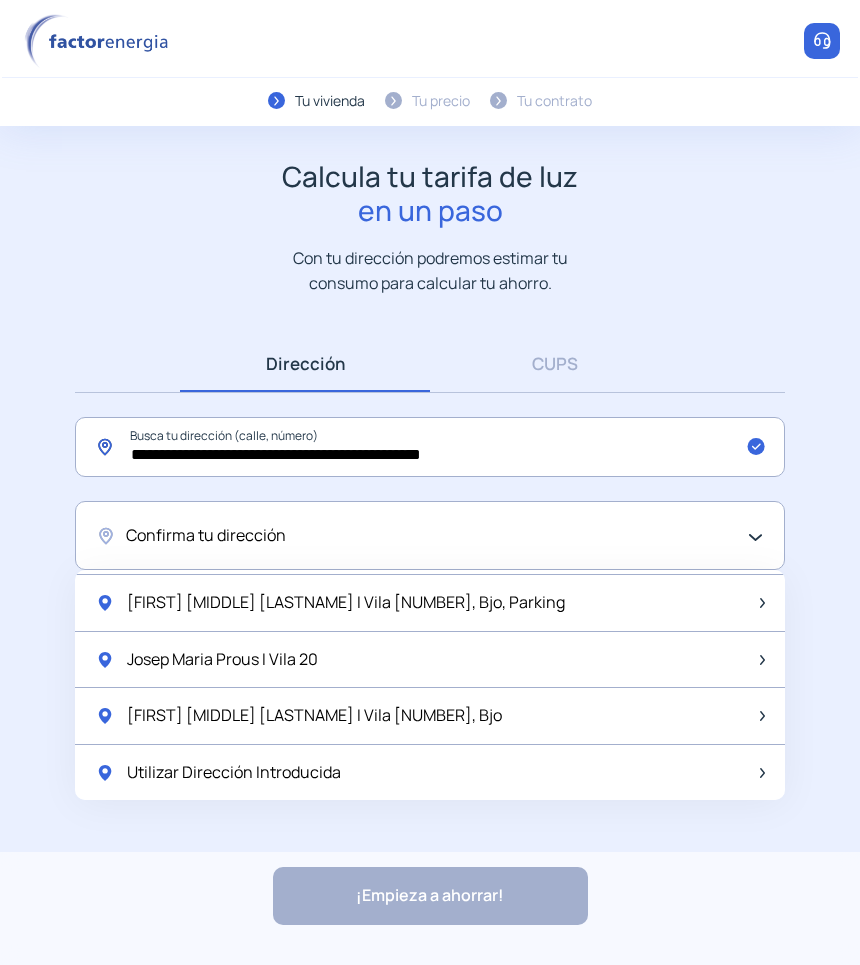 click on "**********" 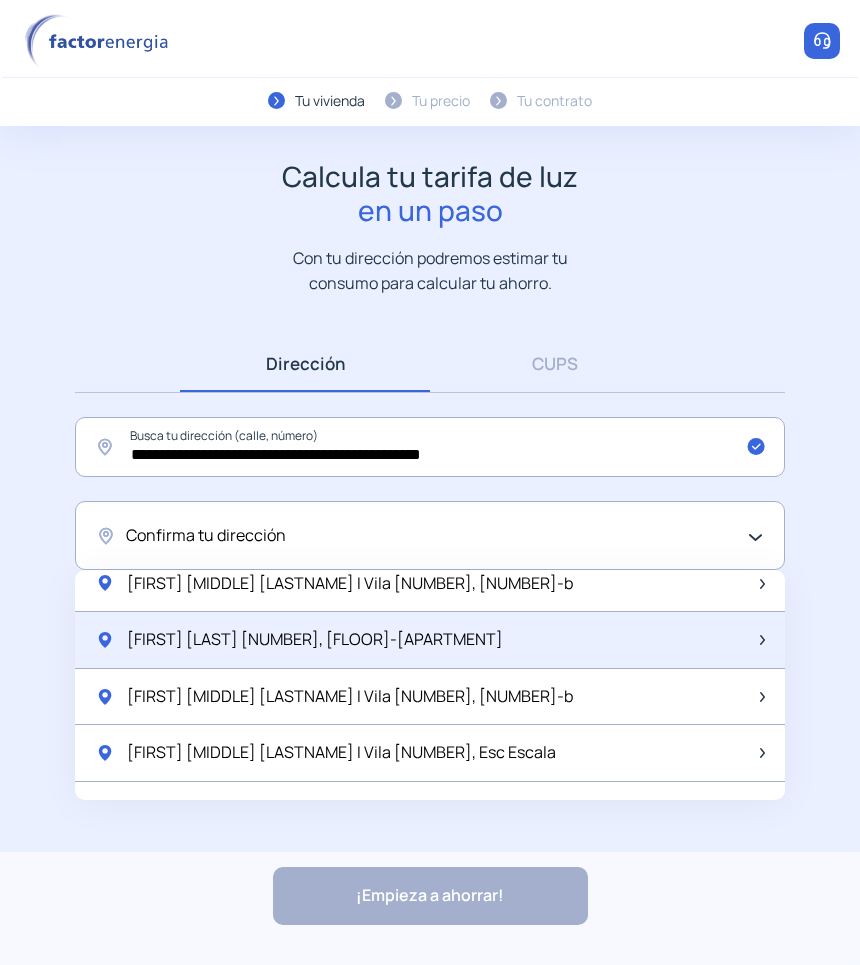 scroll, scrollTop: 167, scrollLeft: 0, axis: vertical 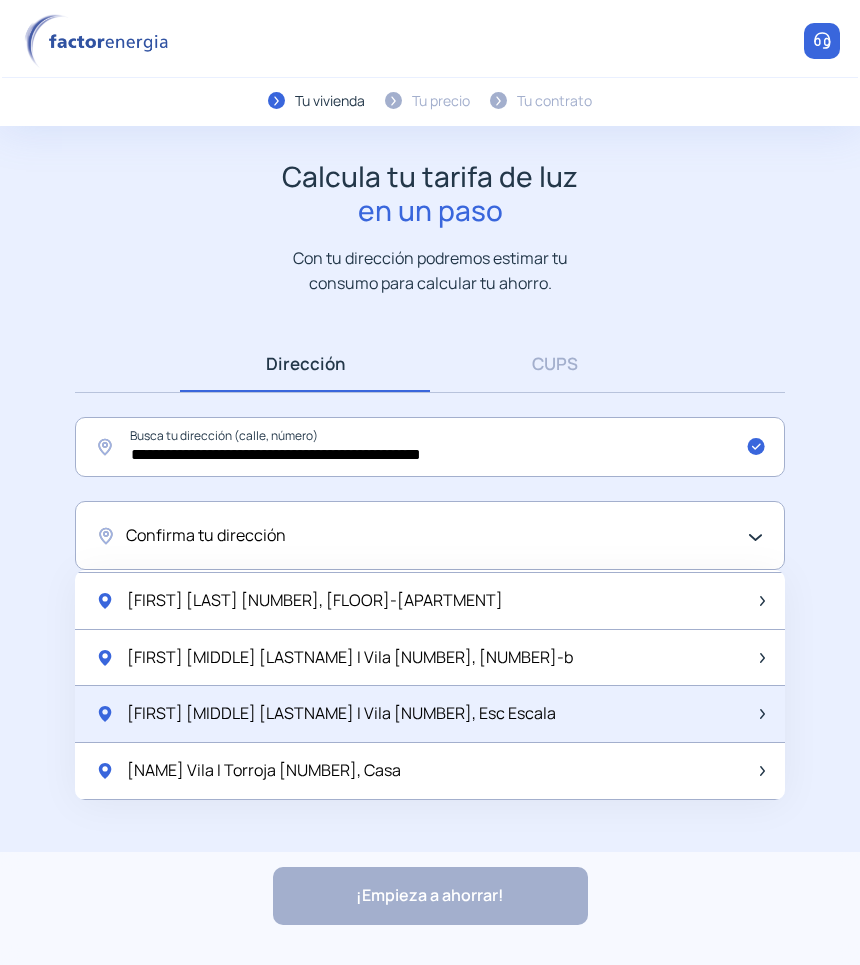 click on "[FIRST] [MIDDLE] [LASTNAME] I Vila [NUMBER], Esc Escala" 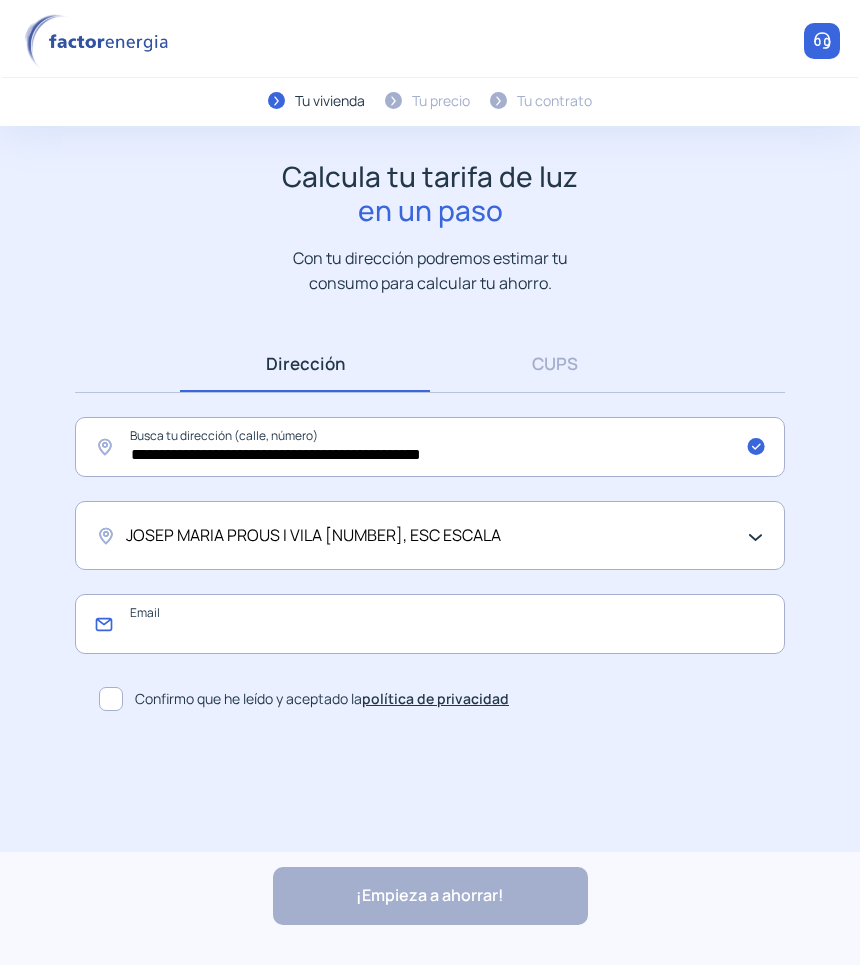 click 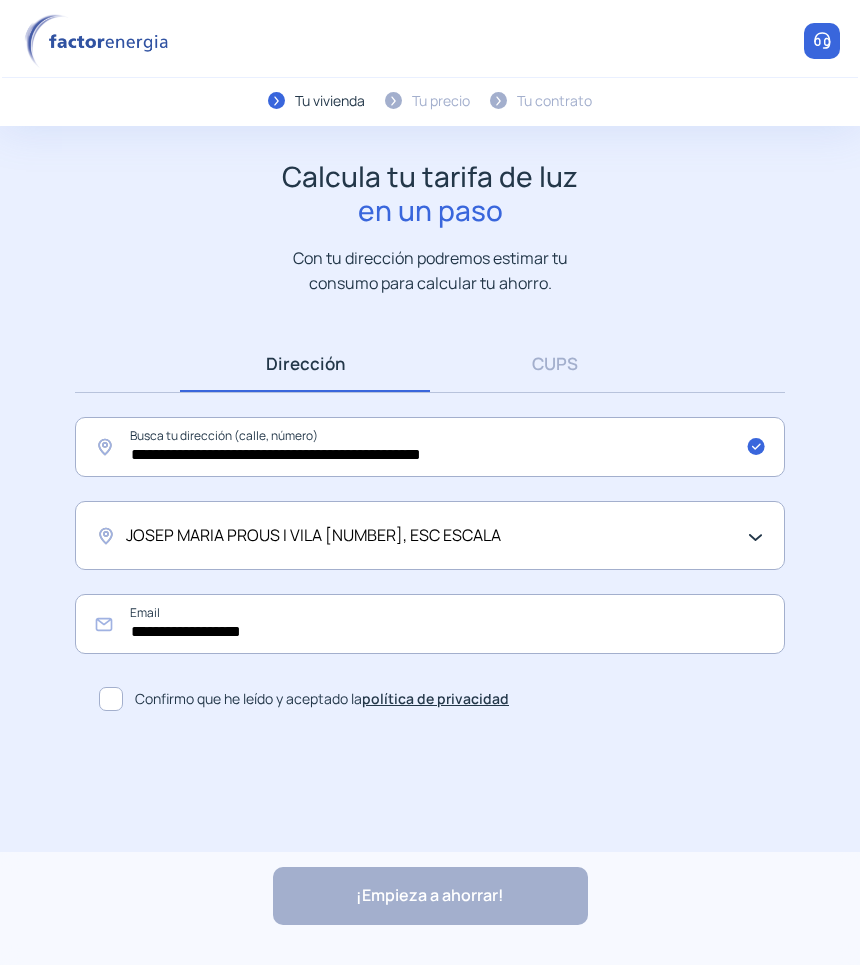 click on "Confirmo que he leído y aceptado la  política de privacidad" 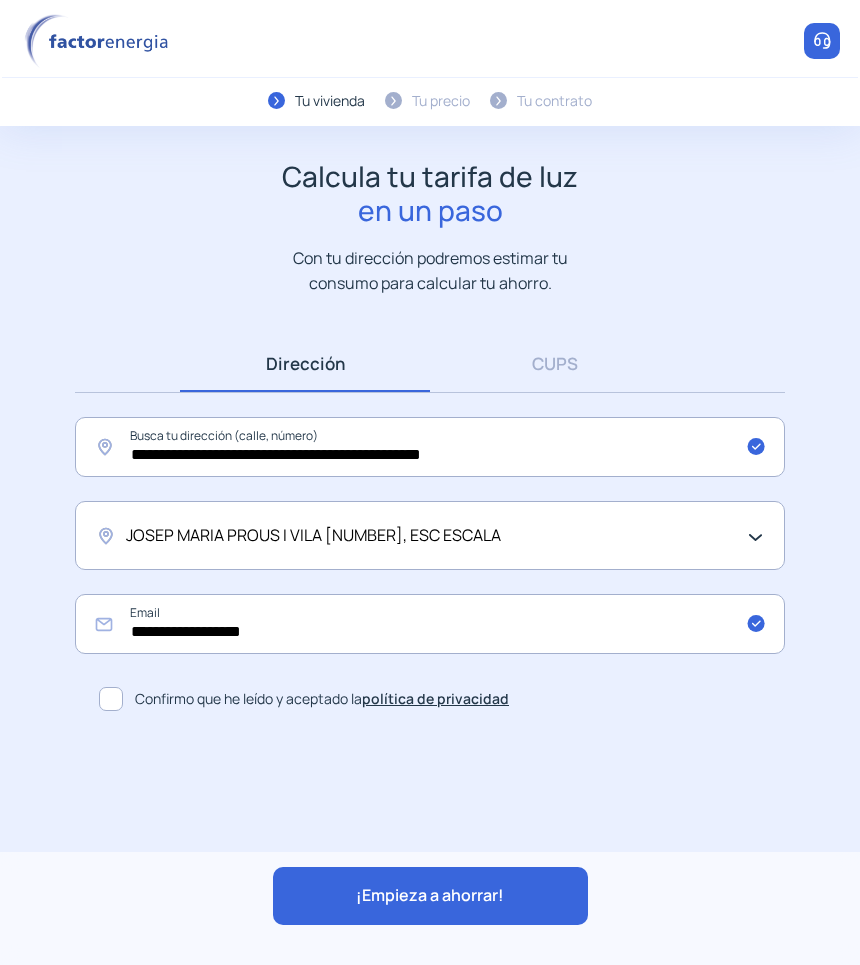 drag, startPoint x: 446, startPoint y: 905, endPoint x: 15, endPoint y: 543, distance: 562.8543 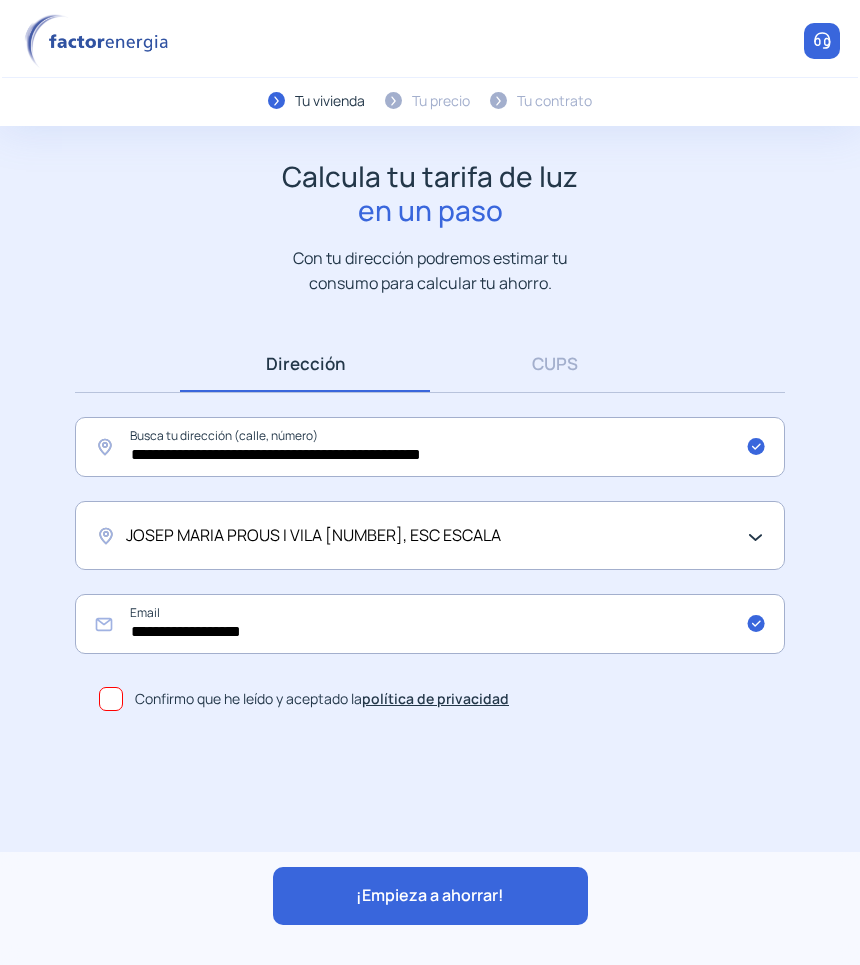 click on "¡Empieza a ahorrar!" 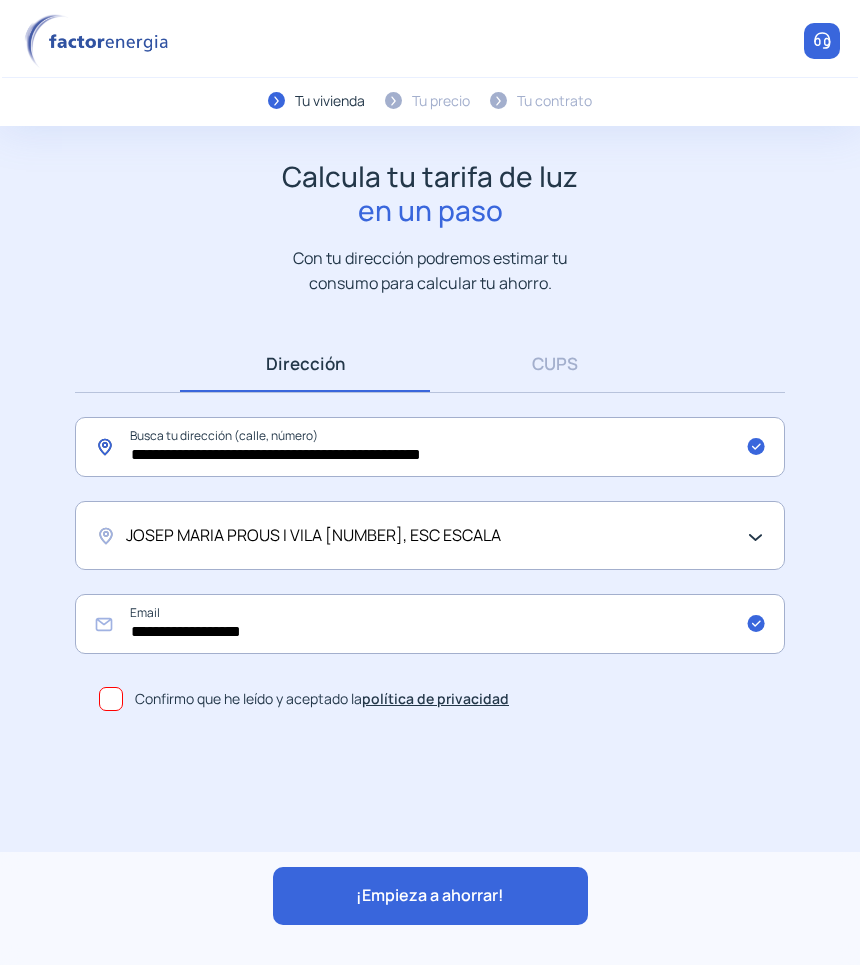click on "**********" 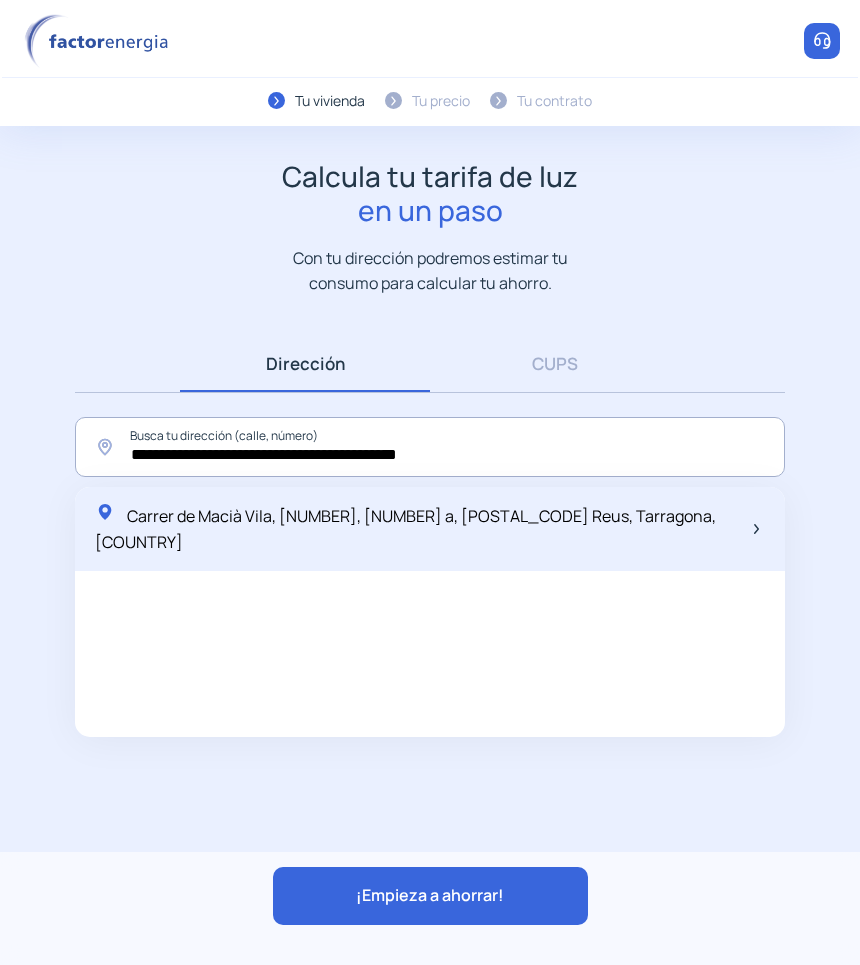 click on "Carrer de Macià Vila, [NUMBER], [NUMBER] a, [POSTAL_CODE] Reus, Tarragona, [COUNTRY]" 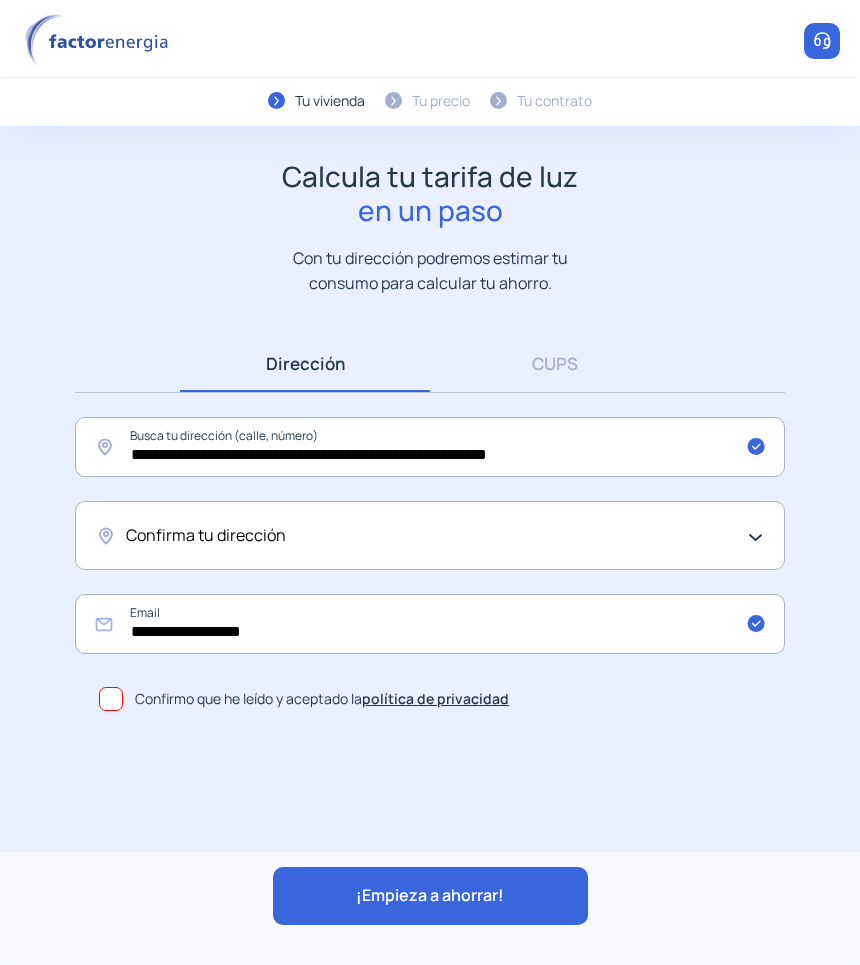 click on "Confirma tu dirección" 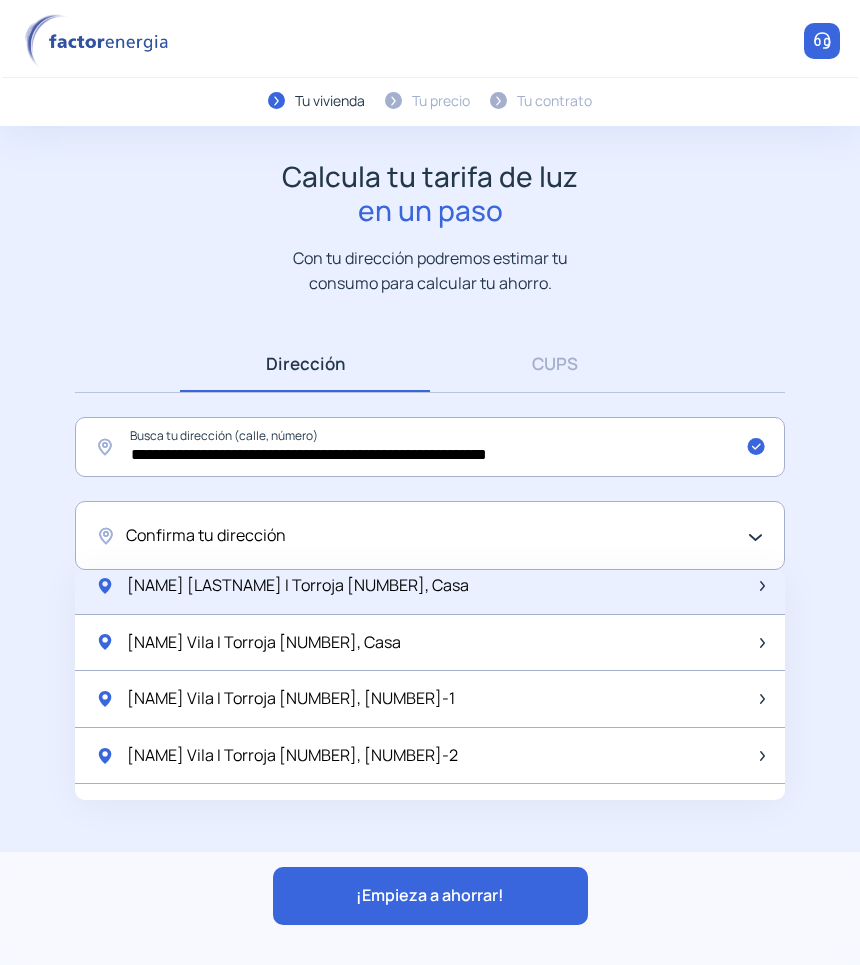 scroll, scrollTop: 750, scrollLeft: 0, axis: vertical 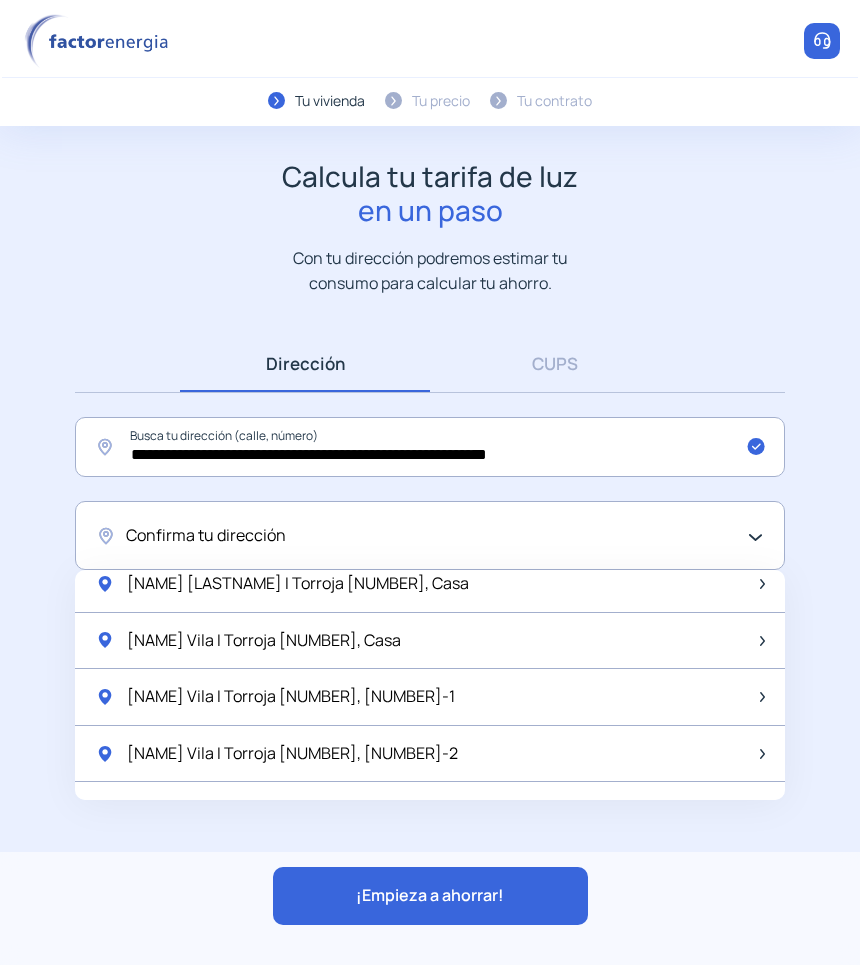 click on "Calcula tu tarifa de luz  en un paso  Con tu dirección podremos estimar tu consumo para calcular tu ahorro." 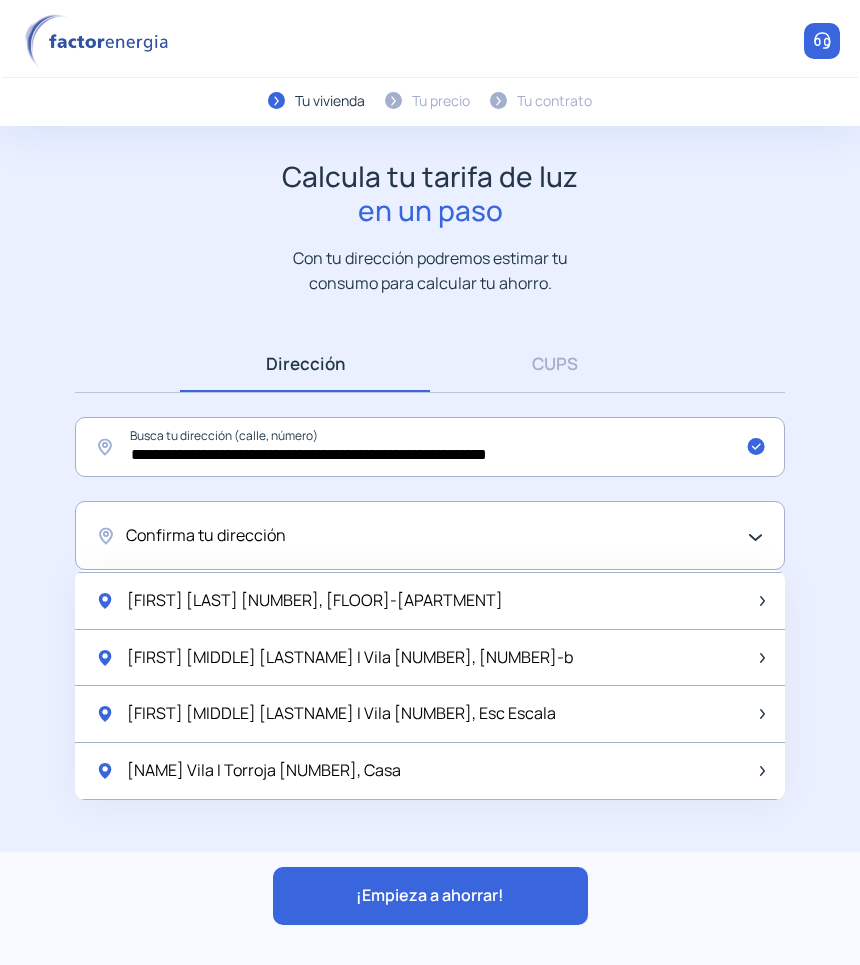 scroll, scrollTop: 0, scrollLeft: 0, axis: both 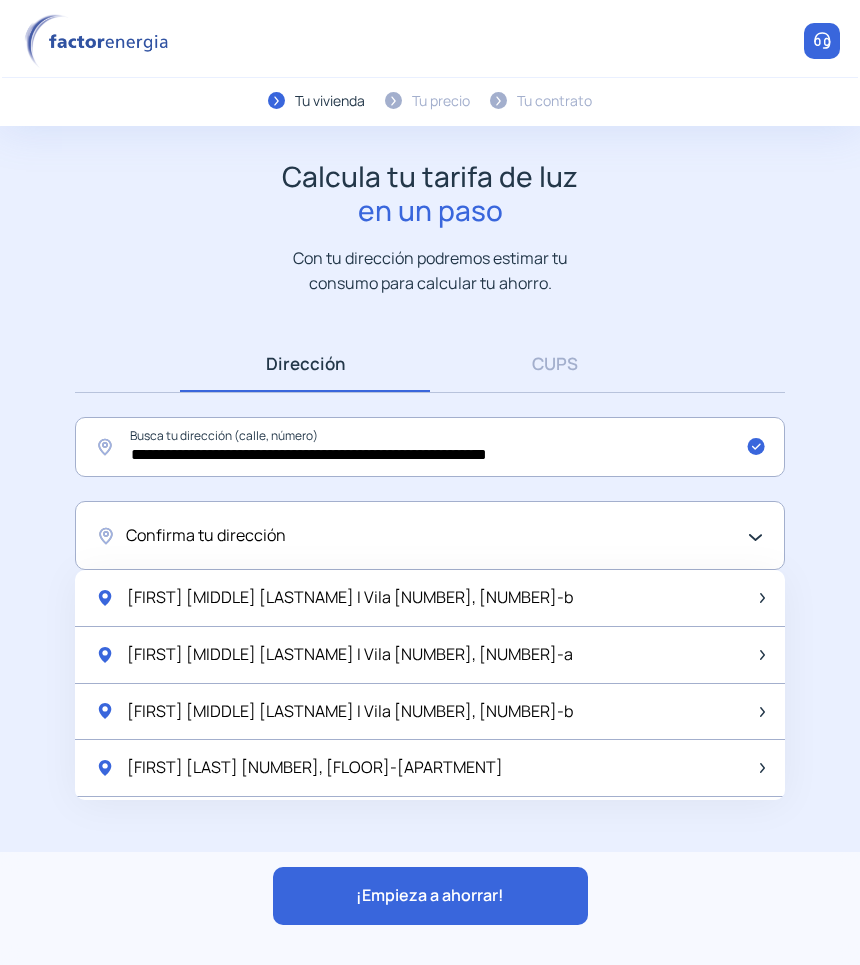 click on "**********" 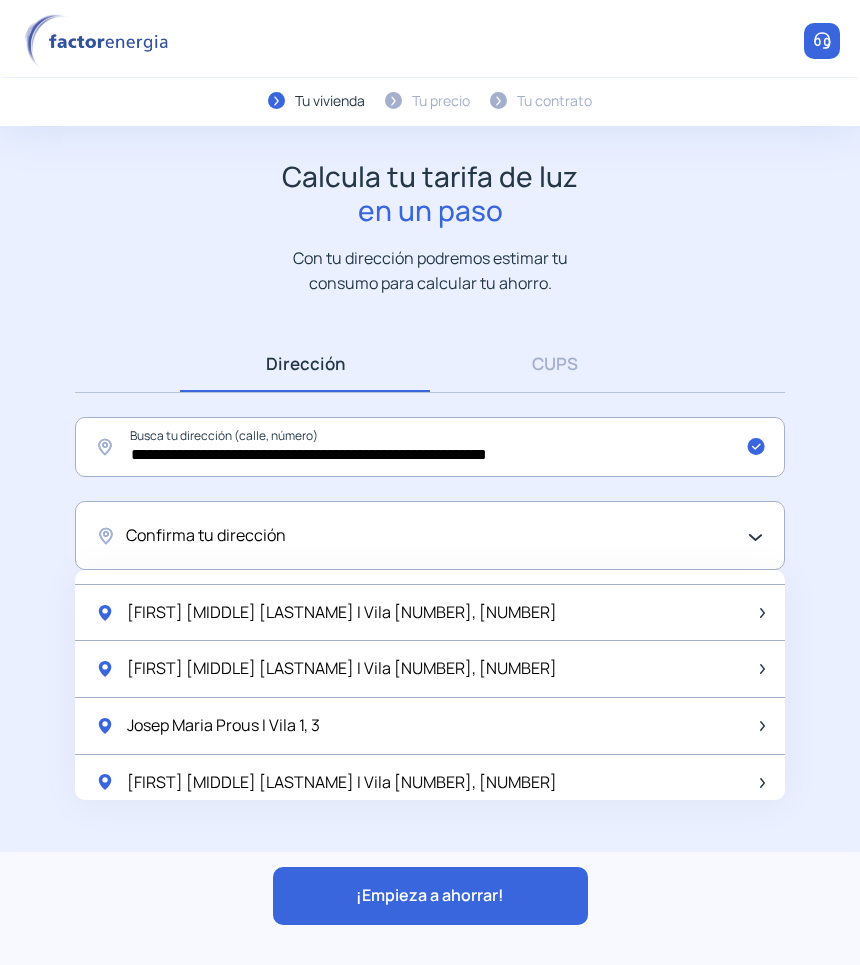 scroll, scrollTop: 2292, scrollLeft: 0, axis: vertical 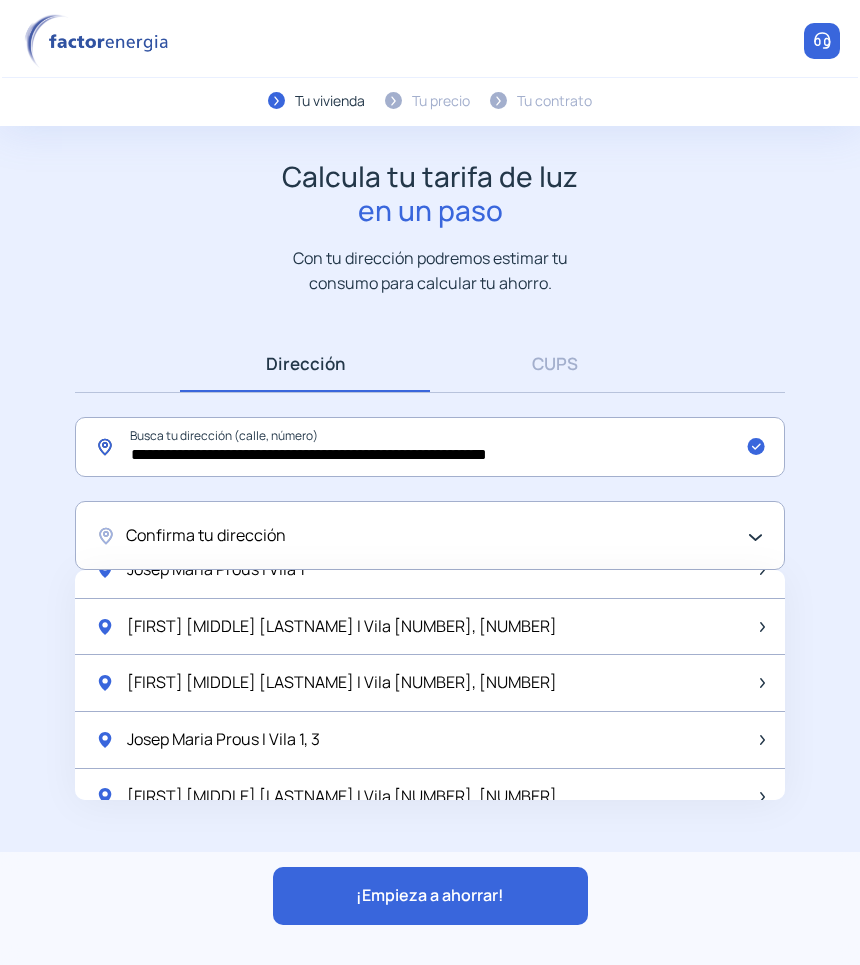 click on "**********" 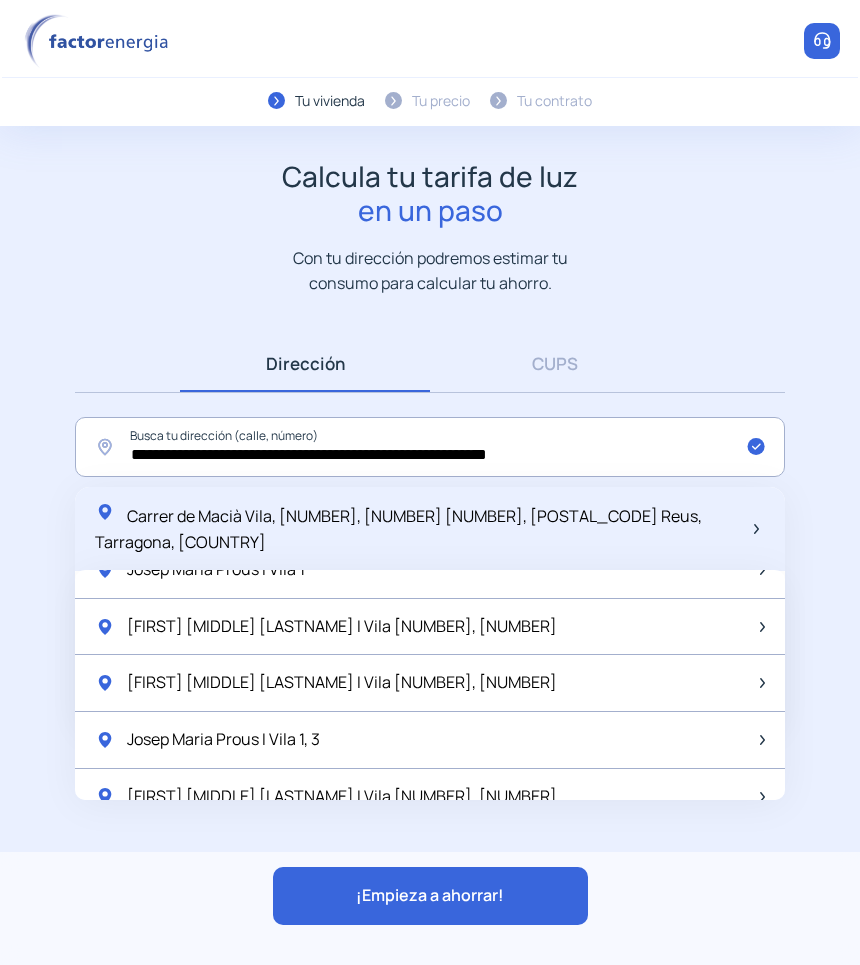 click on "Carrer de Macià Vila, [NUMBER], [NUMBER] [NUMBER], [POSTAL_CODE] Reus, Tarragona, [COUNTRY]" 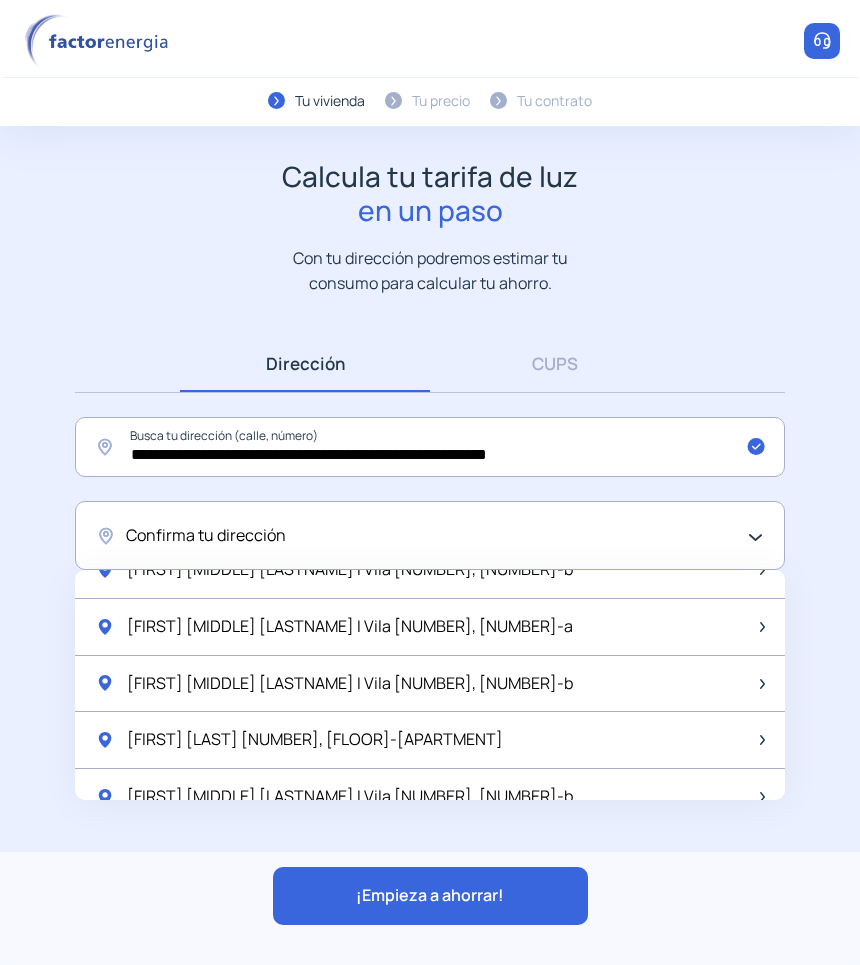 scroll, scrollTop: 0, scrollLeft: 0, axis: both 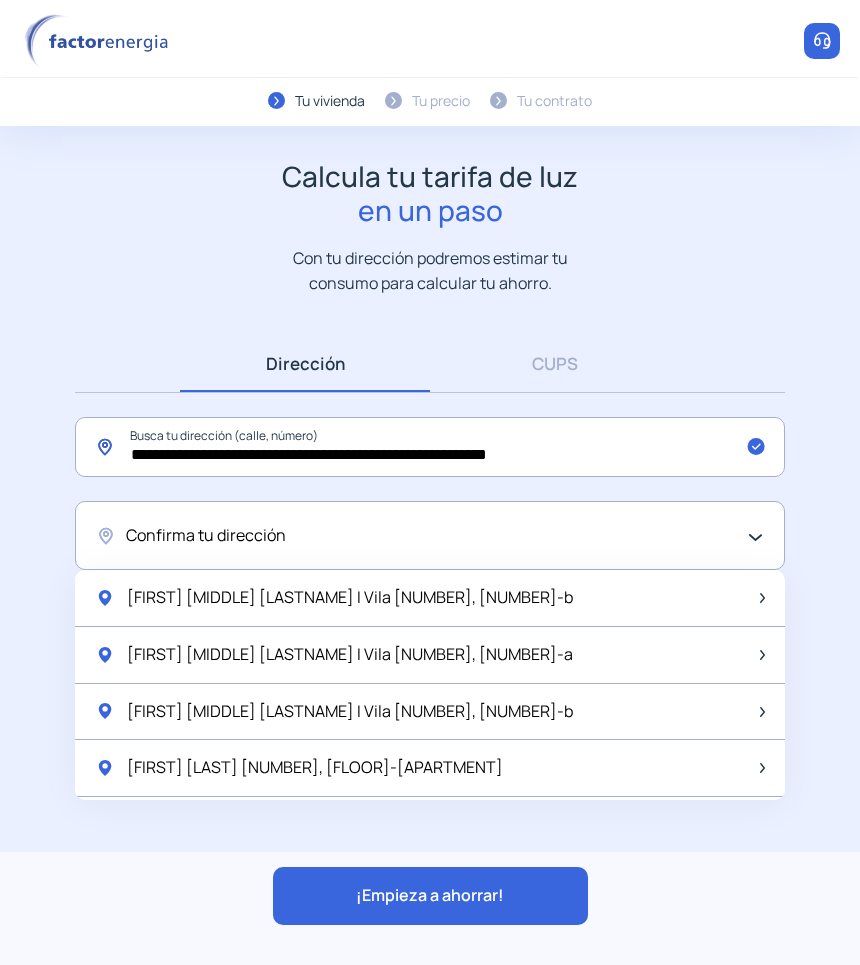 drag, startPoint x: 176, startPoint y: 456, endPoint x: 2, endPoint y: 460, distance: 174.04597 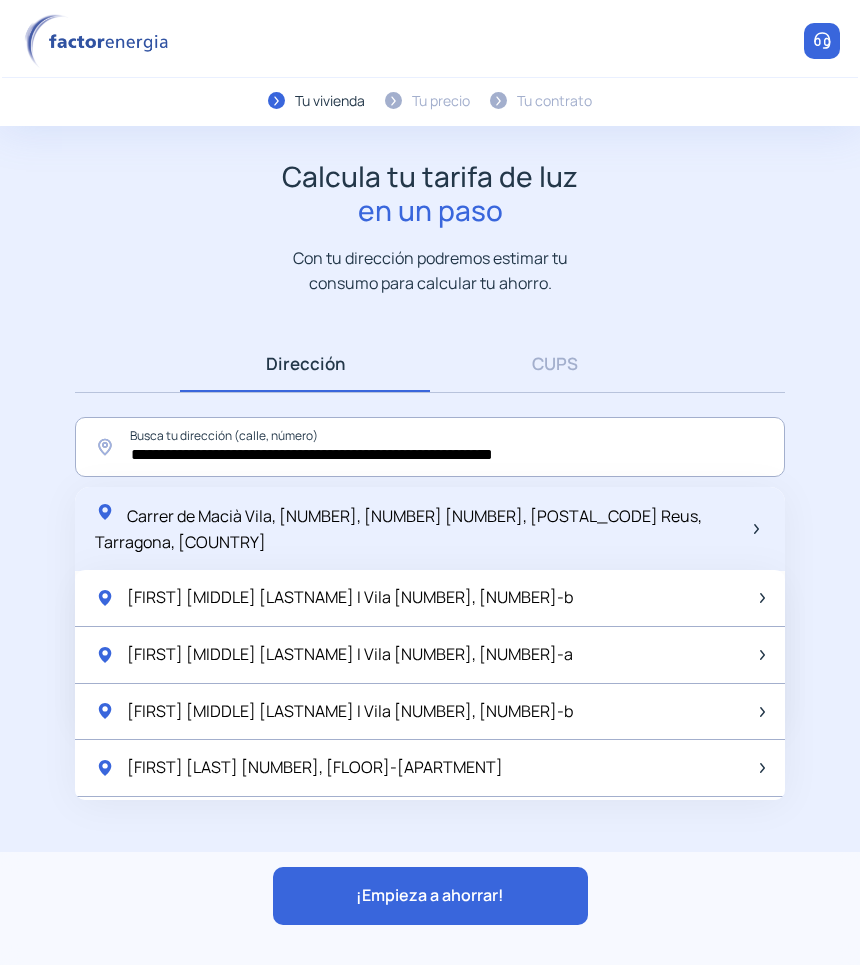 click on "Carrer de Macià Vila, [NUMBER], [NUMBER] [NUMBER], [POSTAL_CODE] Reus, Tarragona, [COUNTRY]" 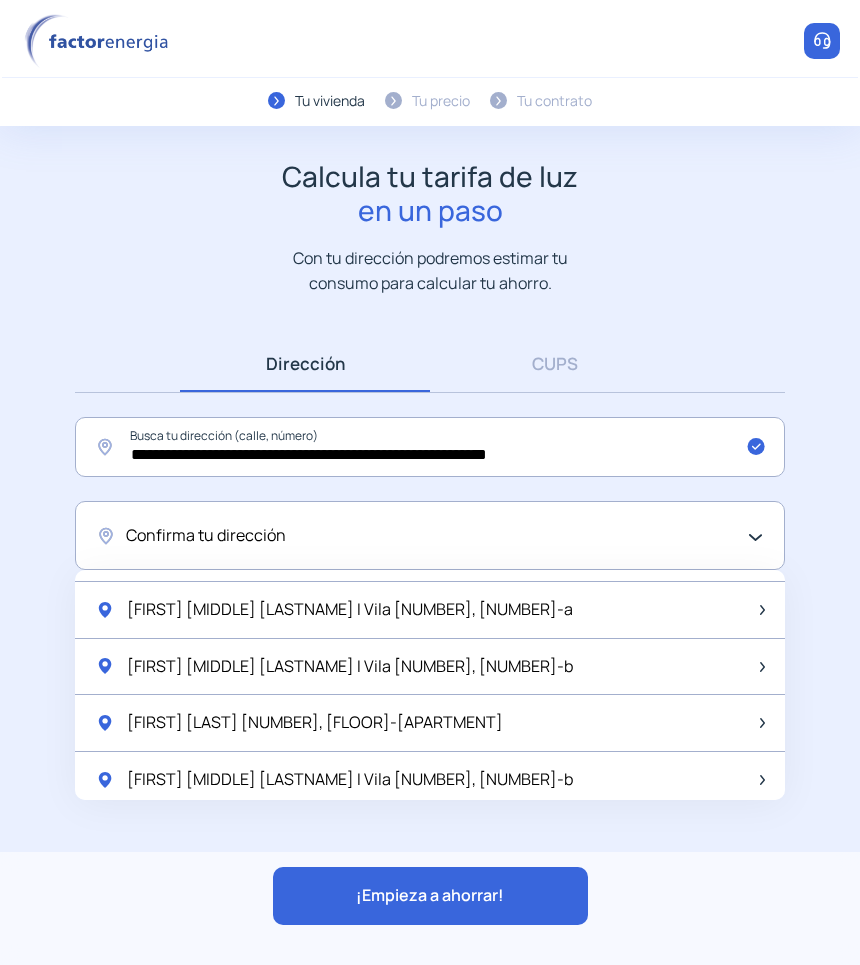 scroll, scrollTop: 0, scrollLeft: 0, axis: both 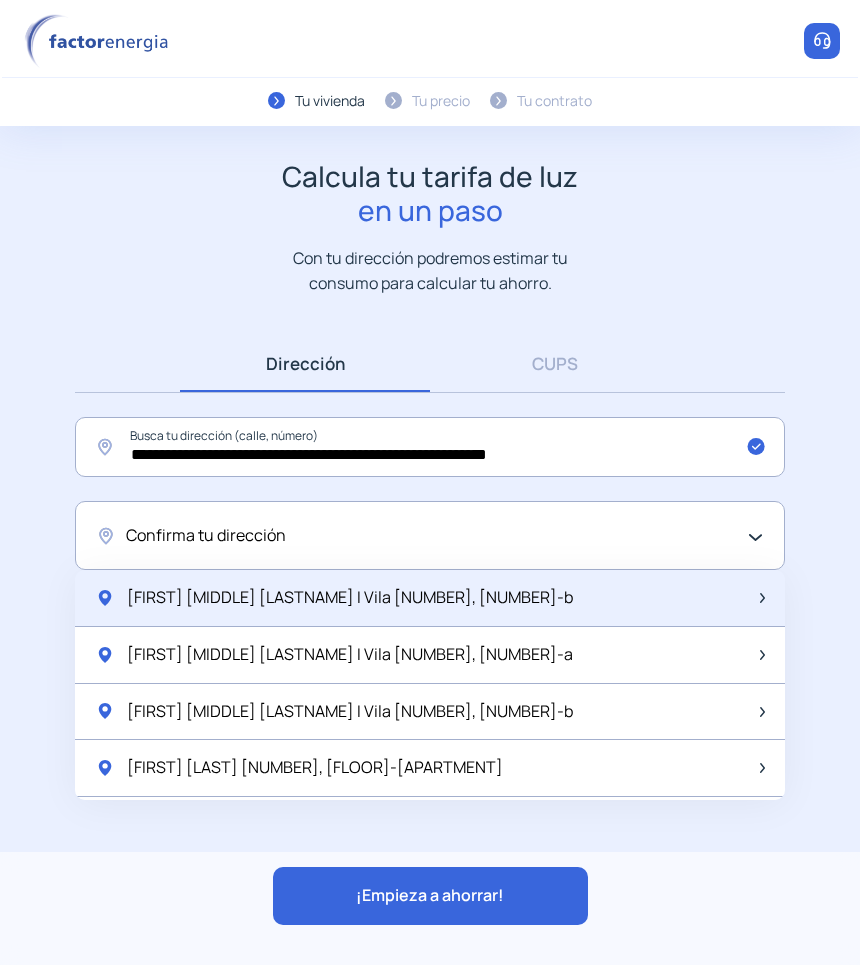 click on "[FIRST] [MIDDLE] [LASTNAME] I Vila [NUMBER], [NUMBER]-b" 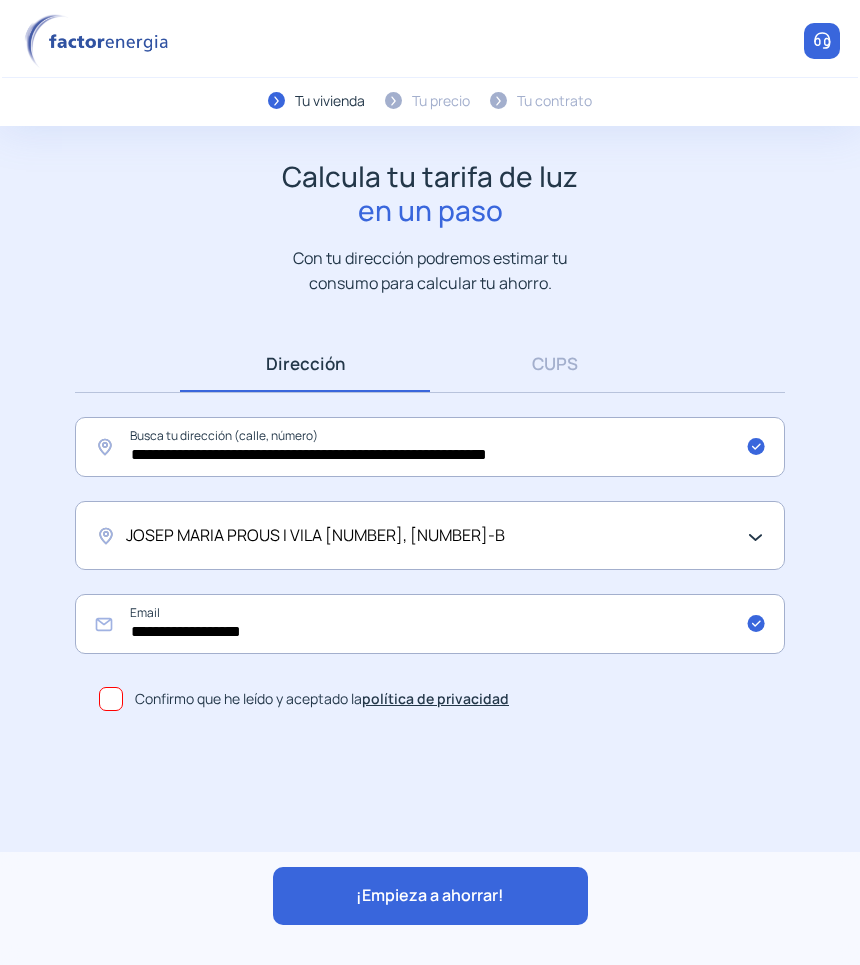 click on "¡Empieza a ahorrar!" 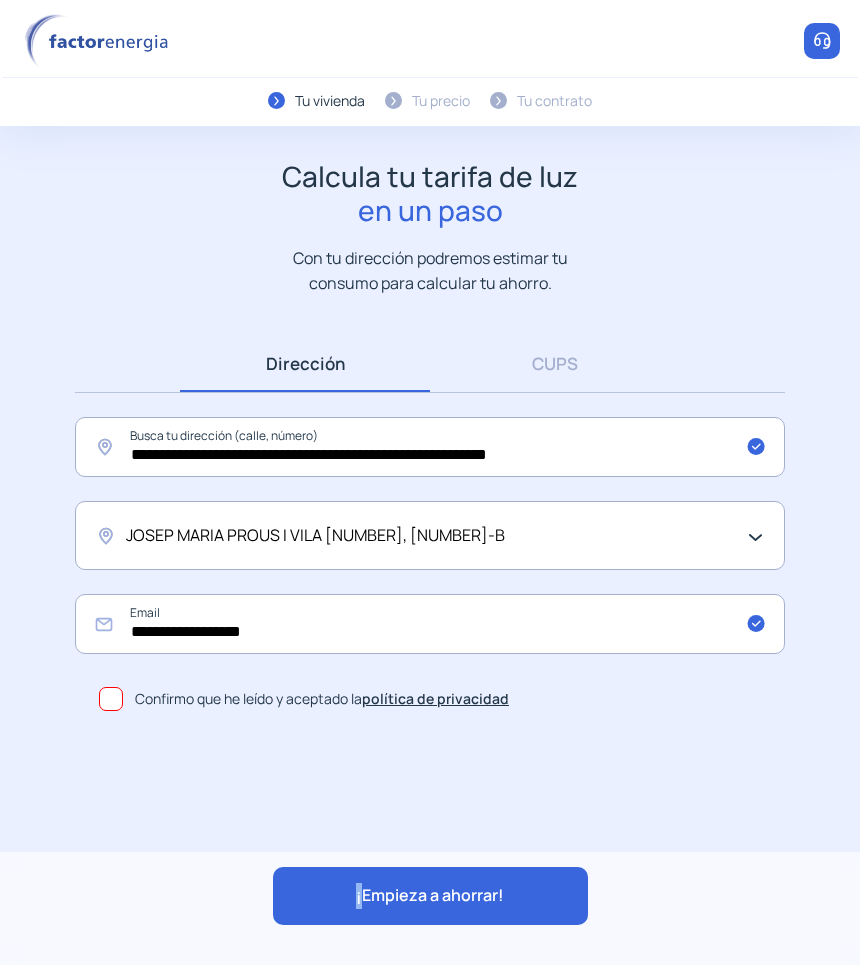 click on "¡Empieza a ahorrar!" 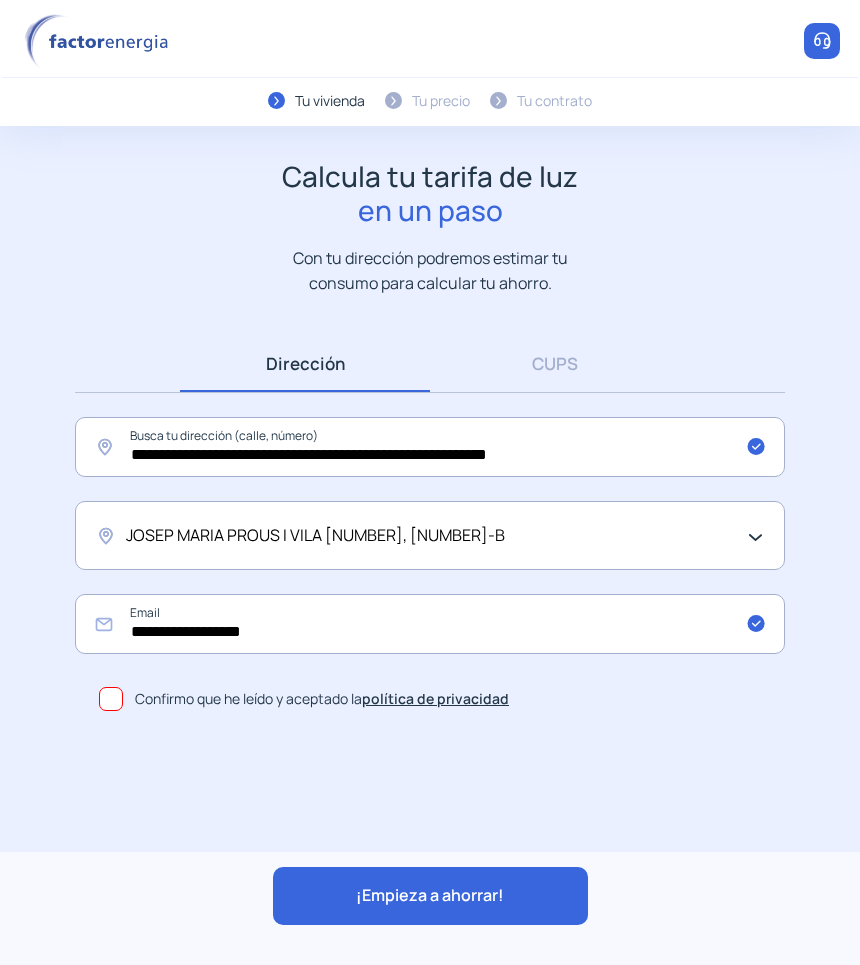 drag, startPoint x: 358, startPoint y: 900, endPoint x: 253, endPoint y: 765, distance: 171.0263 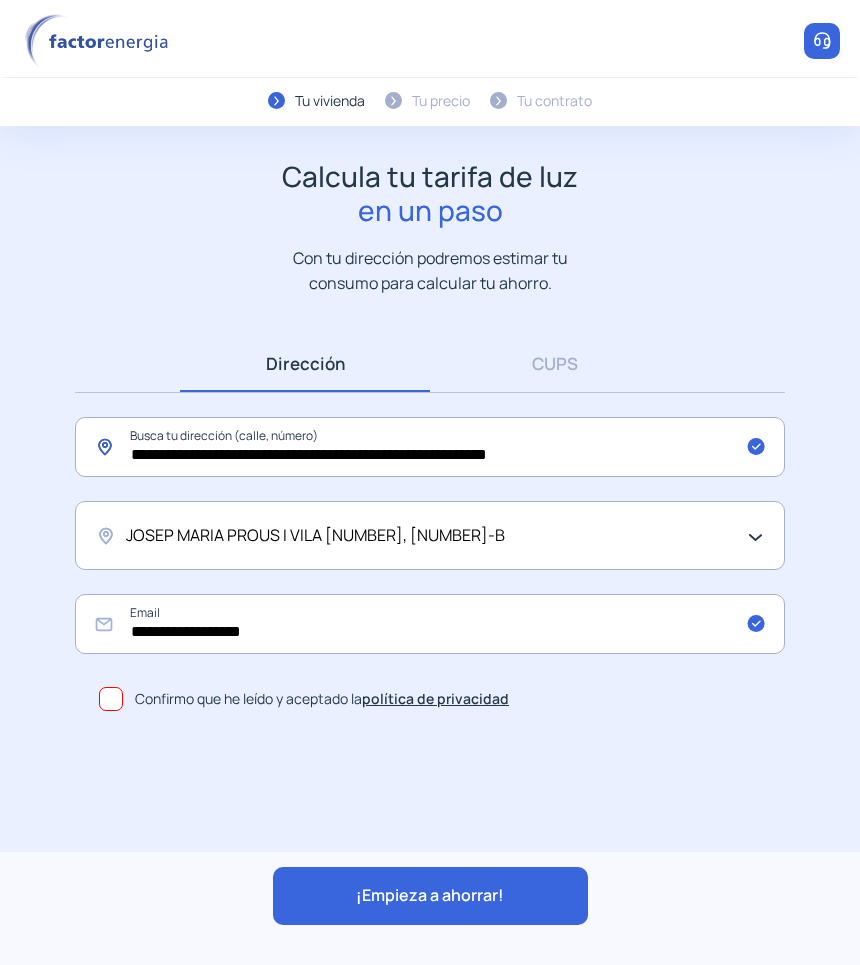 drag, startPoint x: 597, startPoint y: 450, endPoint x: -377, endPoint y: 361, distance: 978.05774 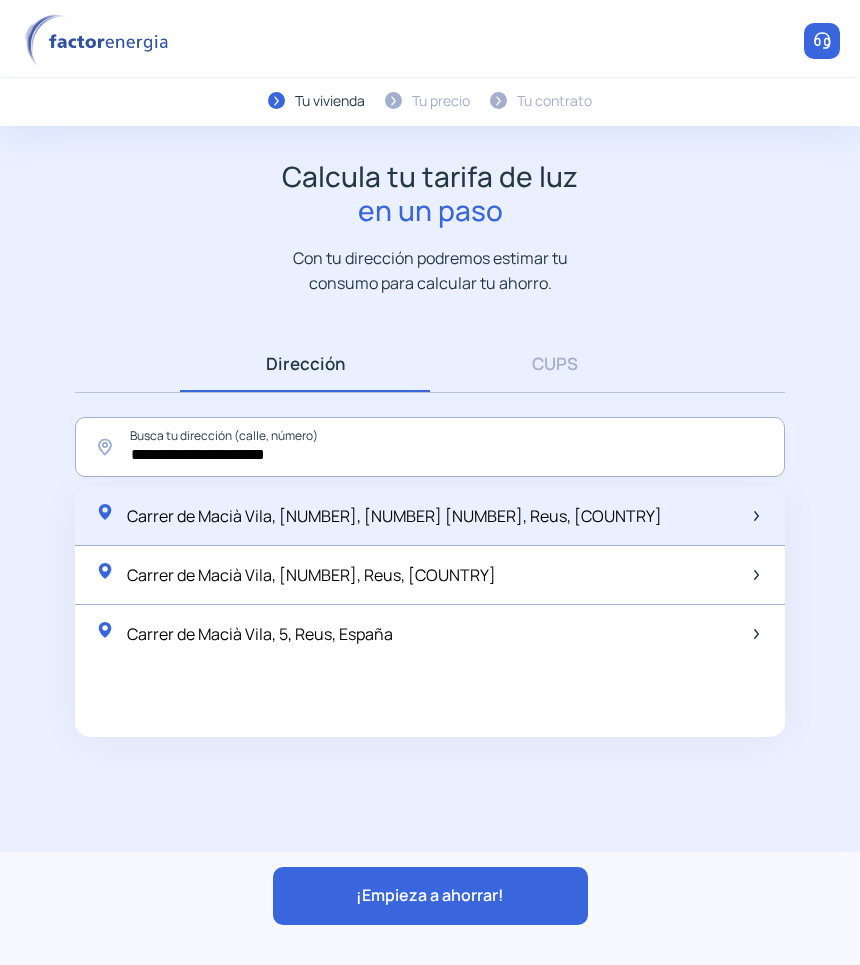 click on "Carrer de Macià Vila, [NUMBER], [NUMBER] [NUMBER], Reus, [COUNTRY]" 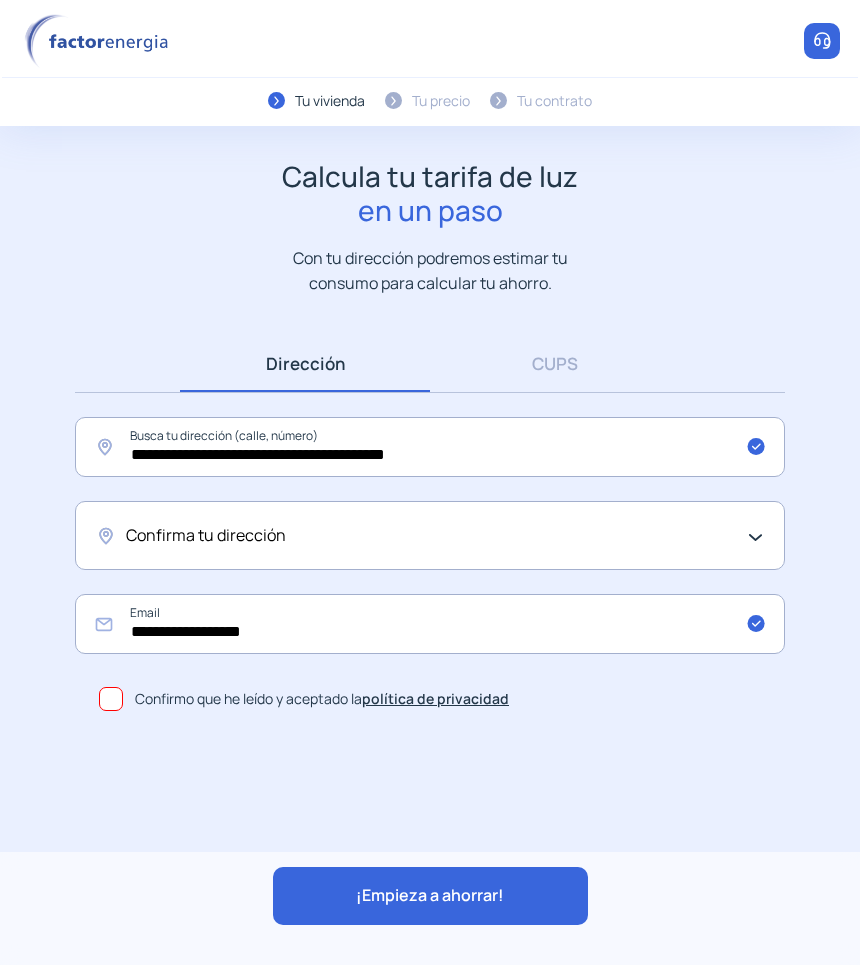 click on "Confirma tu dirección" 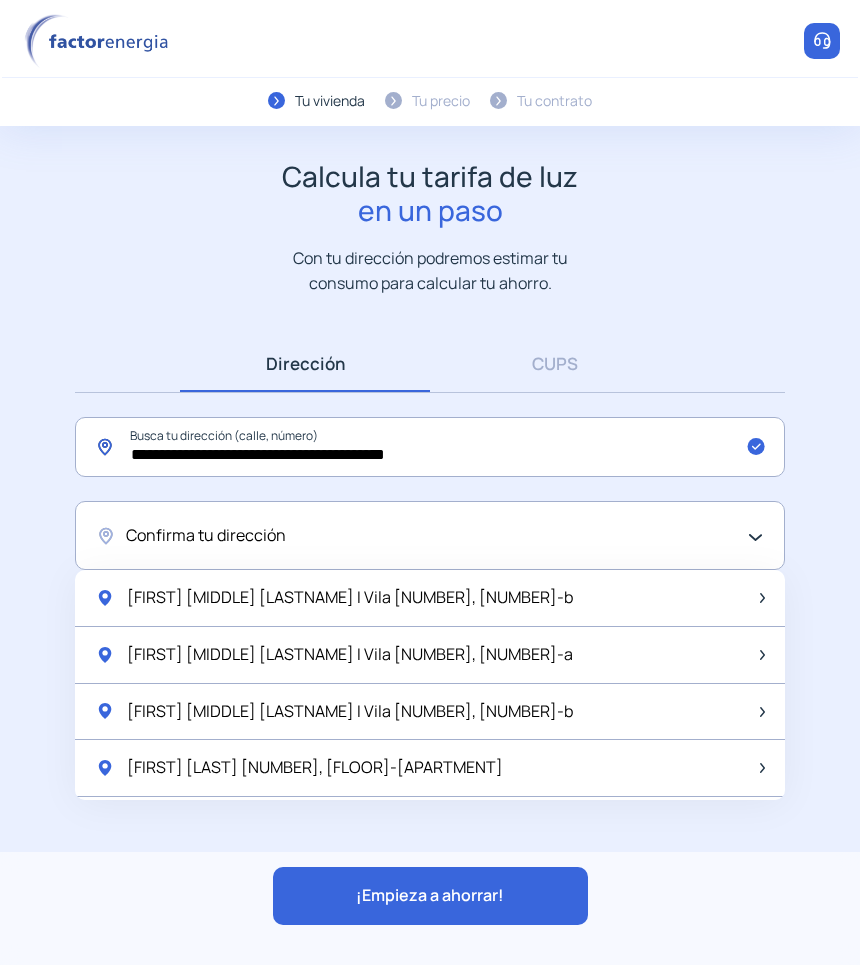 drag, startPoint x: 198, startPoint y: 451, endPoint x: -10, endPoint y: 447, distance: 208.03845 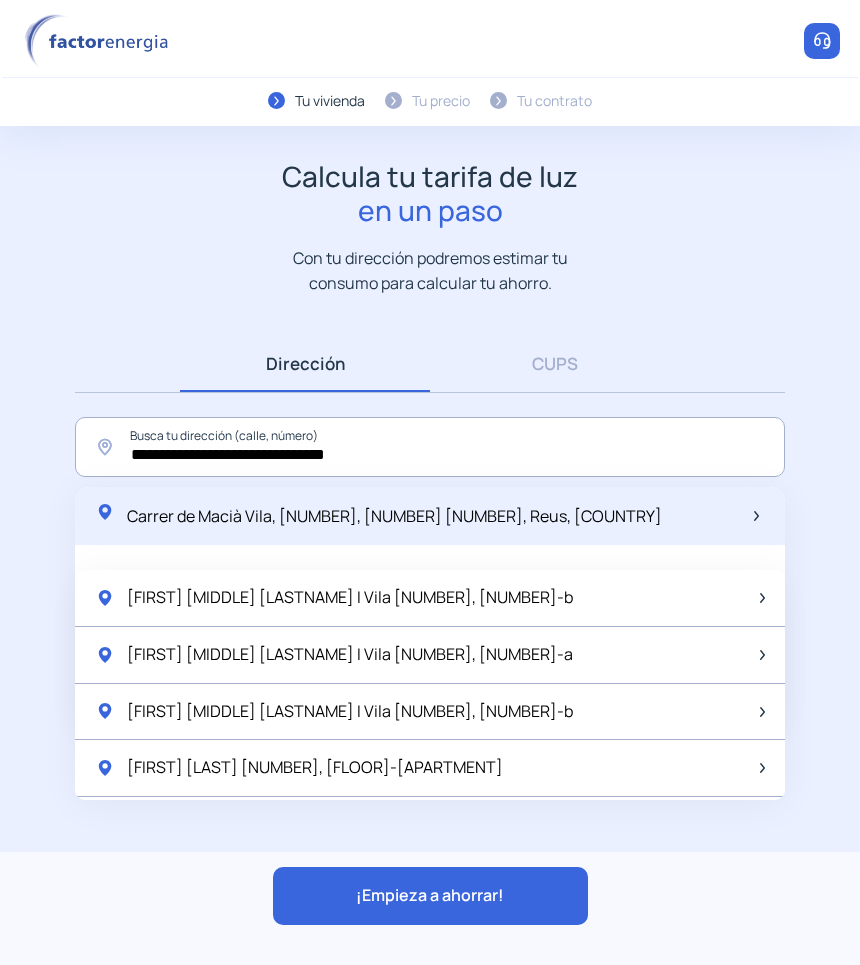 click on "Carrer de Macià Vila, [NUMBER], [NUMBER] [NUMBER], Reus, [COUNTRY]" 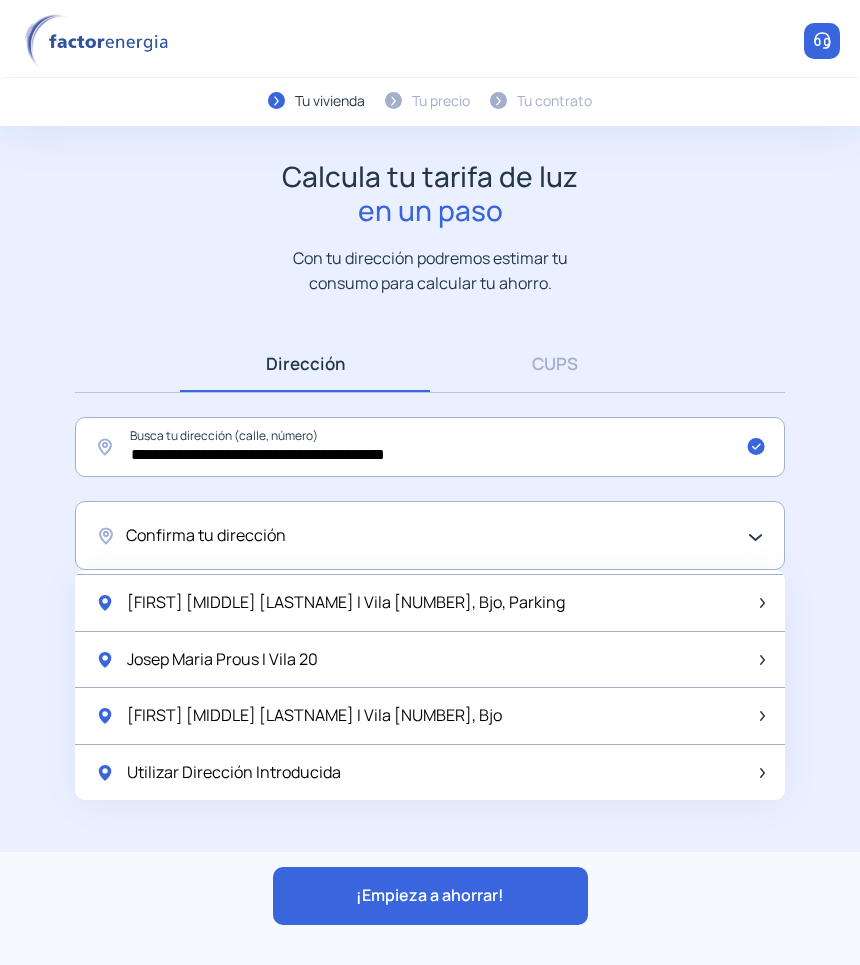 scroll, scrollTop: 2667, scrollLeft: 0, axis: vertical 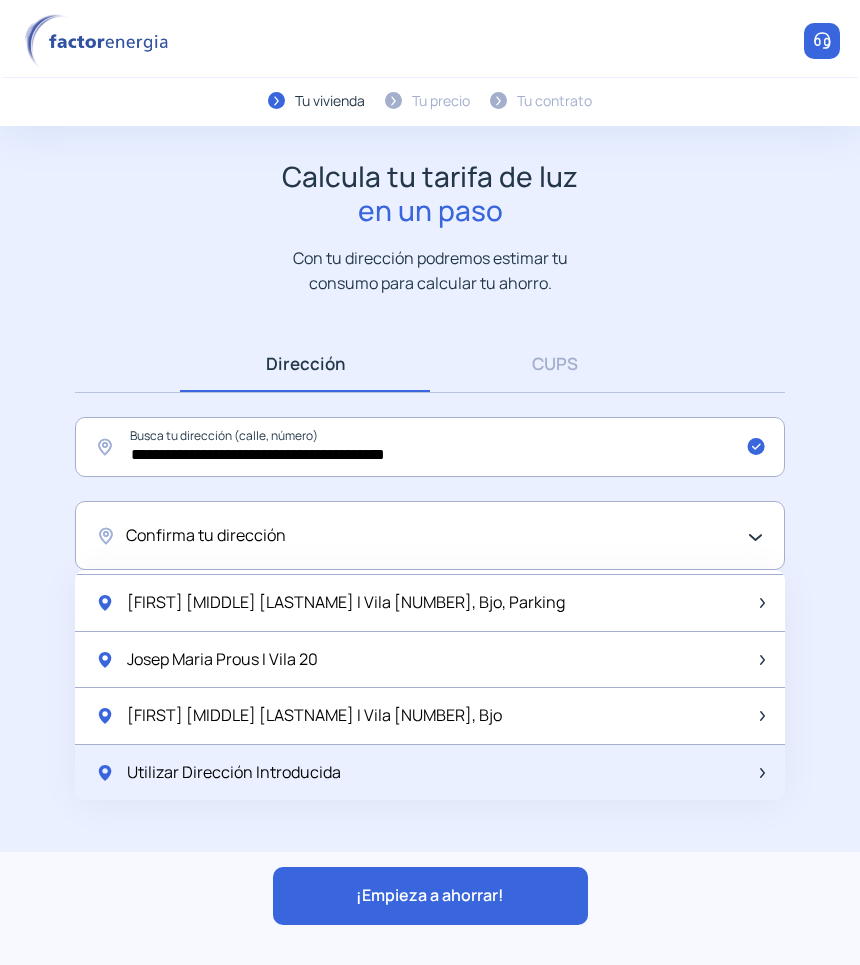 click on "Utilizar Dirección Introducida" 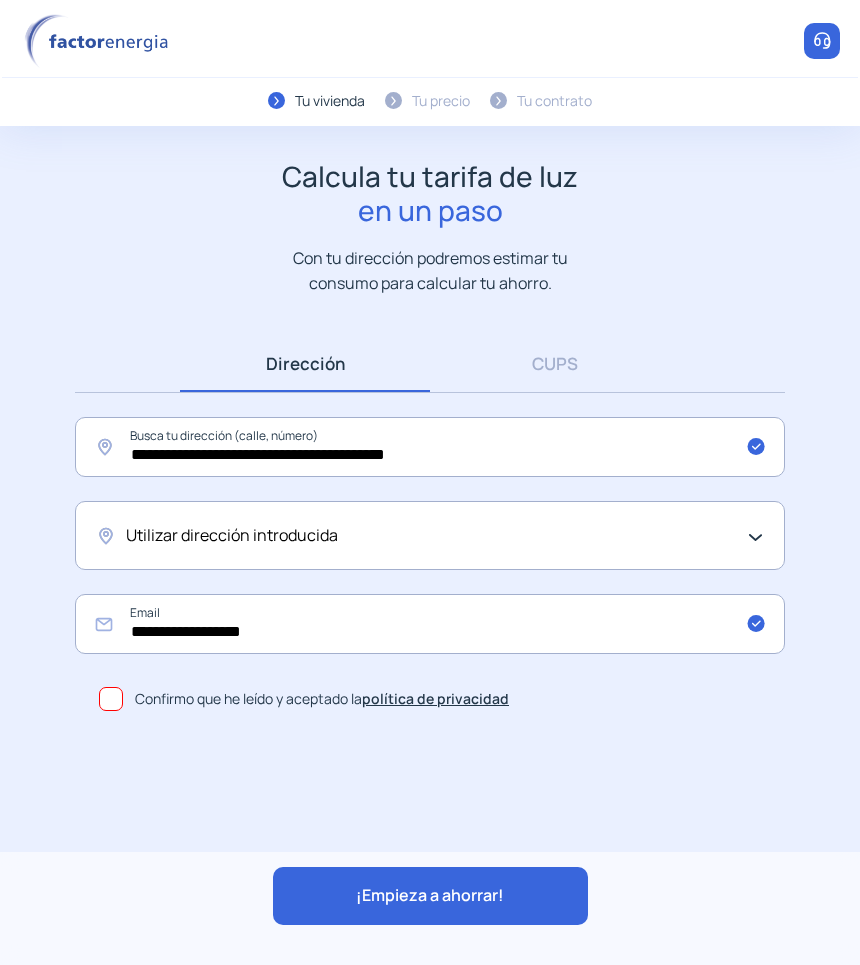 click on "¡Empieza a ahorrar!" 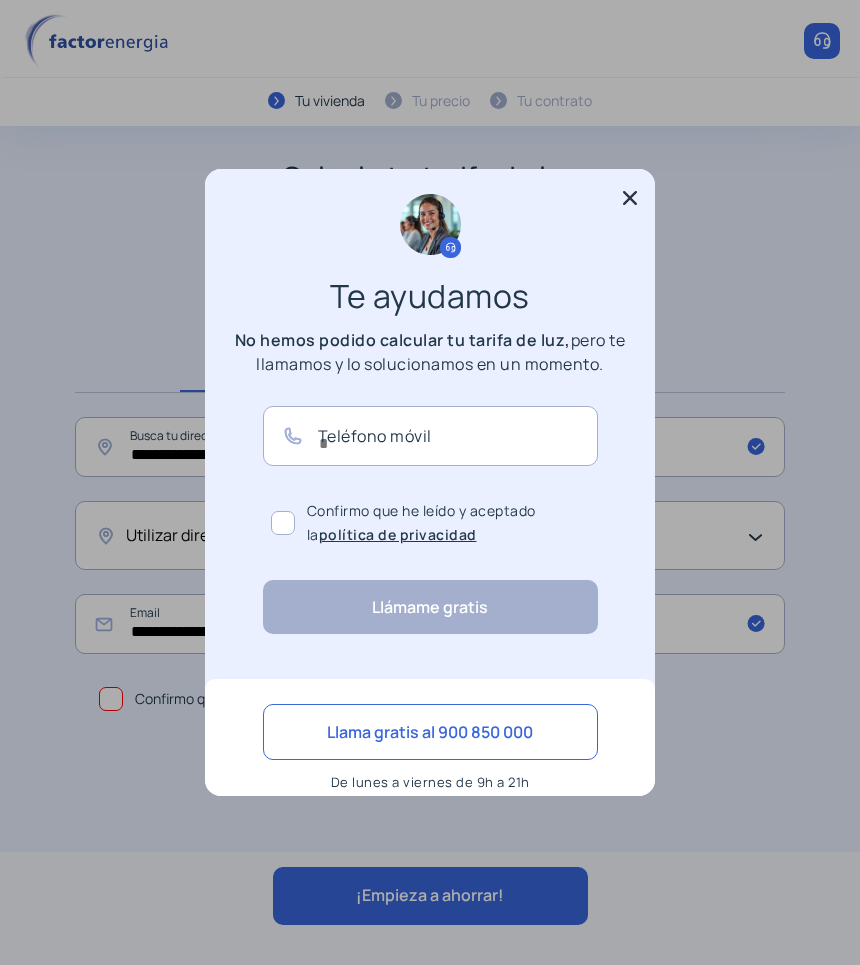 click 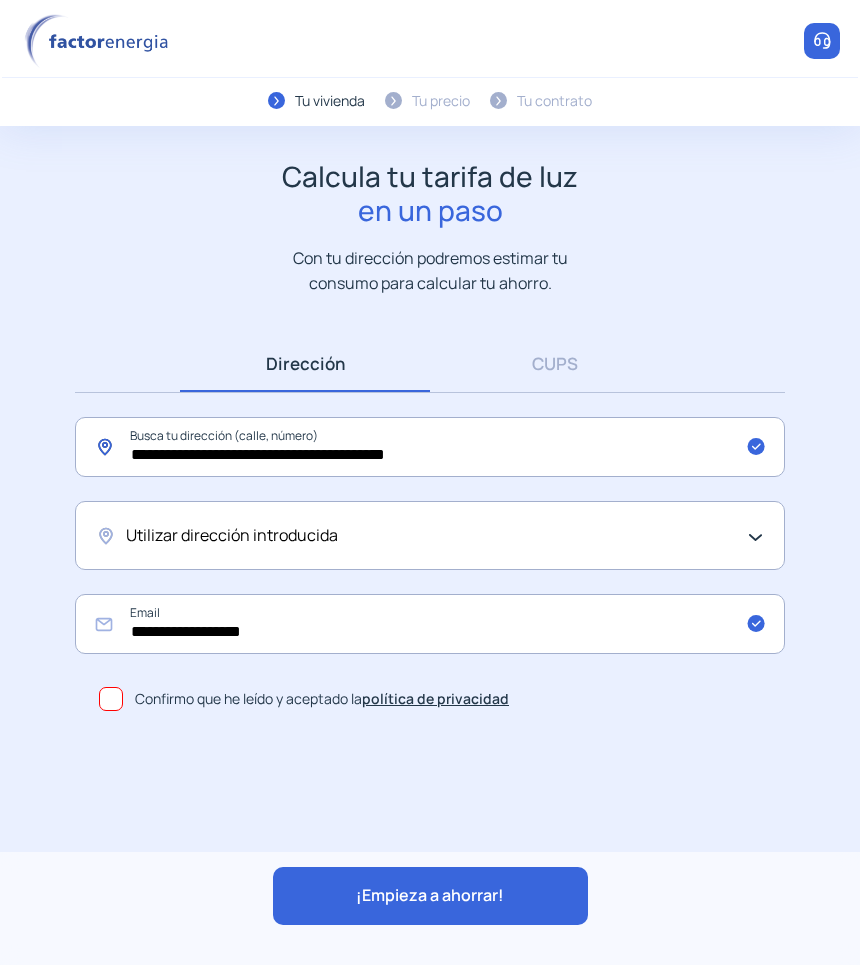 click on "**********" 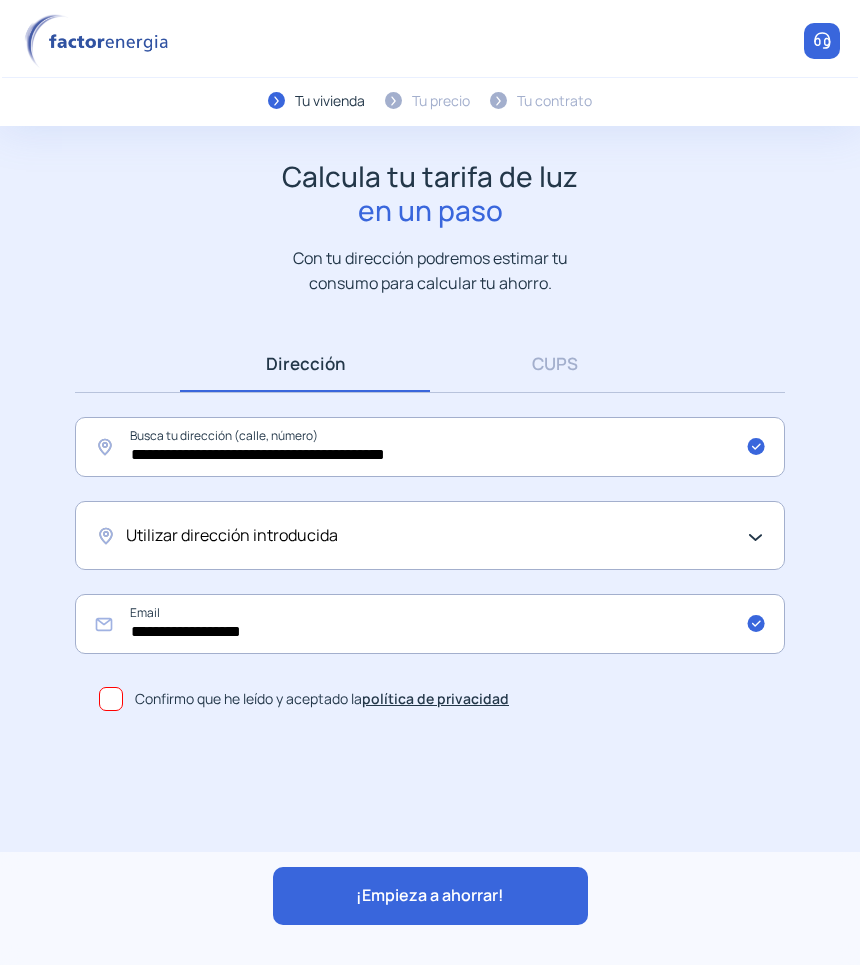 click on "Utilizar dirección introducida" 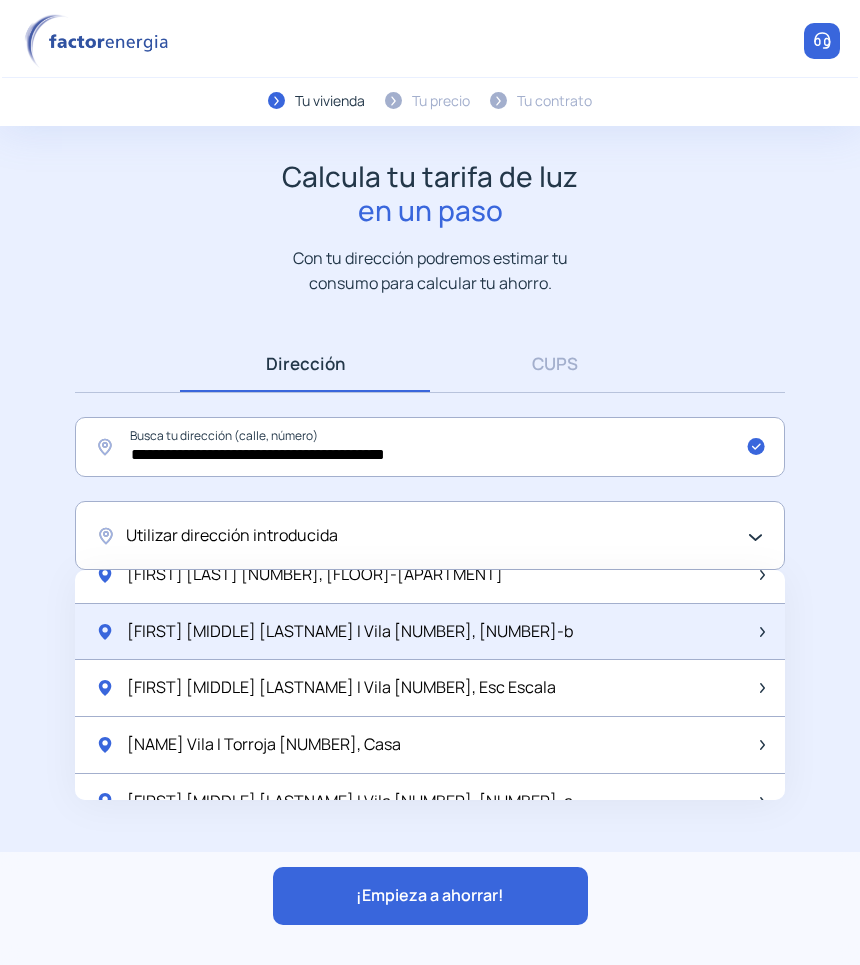 scroll, scrollTop: 250, scrollLeft: 0, axis: vertical 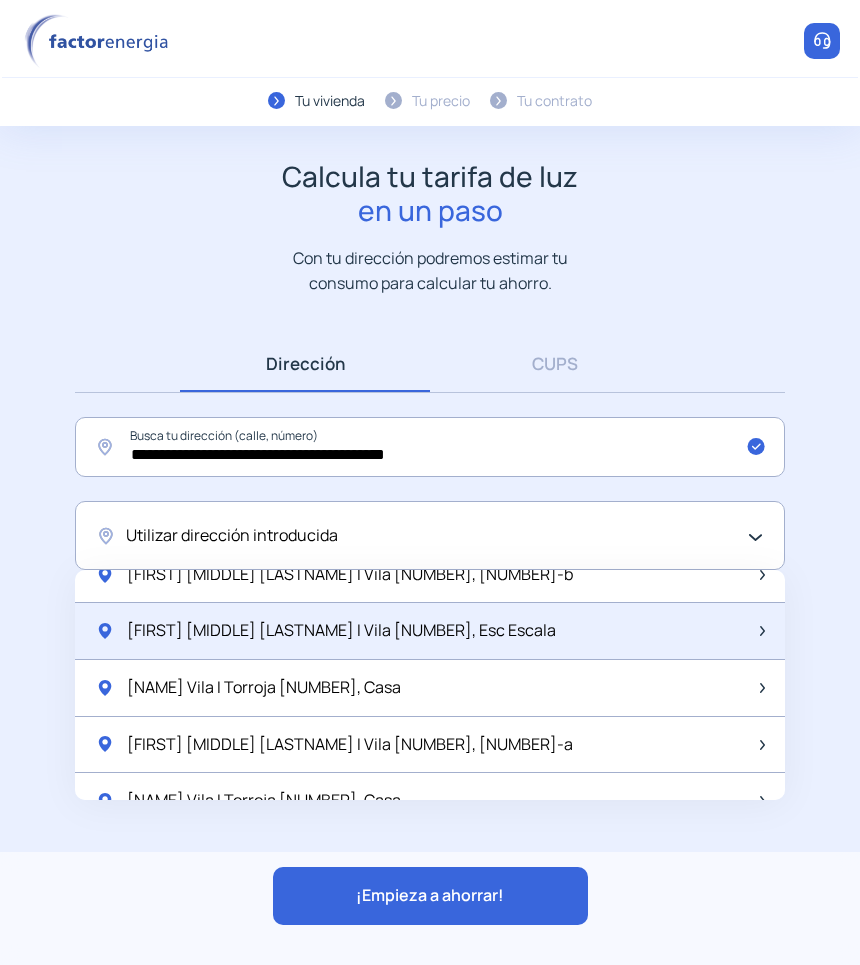 click on "[FIRST] [MIDDLE] [LASTNAME] I Vila [NUMBER], Esc Escala" 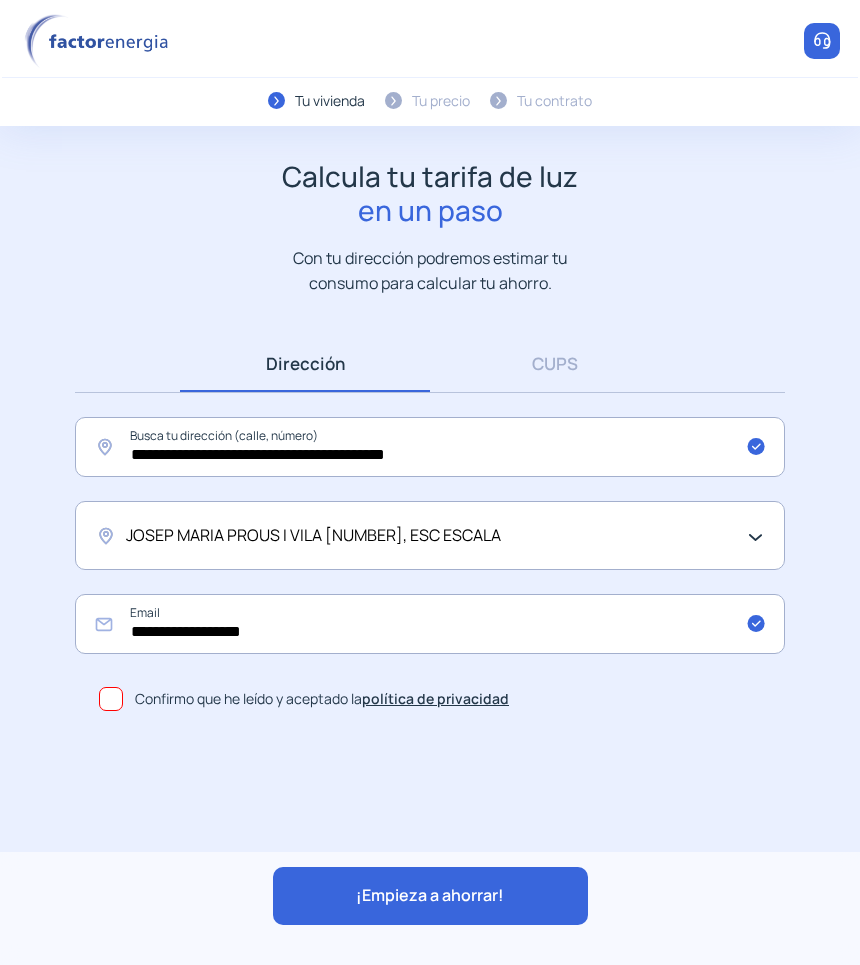 click on "¡Empieza a ahorrar!" 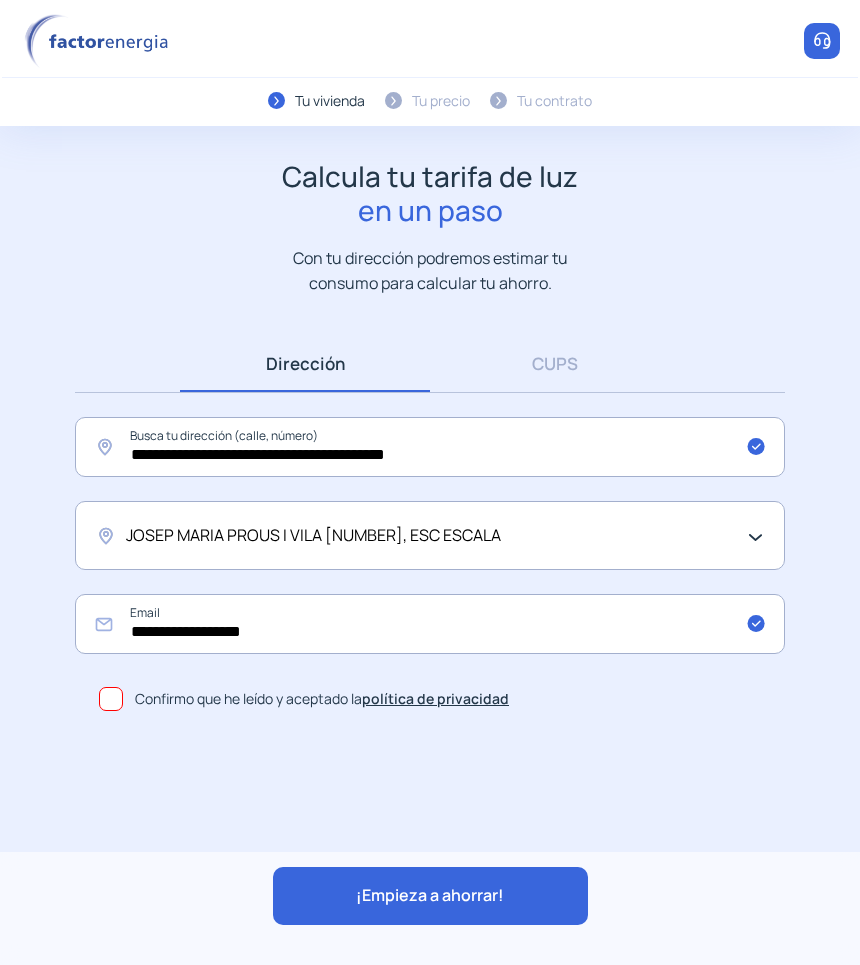 click on "¡Empieza a ahorrar!" 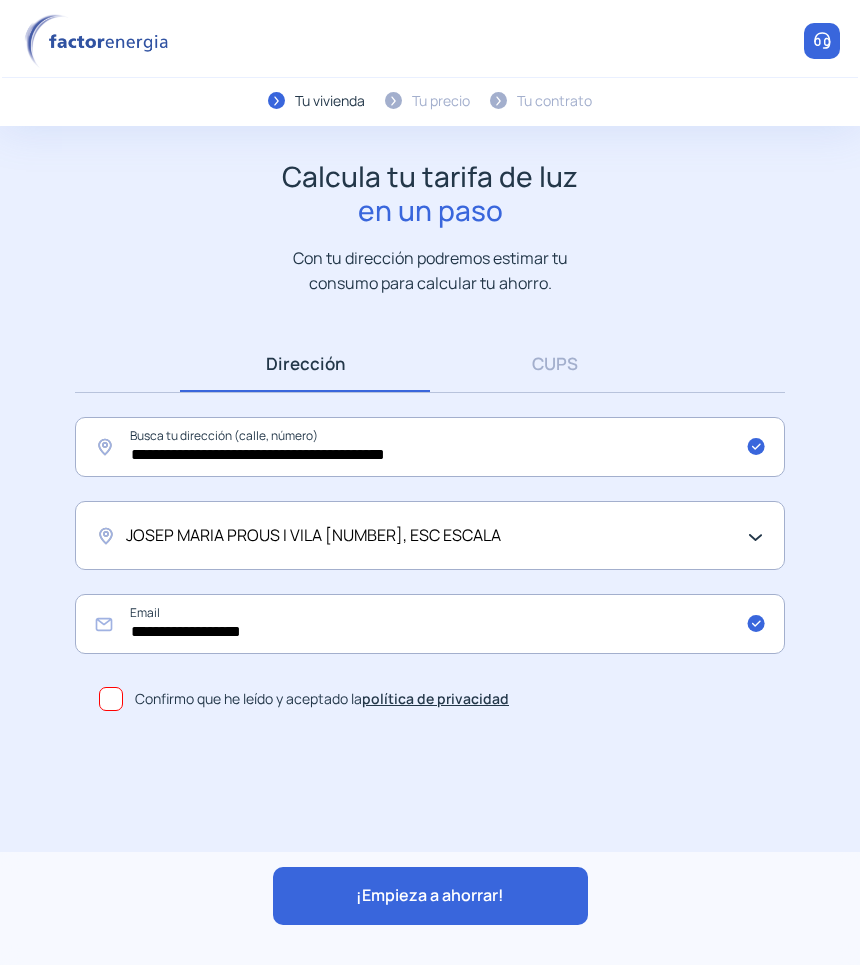 click on "JOSEP MARIA PROUS I VILA [NUMBER], ESC ESCALA" 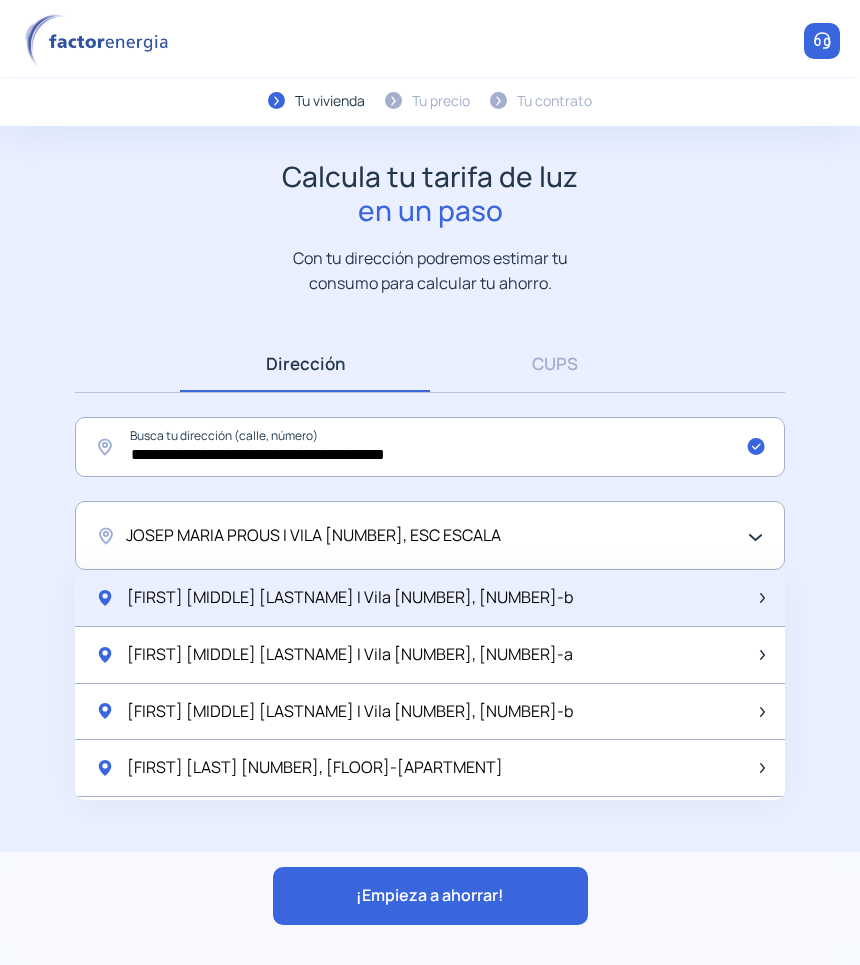 click on "[FIRST] [MIDDLE] [LASTNAME] I Vila [NUMBER], [NUMBER]-b" 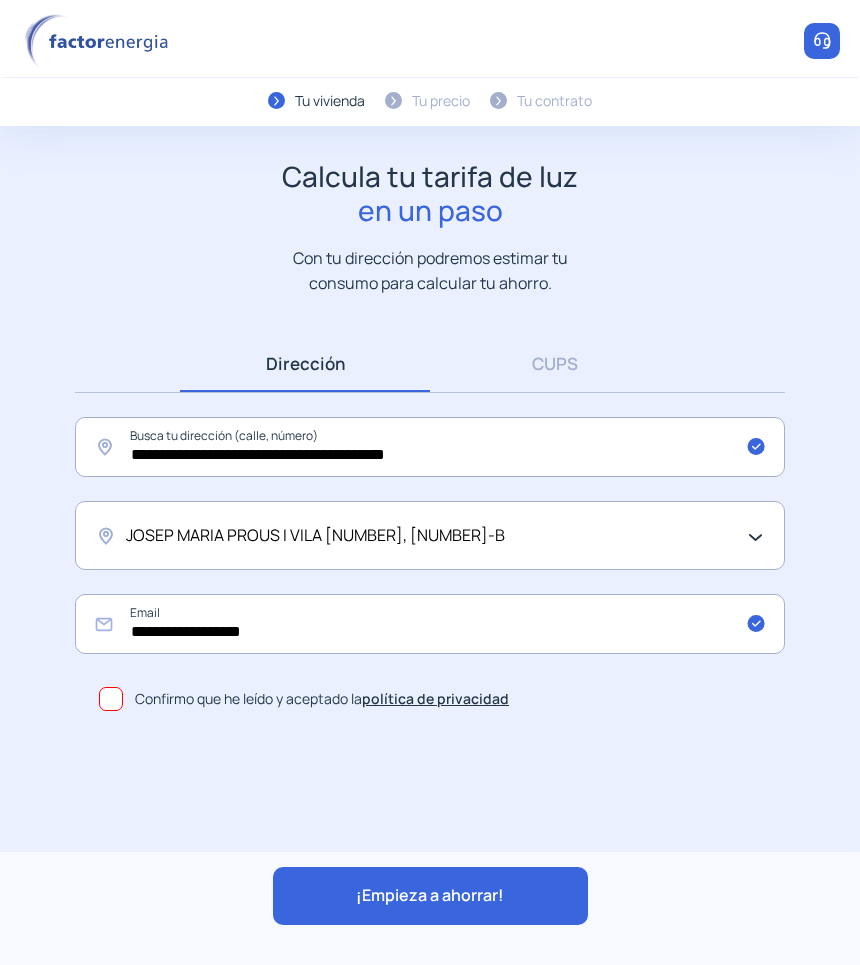 click on "¡Empieza a ahorrar!" 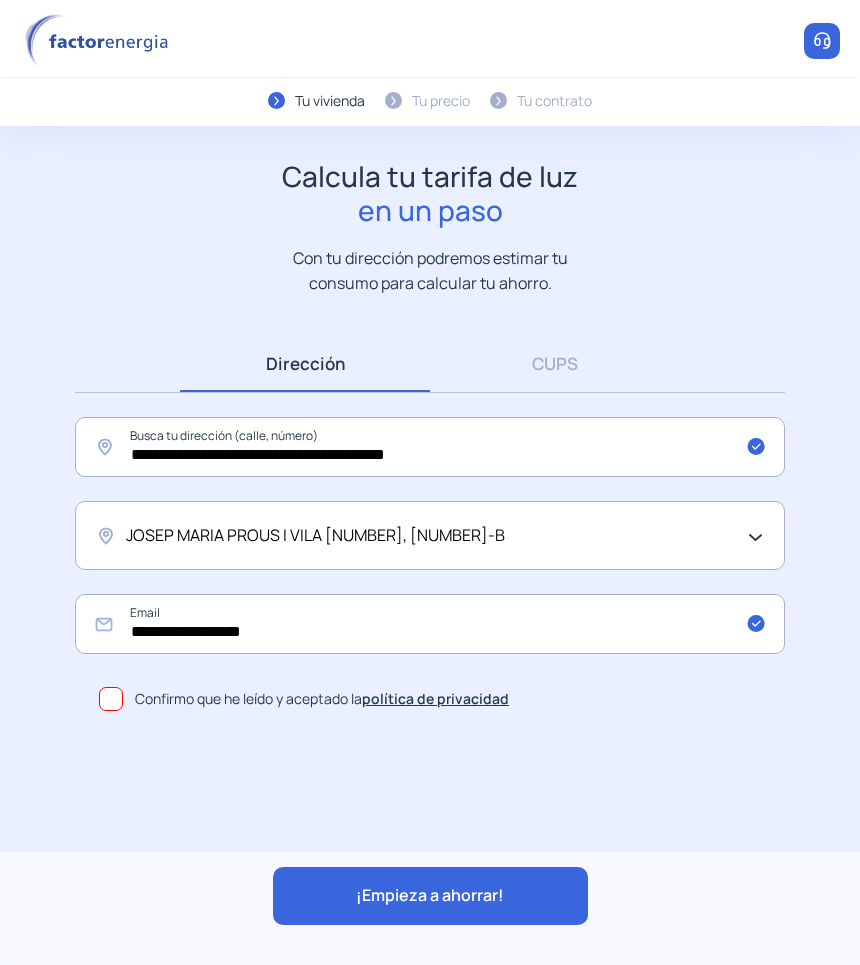 click on "¡Empieza a ahorrar!" 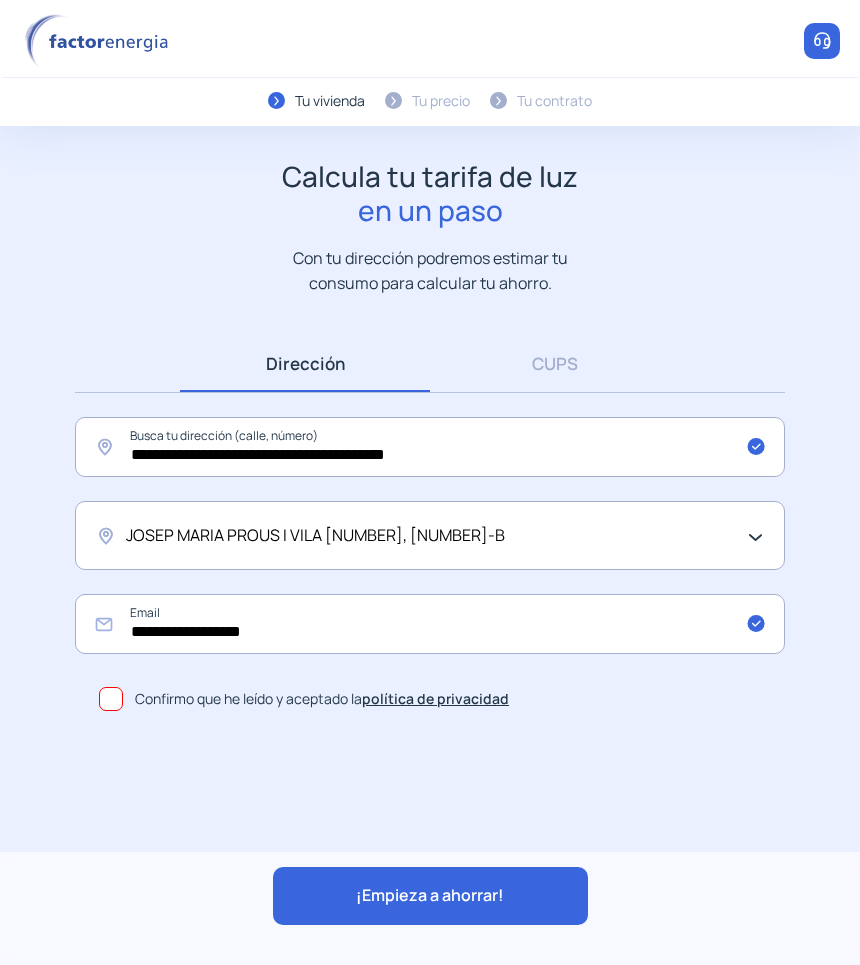 click on "¡Empieza a ahorrar!" 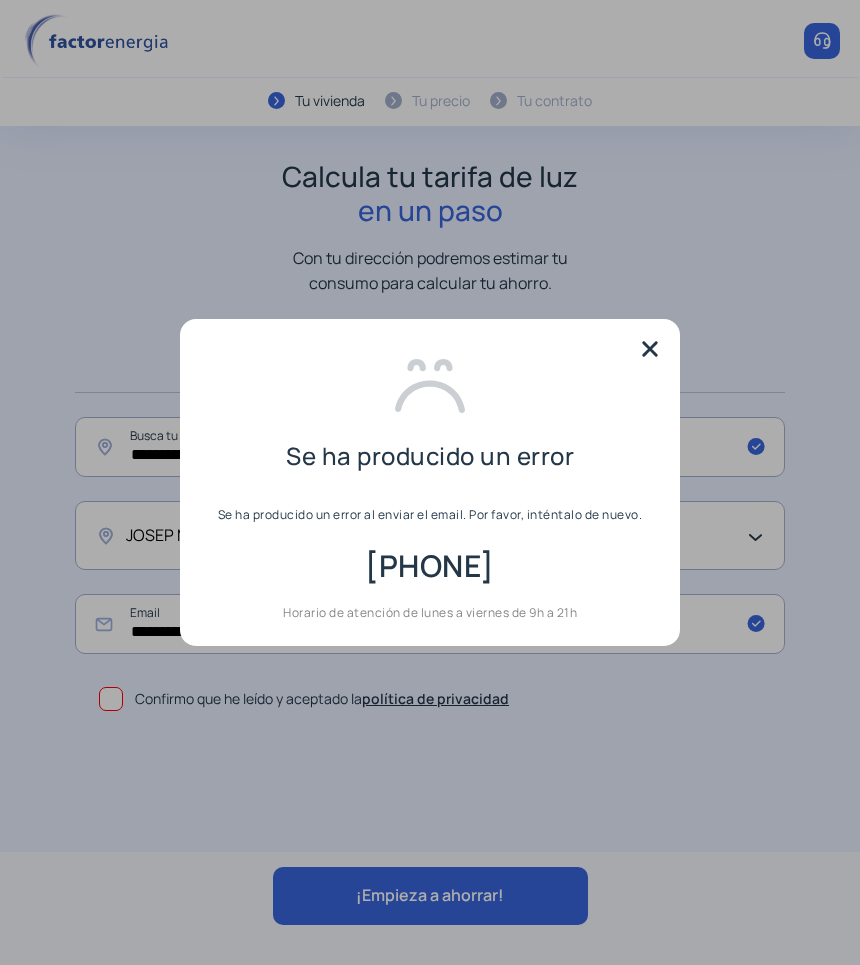 click at bounding box center (650, 349) 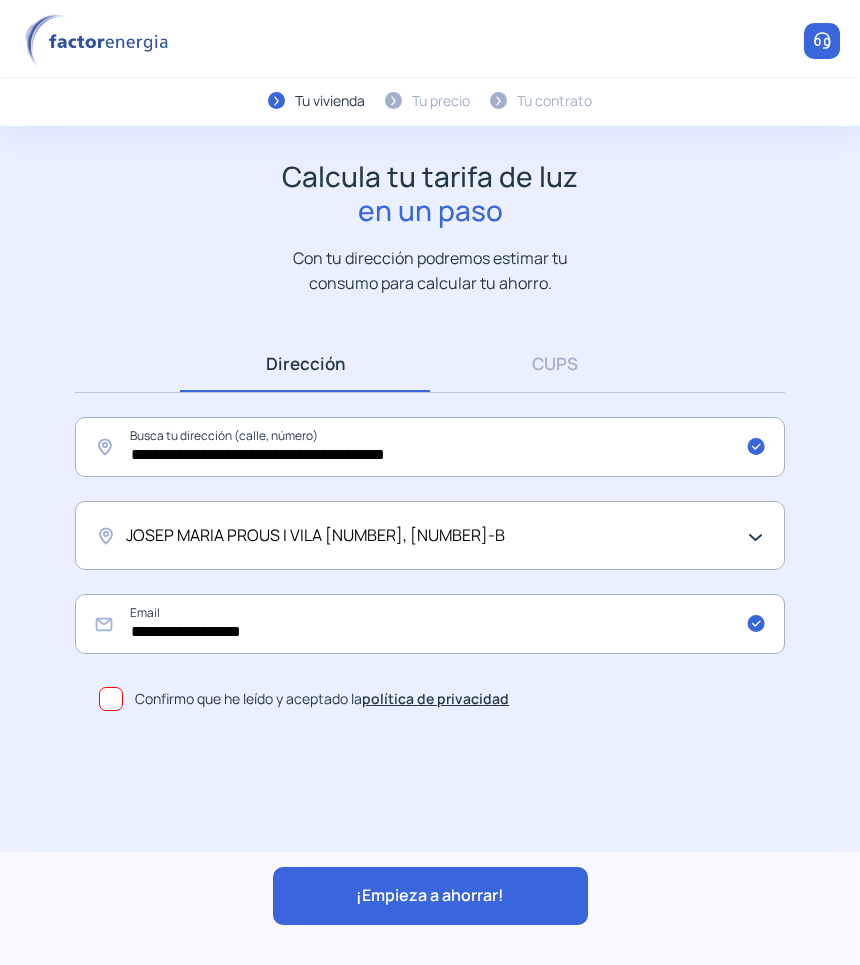 click on "¡Empieza a ahorrar!" 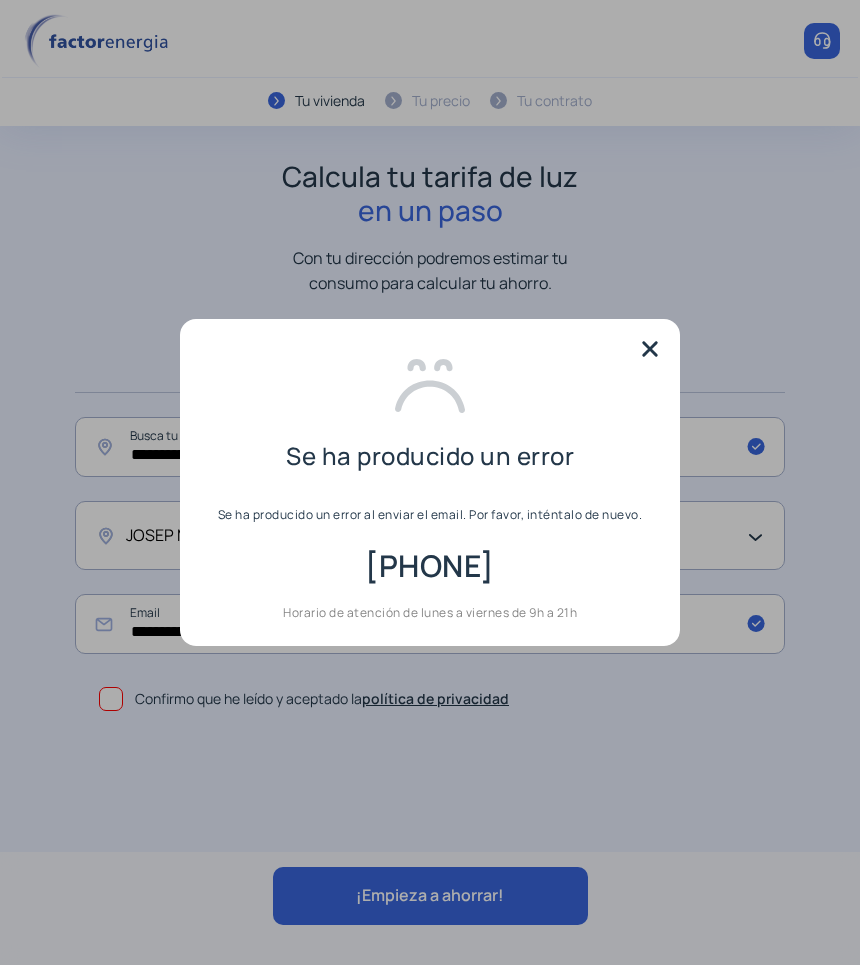 click at bounding box center [650, 349] 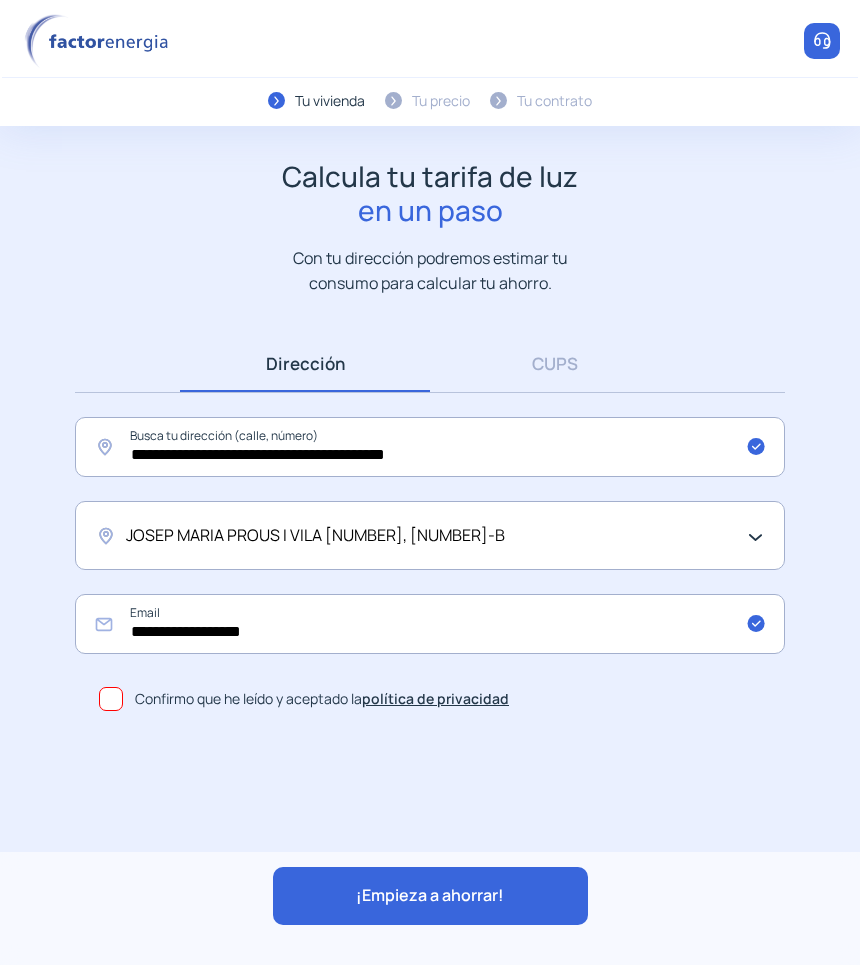 click on "JOSEP MARIA PROUS I VILA [NUMBER], [NUMBER]-B" 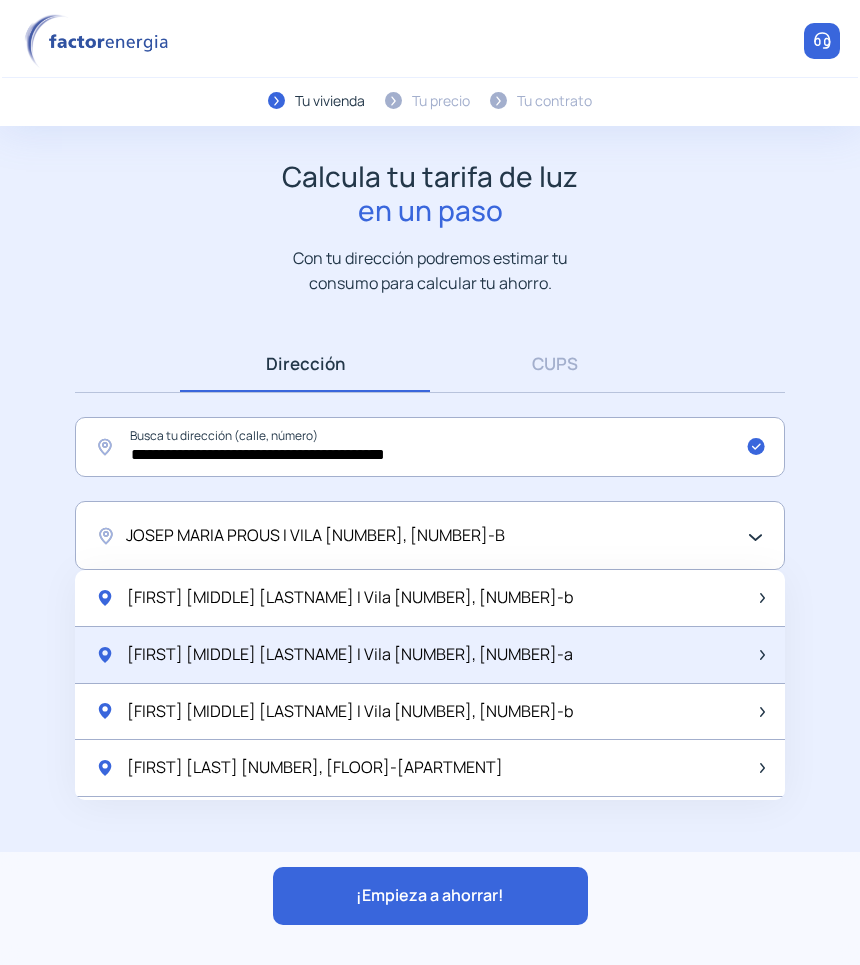 click on "[FIRST] [MIDDLE] [LASTNAME] I Vila [NUMBER], [NUMBER]-a" 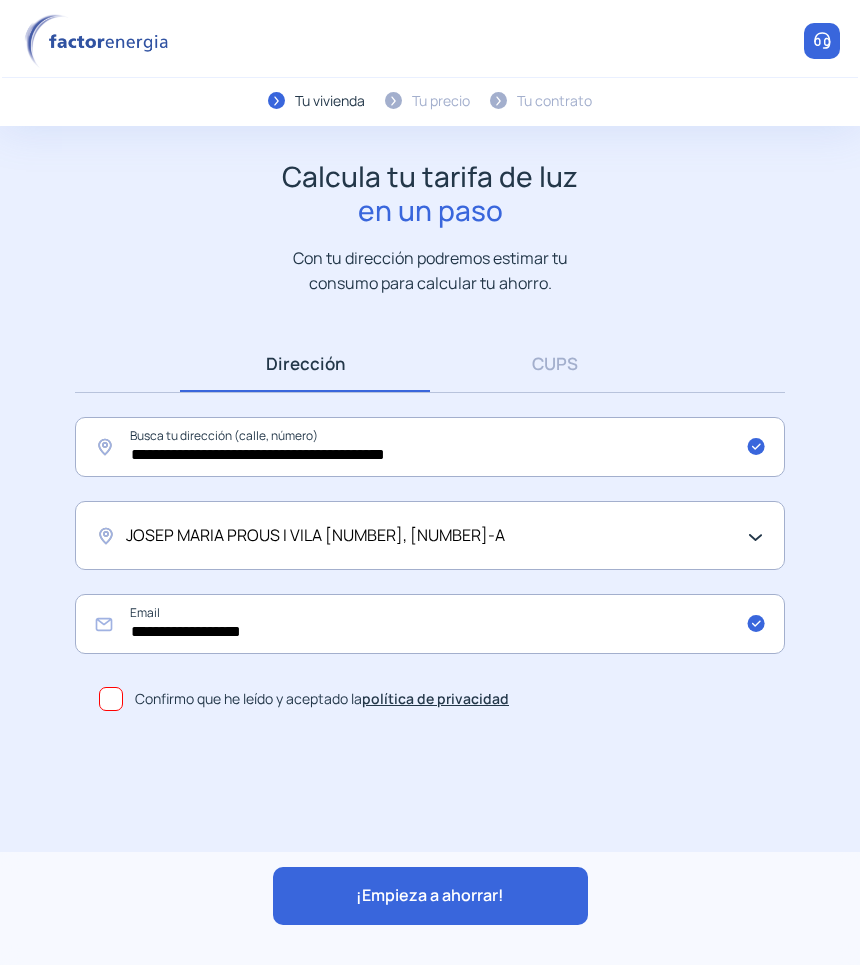 click on "JOSEP MARIA PROUS I VILA [NUMBER], [NUMBER]-A" 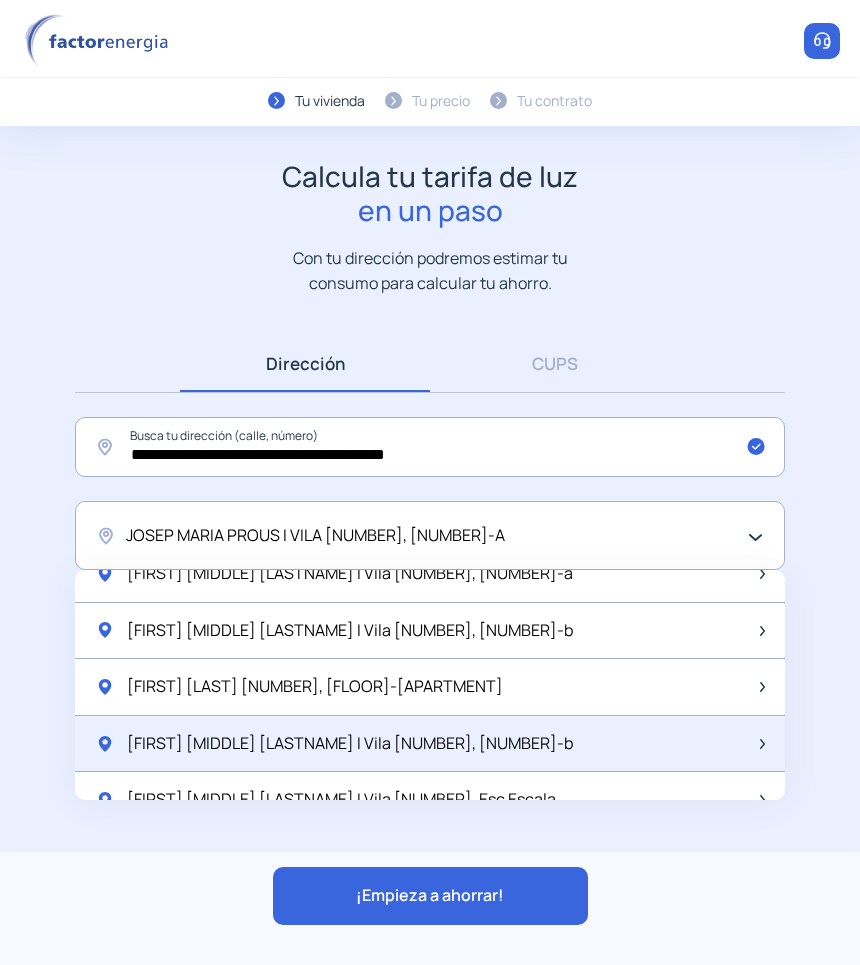 scroll, scrollTop: 125, scrollLeft: 0, axis: vertical 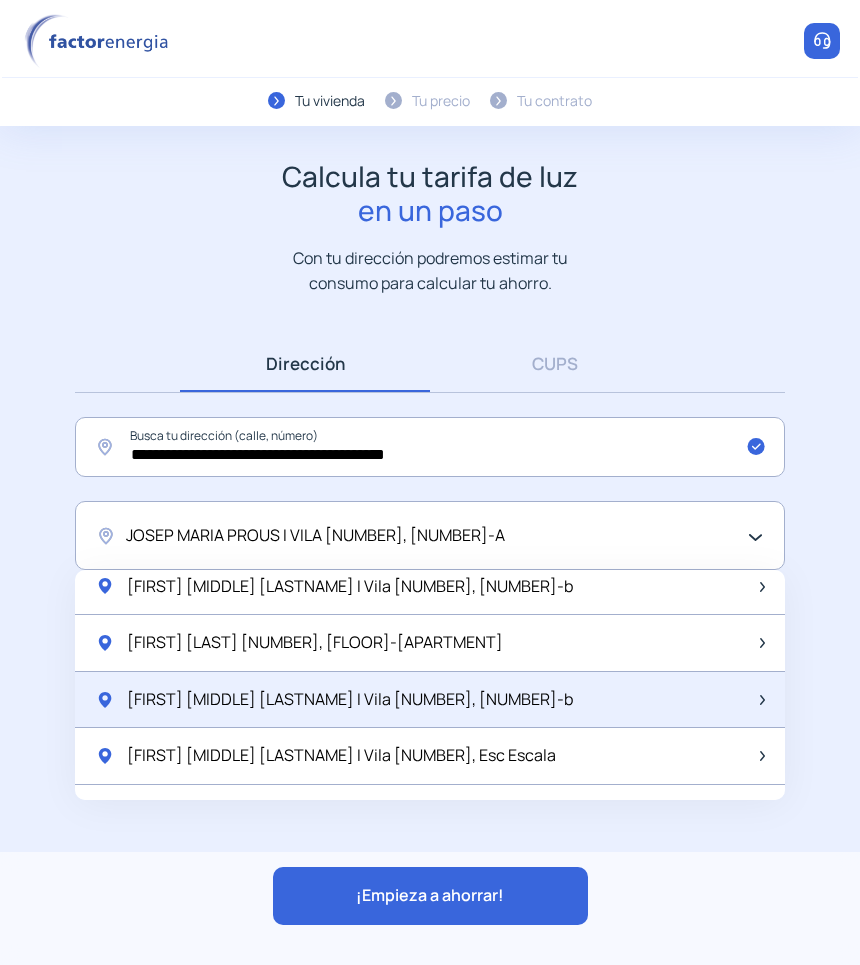 click on "[FIRST] [MIDDLE] [LASTNAME] I Vila [NUMBER], [NUMBER]-b" 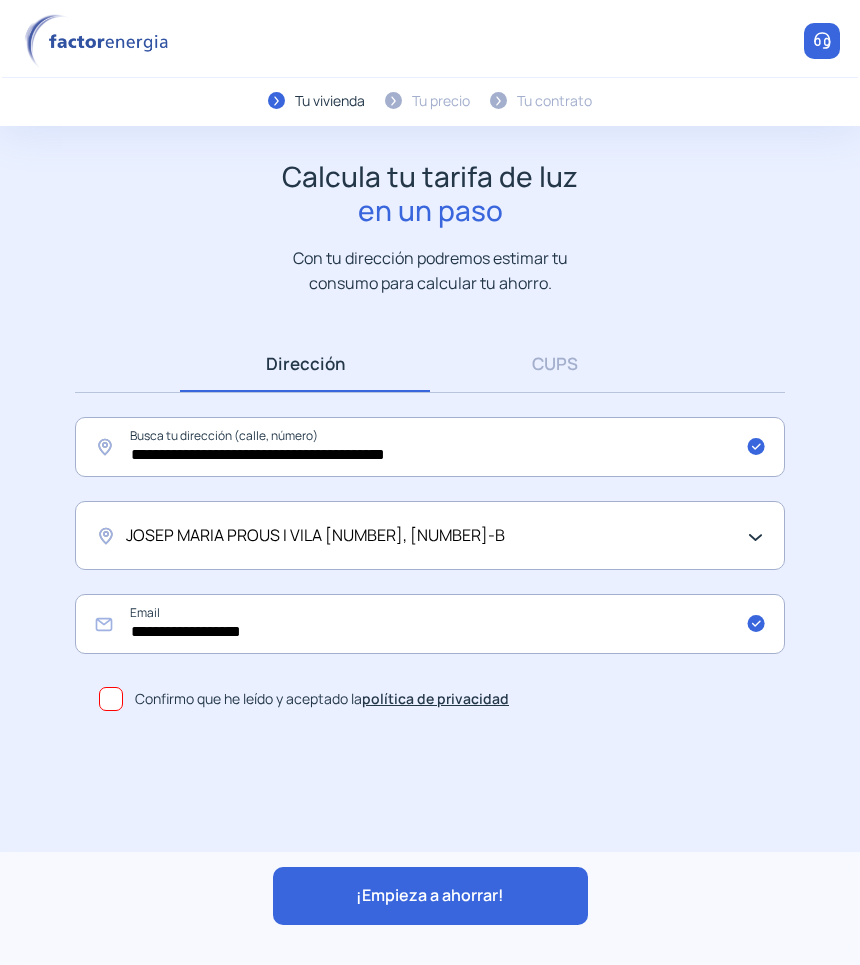 click on "¡Empieza a ahorrar!" 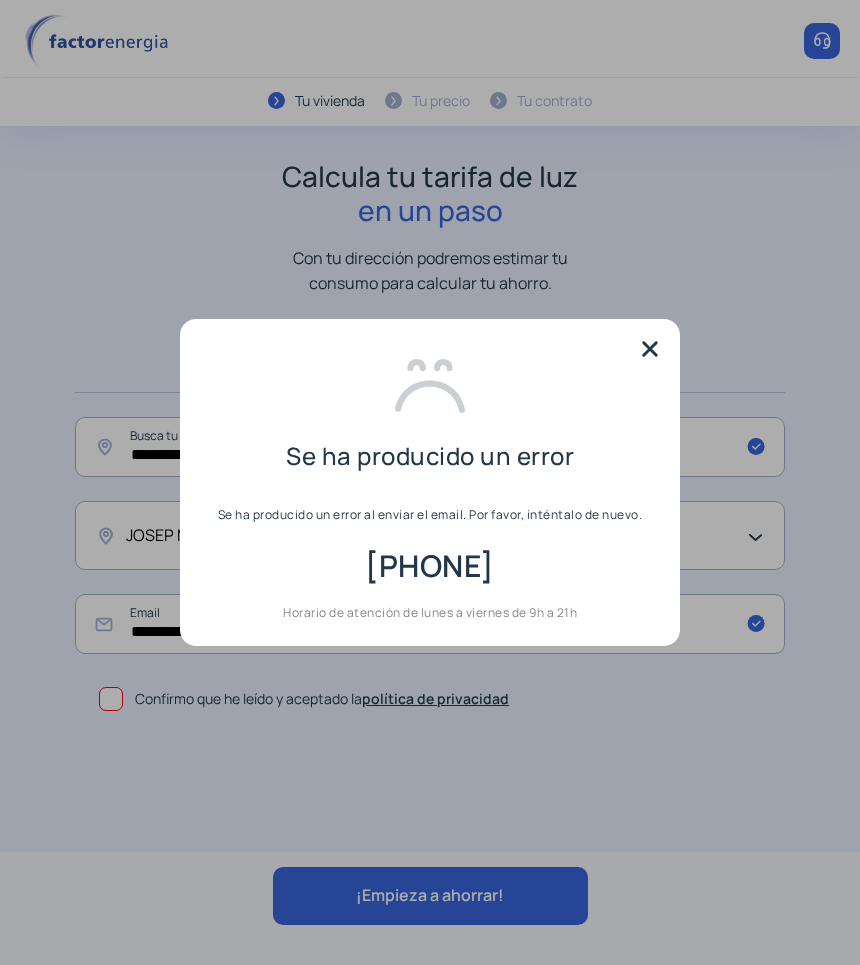 click at bounding box center [650, 349] 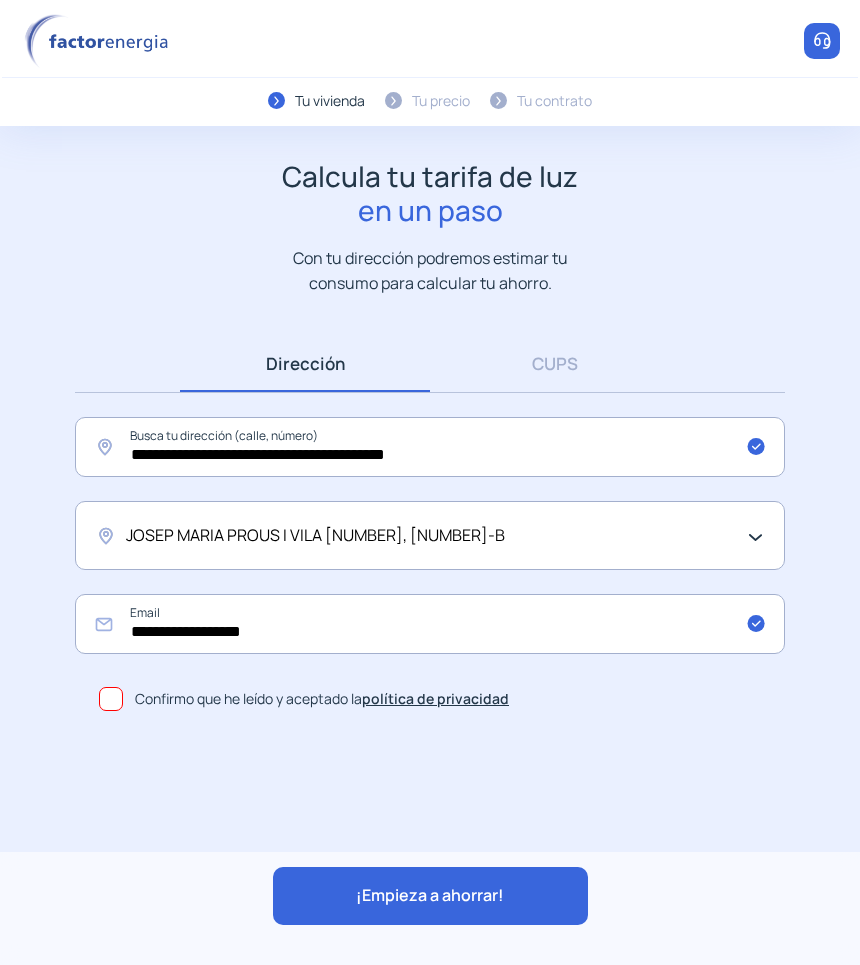 click on "JOSEP MARIA PROUS I VILA [NUMBER], [NUMBER]-B" 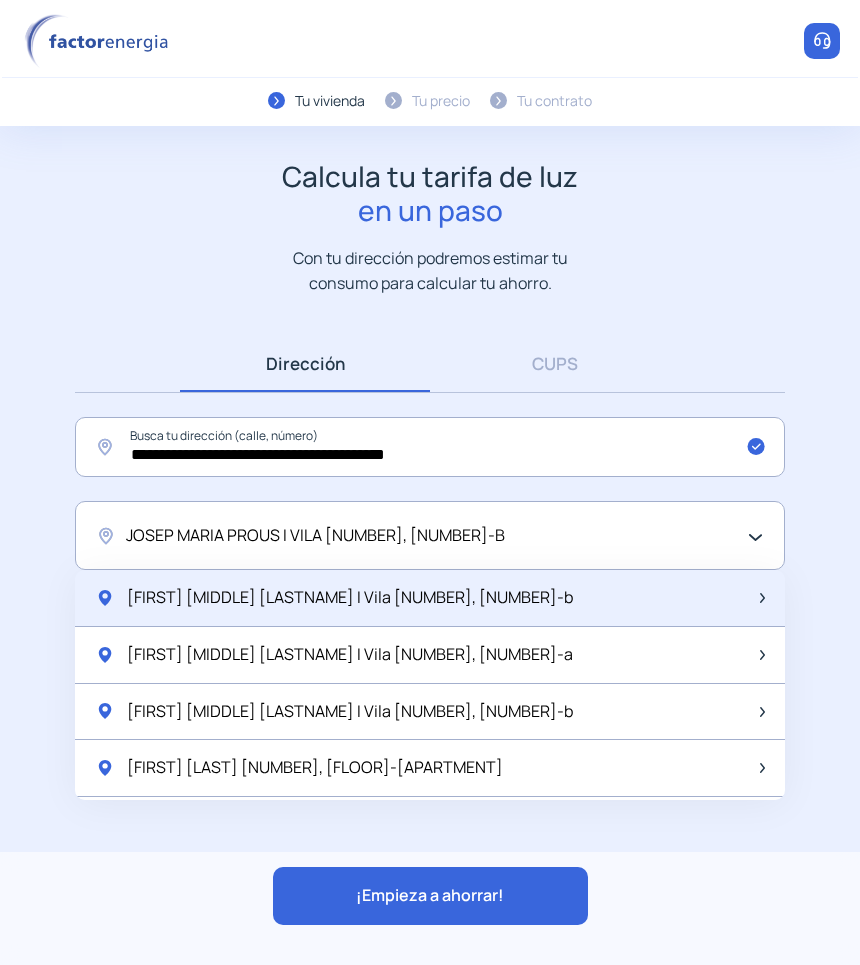 click on "[FIRST] [MIDDLE] [LASTNAME] I Vila [NUMBER], [NUMBER]-b" 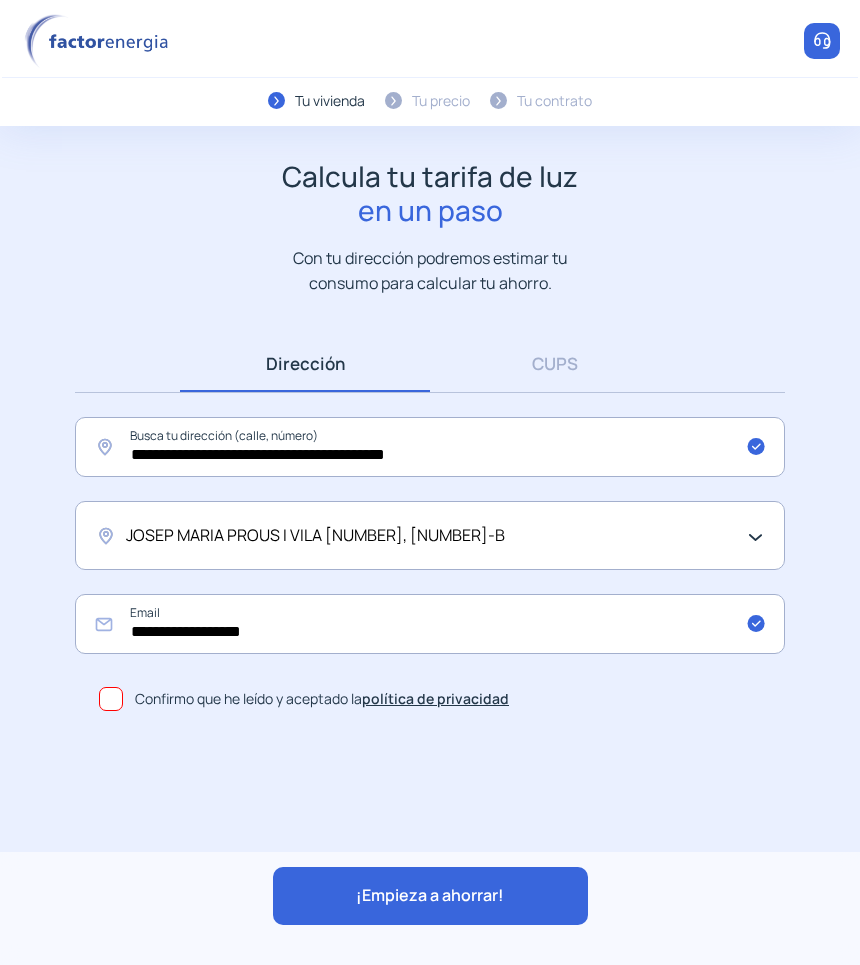 click on "¡Empieza a ahorrar!" 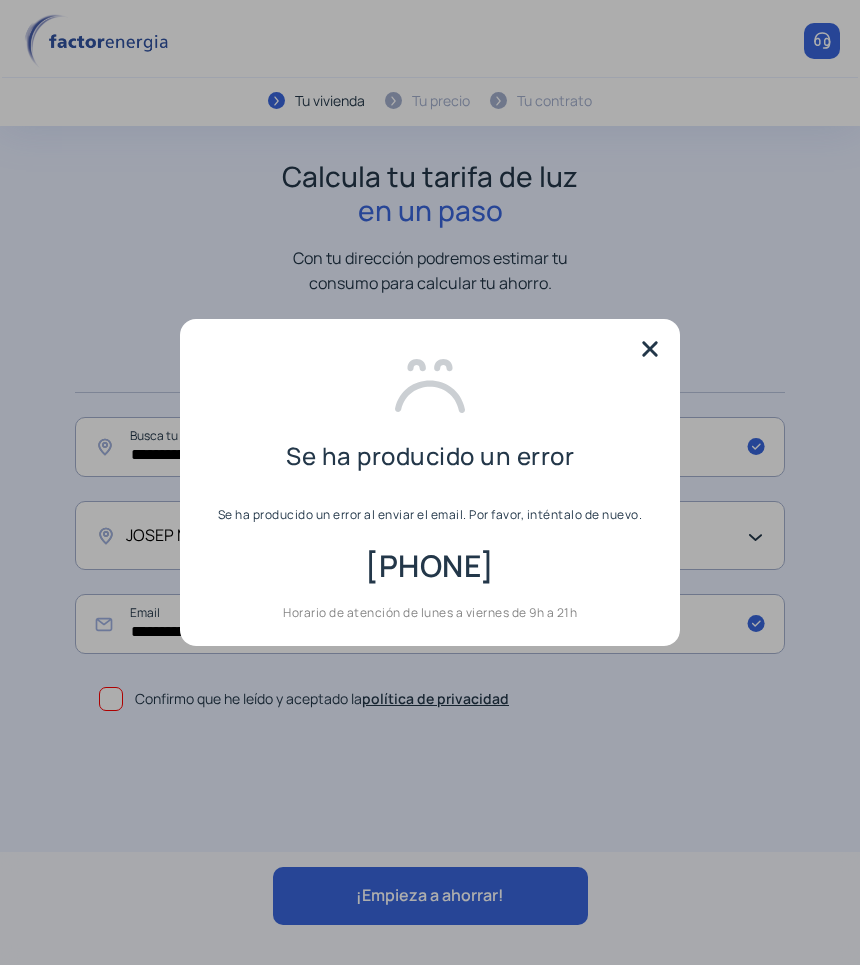 click at bounding box center (650, 349) 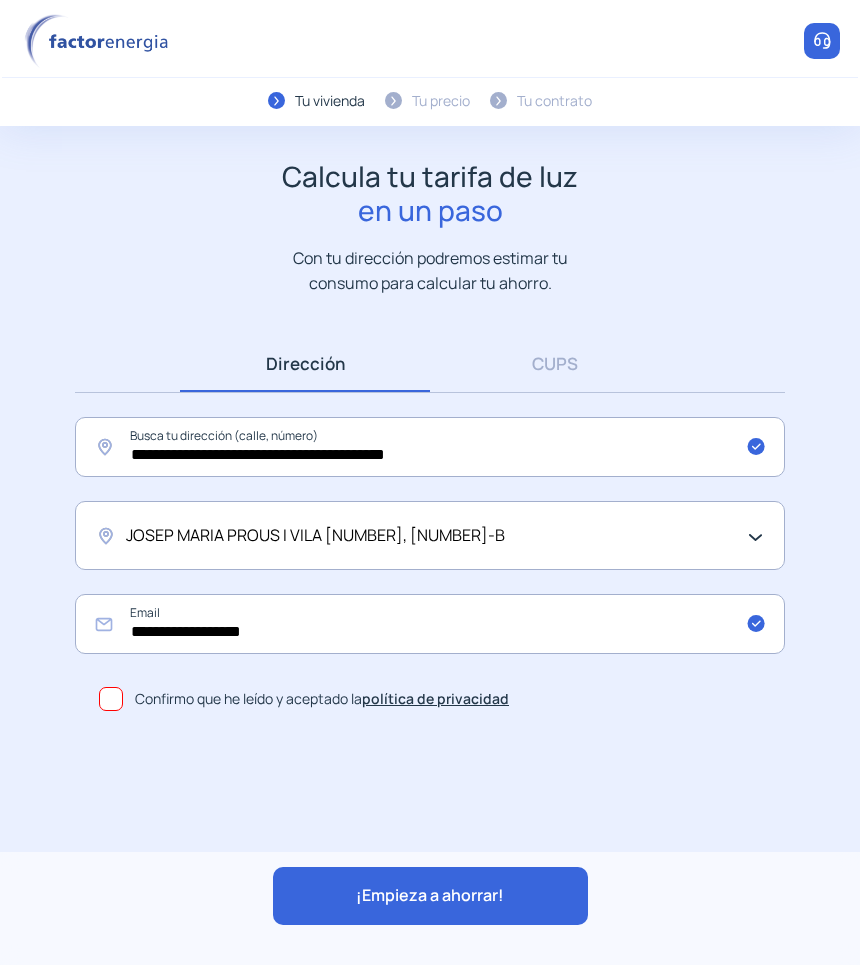 click on "JOSEP MARIA PROUS I VILA [NUMBER], [NUMBER]-B" 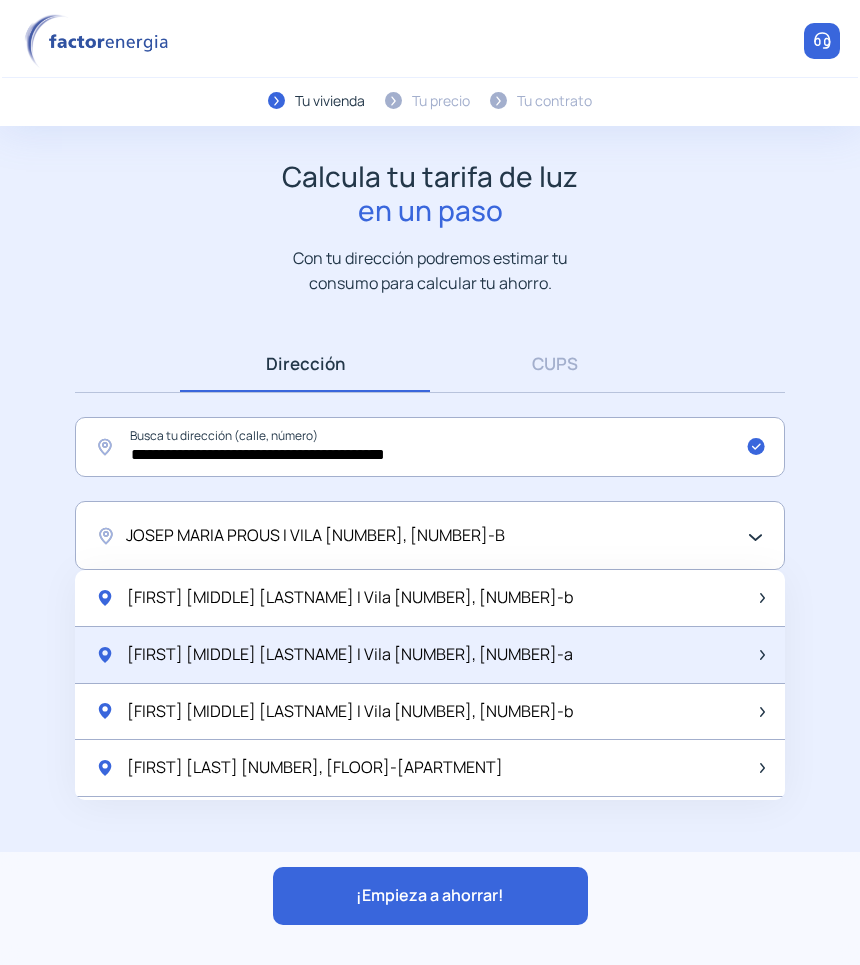 click on "[FIRST] [MIDDLE] [LASTNAME] I Vila [NUMBER], [NUMBER]-a" 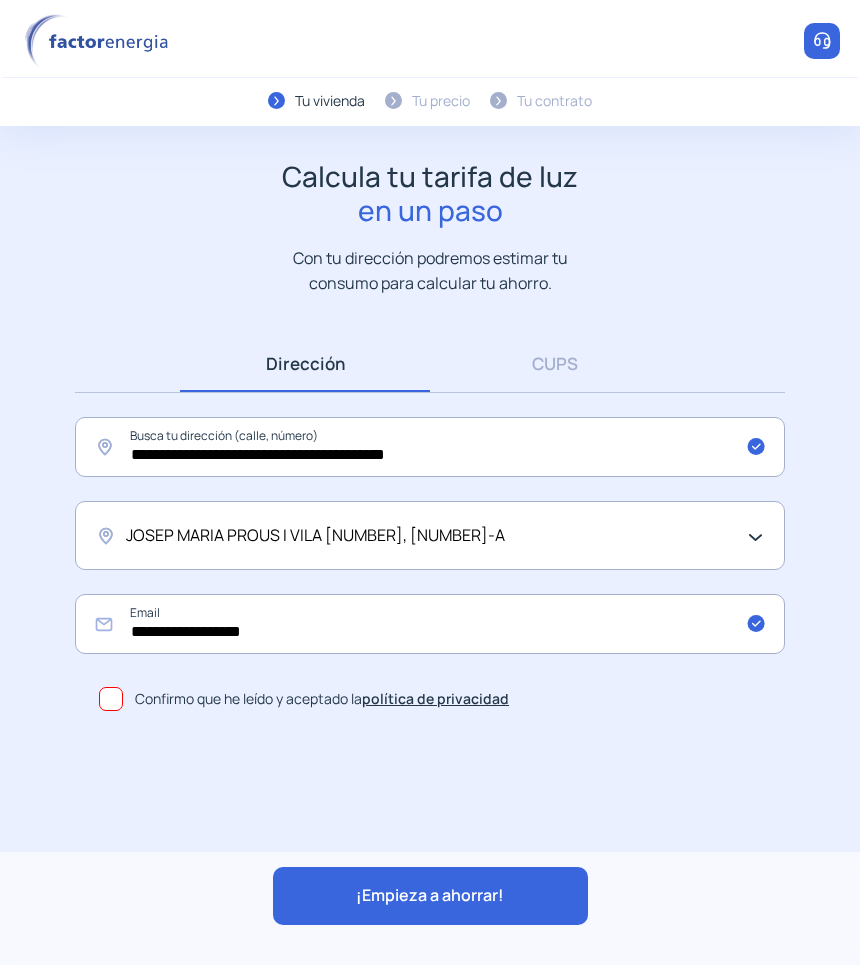 click on "¡Empieza a ahorrar!" 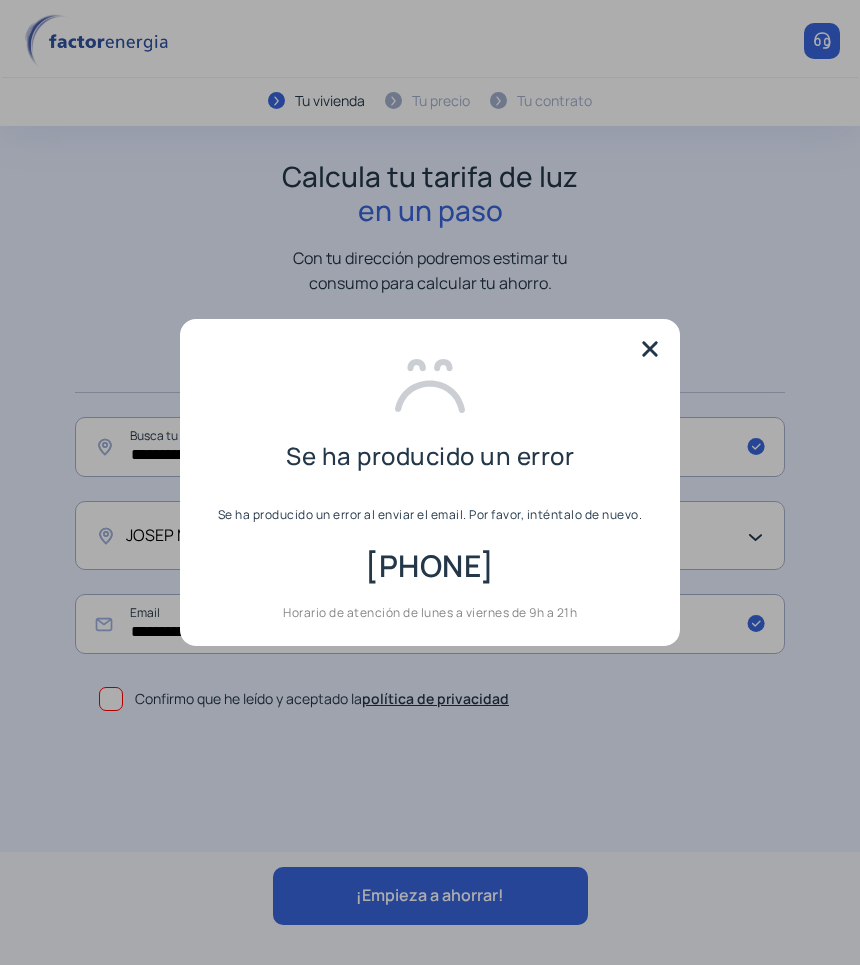 click at bounding box center [650, 349] 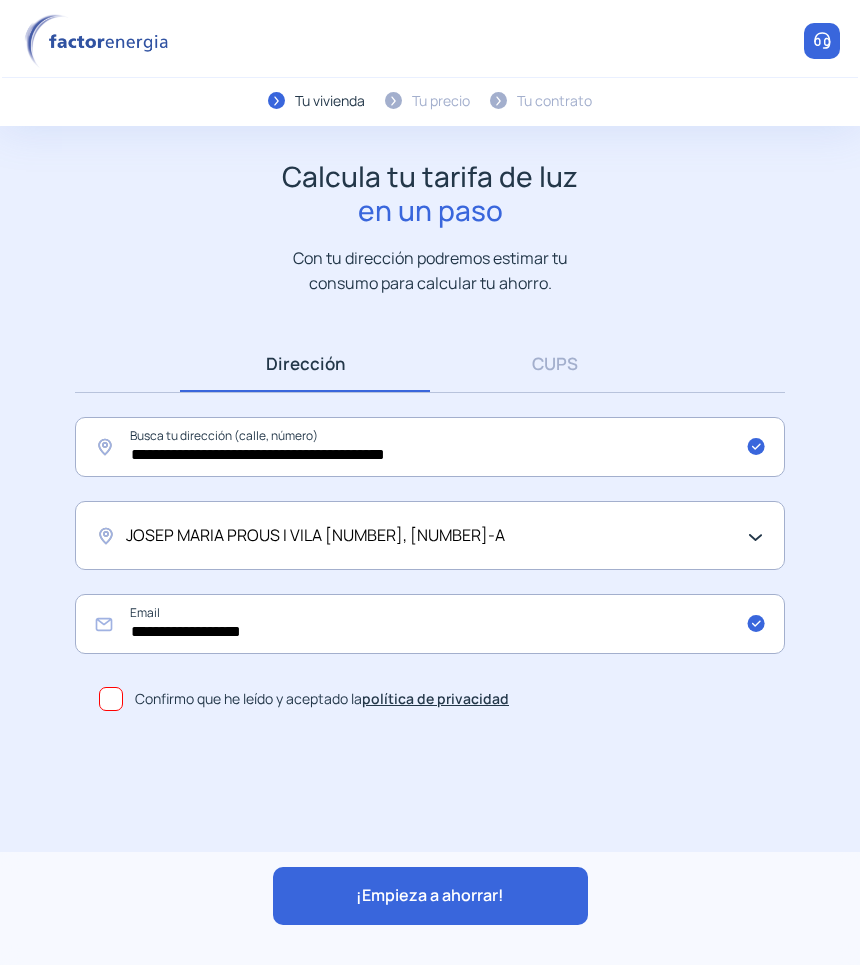 click on "JOSEP MARIA PROUS I VILA [NUMBER], [NUMBER]-A" 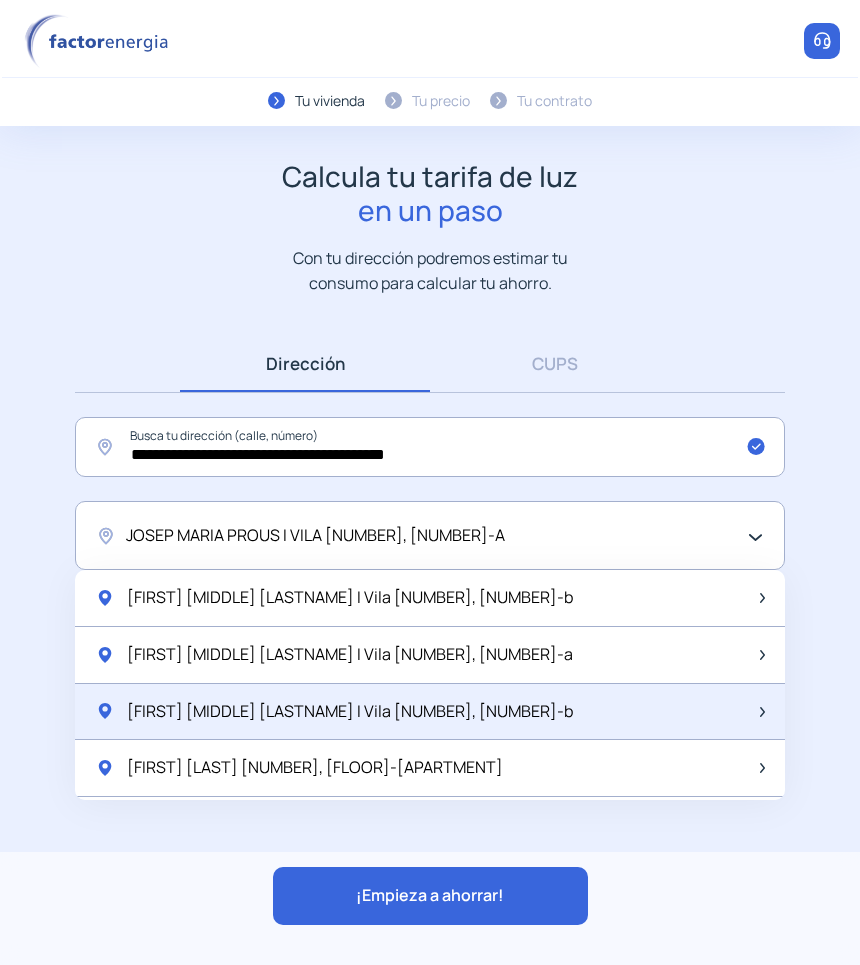 click on "[FIRST] [MIDDLE] [LASTNAME] I Vila [NUMBER], [NUMBER]-b" 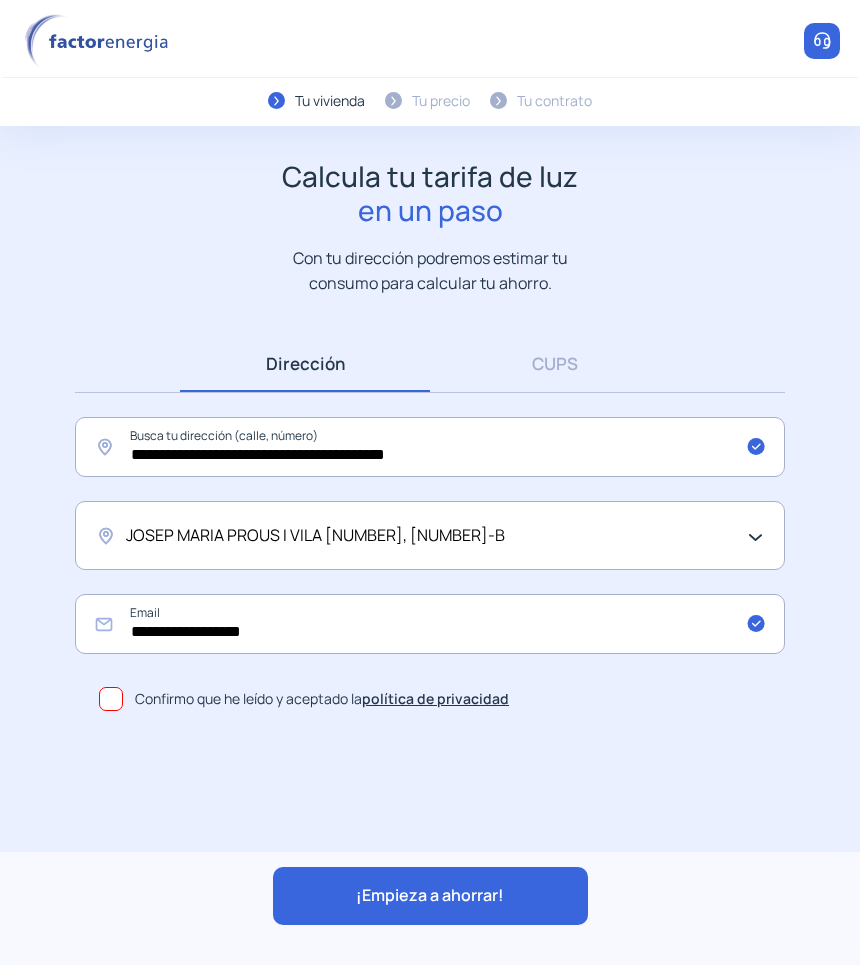 click on "¡Empieza a ahorrar!" 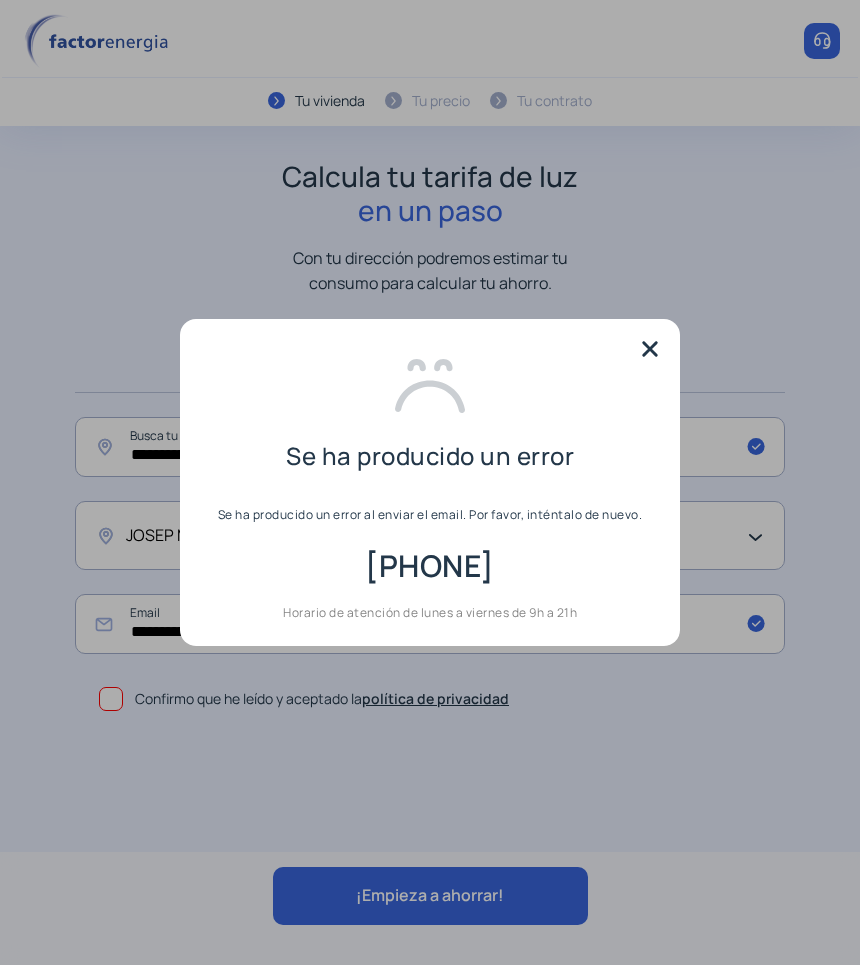 click at bounding box center [650, 349] 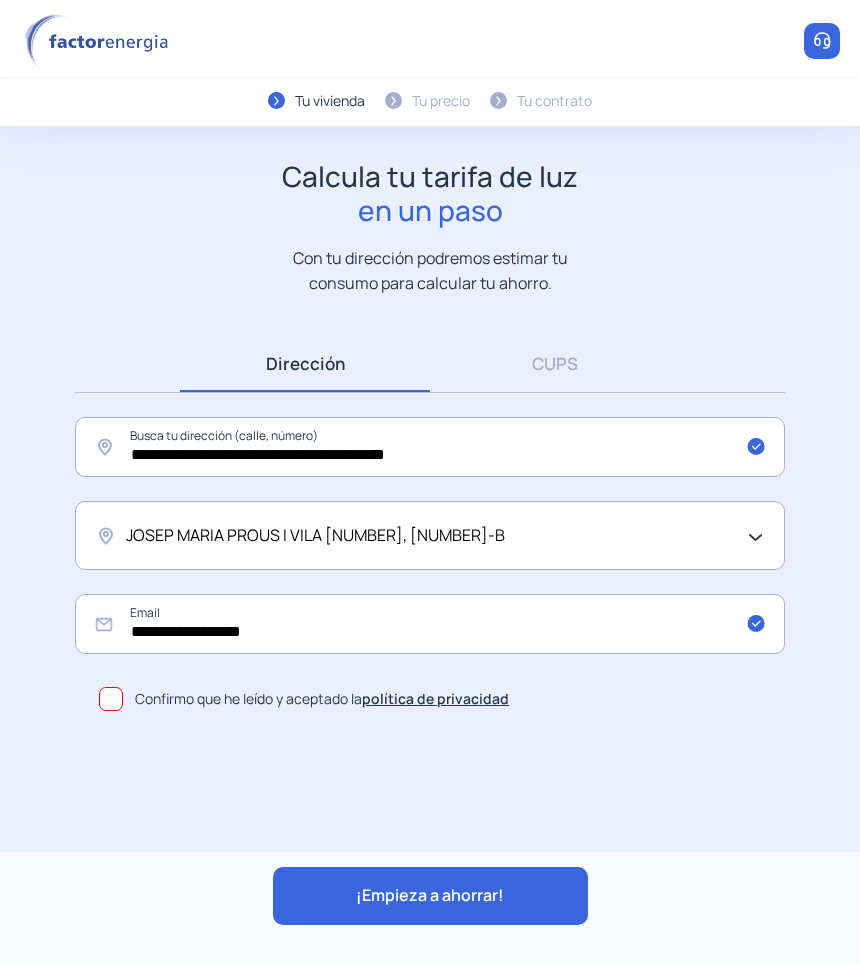 click on "JOSEP MARIA PROUS I VILA [NUMBER], [NUMBER]-B" 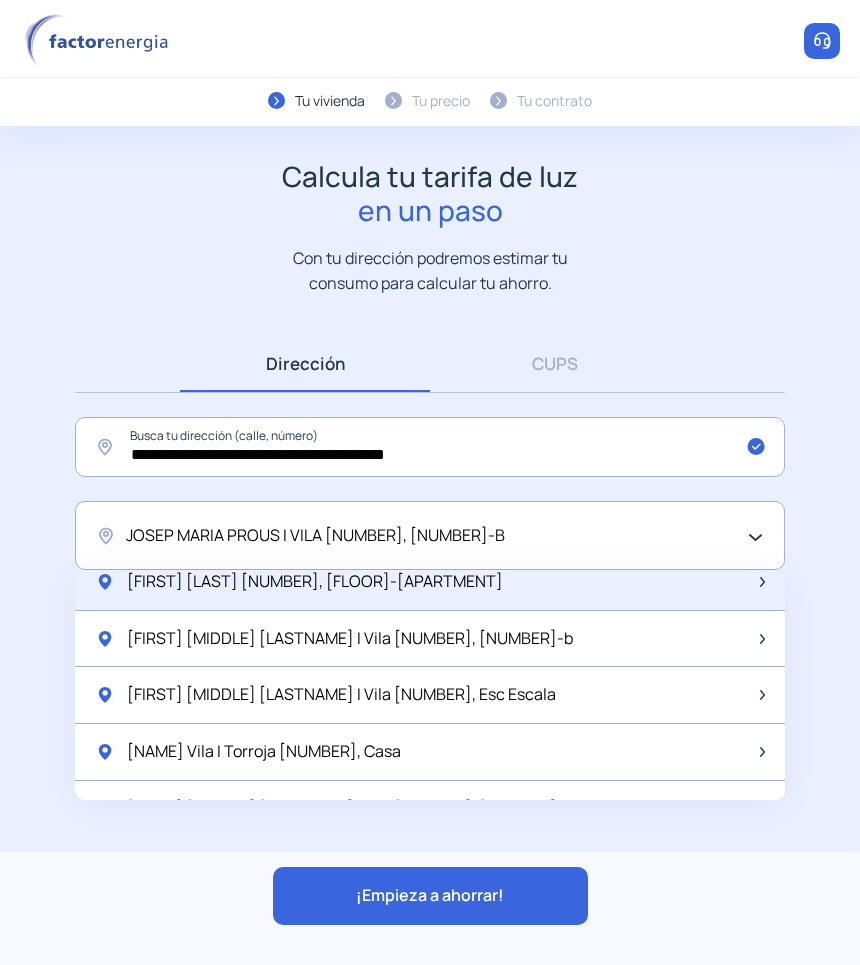 scroll, scrollTop: 125, scrollLeft: 0, axis: vertical 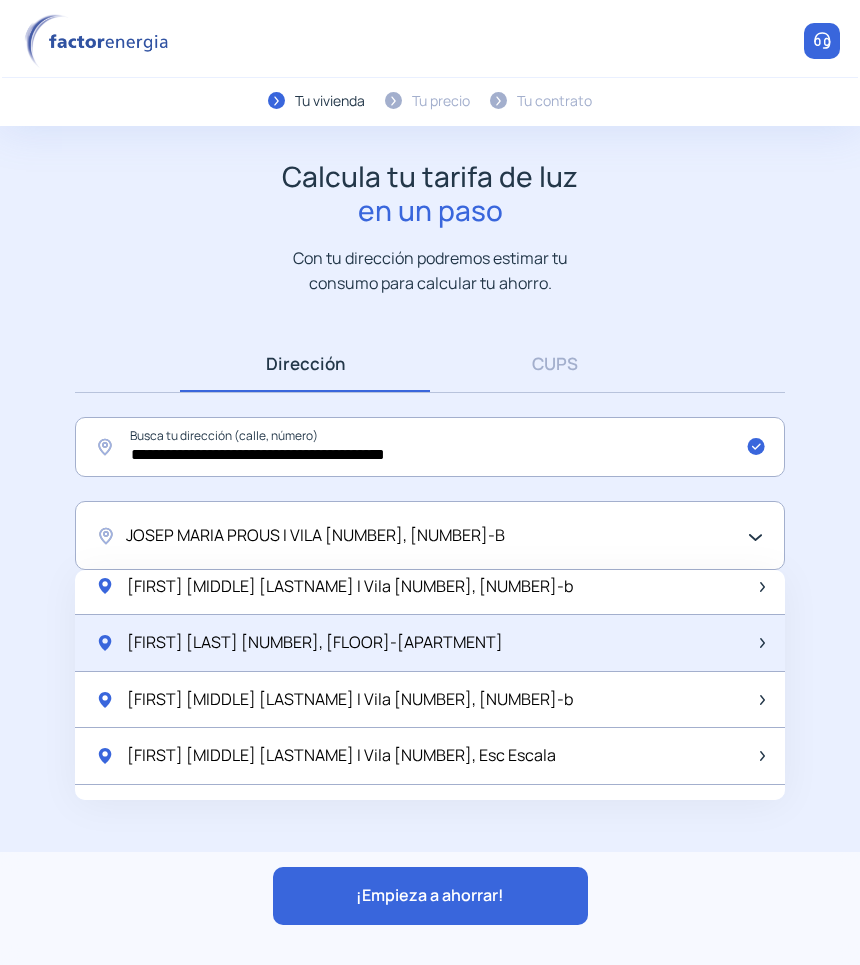 click on "[FIRST] [LAST] [NUMBER], [FLOOR]-[APARTMENT]" 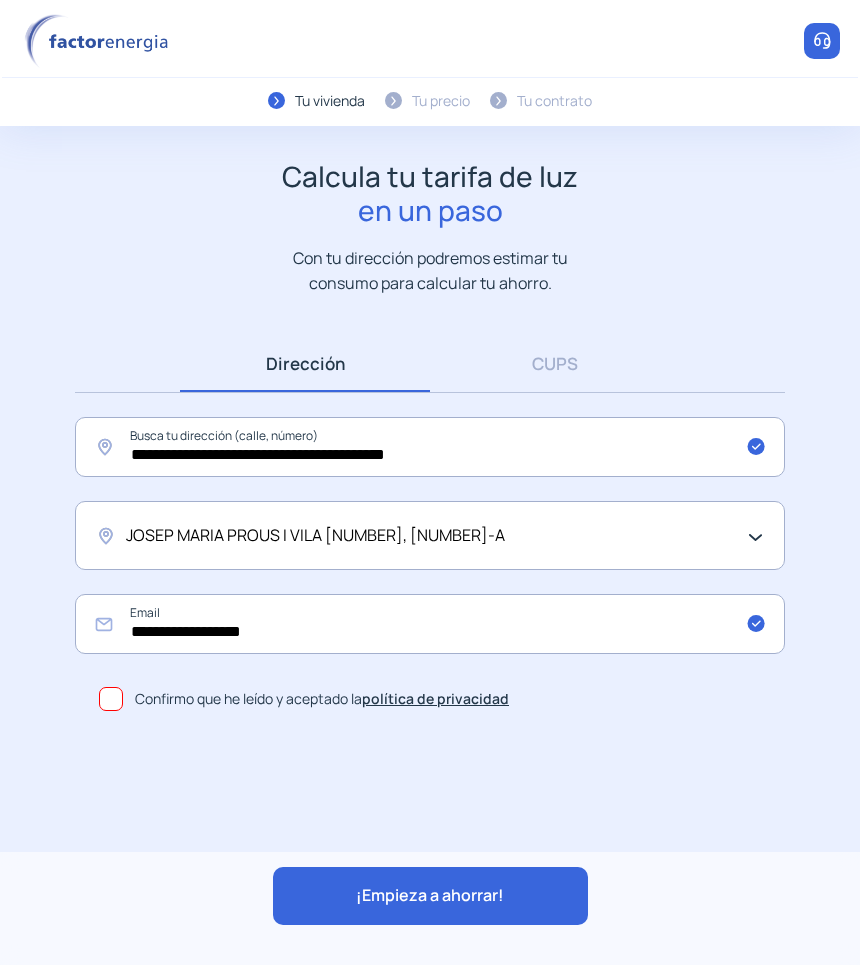 click on "¡Empieza a ahorrar!" 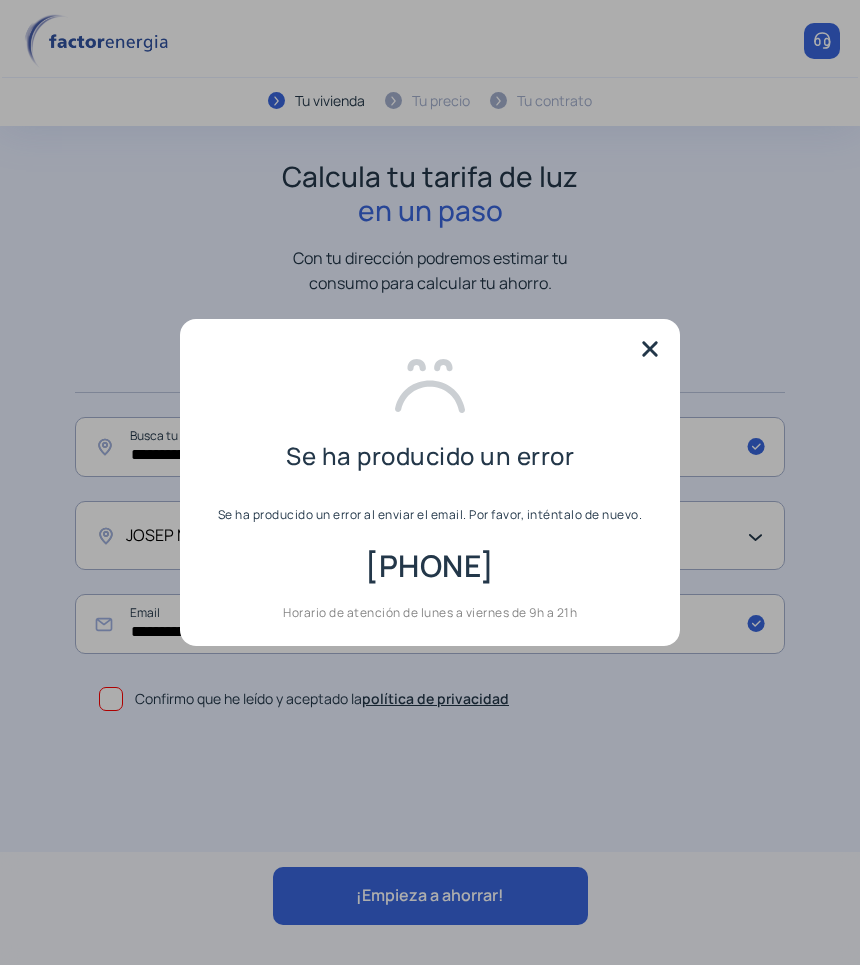 click at bounding box center (650, 349) 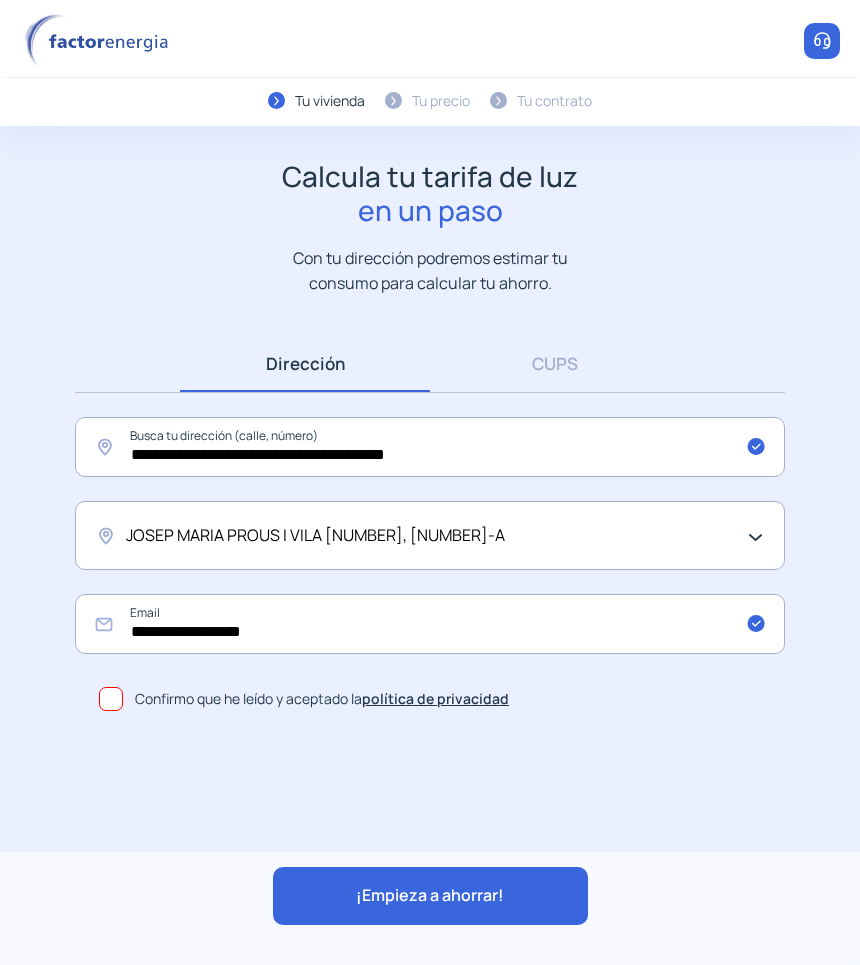 click on "JOSEP MARIA PROUS I VILA [NUMBER], [NUMBER]-A" 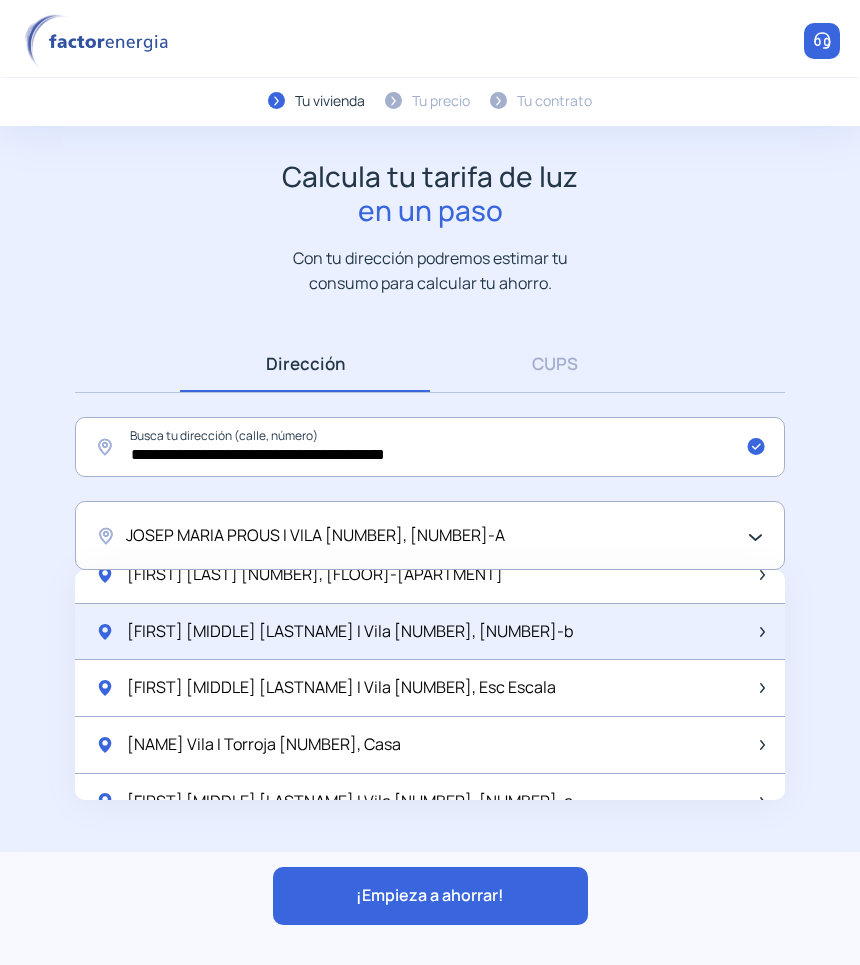 scroll, scrollTop: 250, scrollLeft: 0, axis: vertical 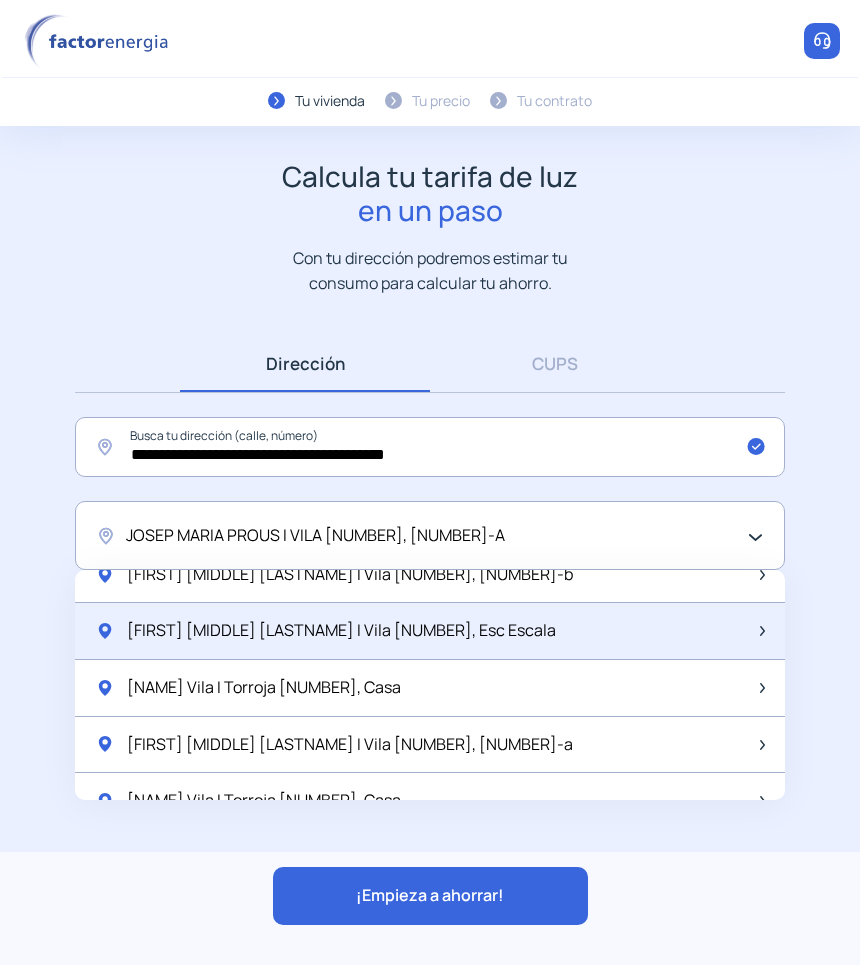 click on "[FIRST] [MIDDLE] [LASTNAME] I Vila [NUMBER], Esc Escala" 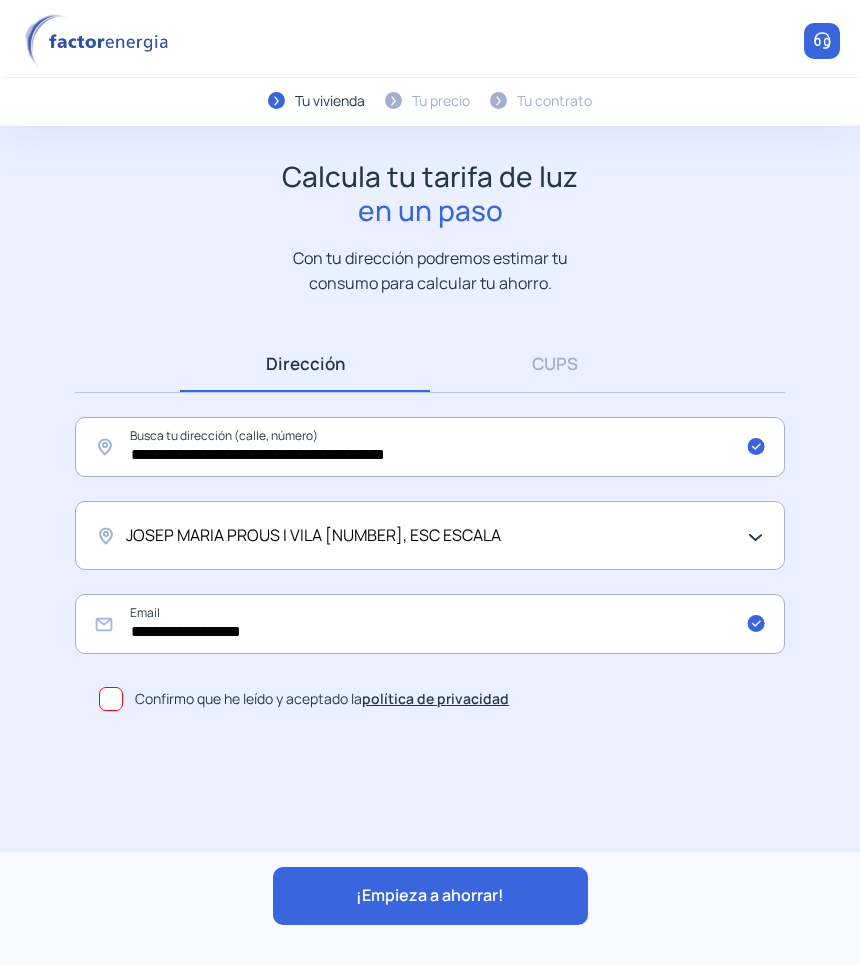 click on "¡Empieza a ahorrar!" 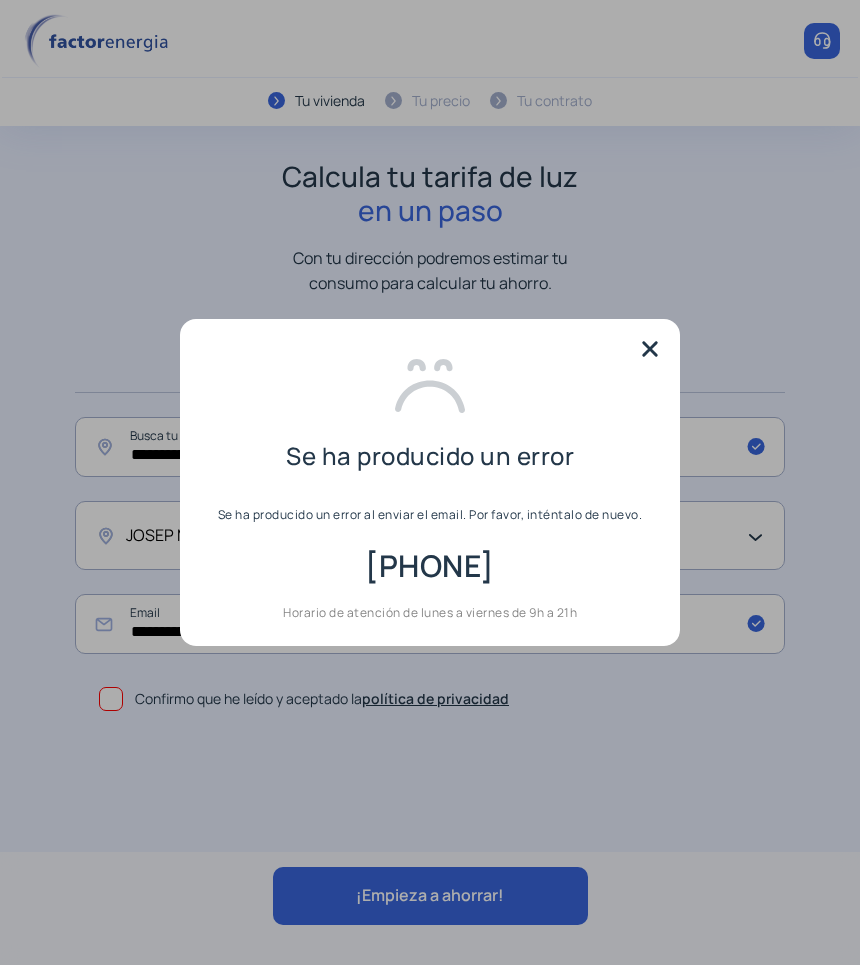 click at bounding box center [650, 349] 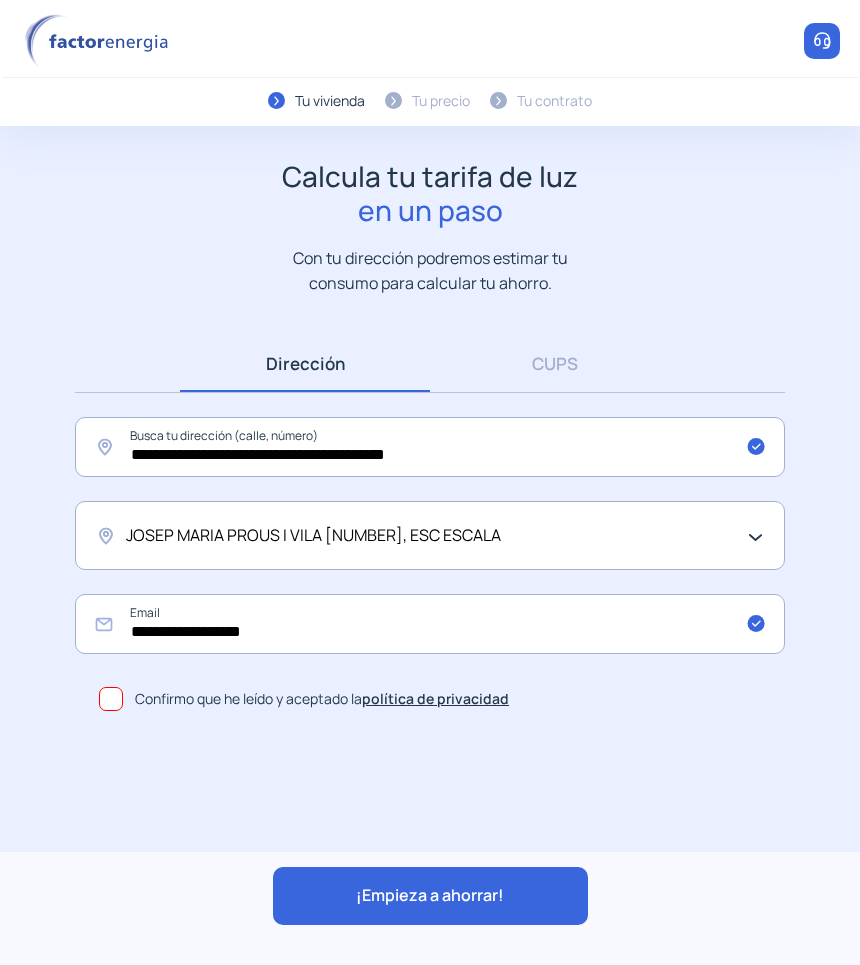 click on "JOSEP MARIA PROUS I VILA [NUMBER], ESC ESCALA" 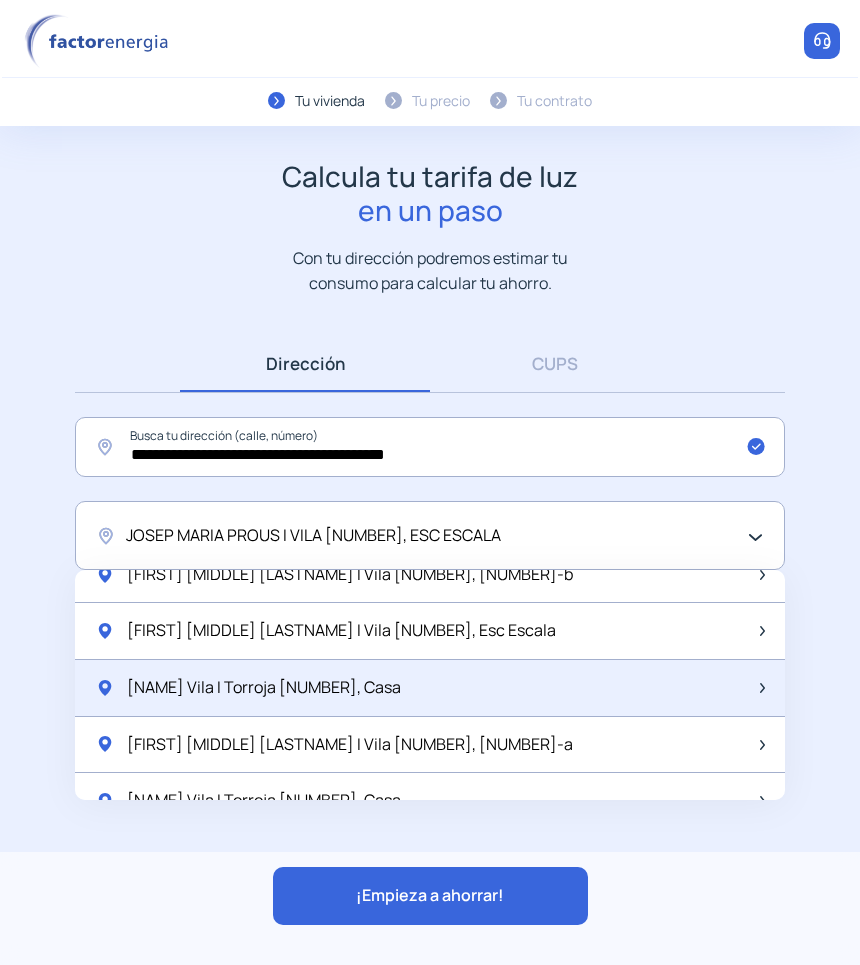 scroll, scrollTop: 375, scrollLeft: 0, axis: vertical 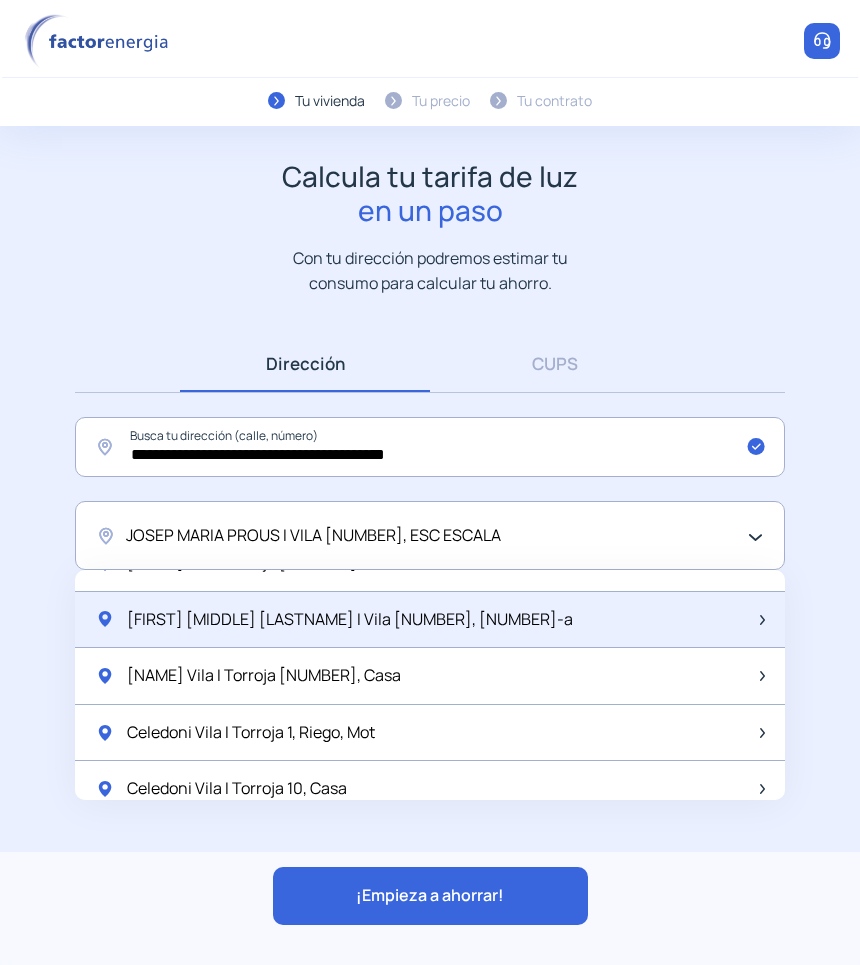 click on "[FIRST] [MIDDLE] [LASTNAME] I Vila [NUMBER], [NUMBER]-a" 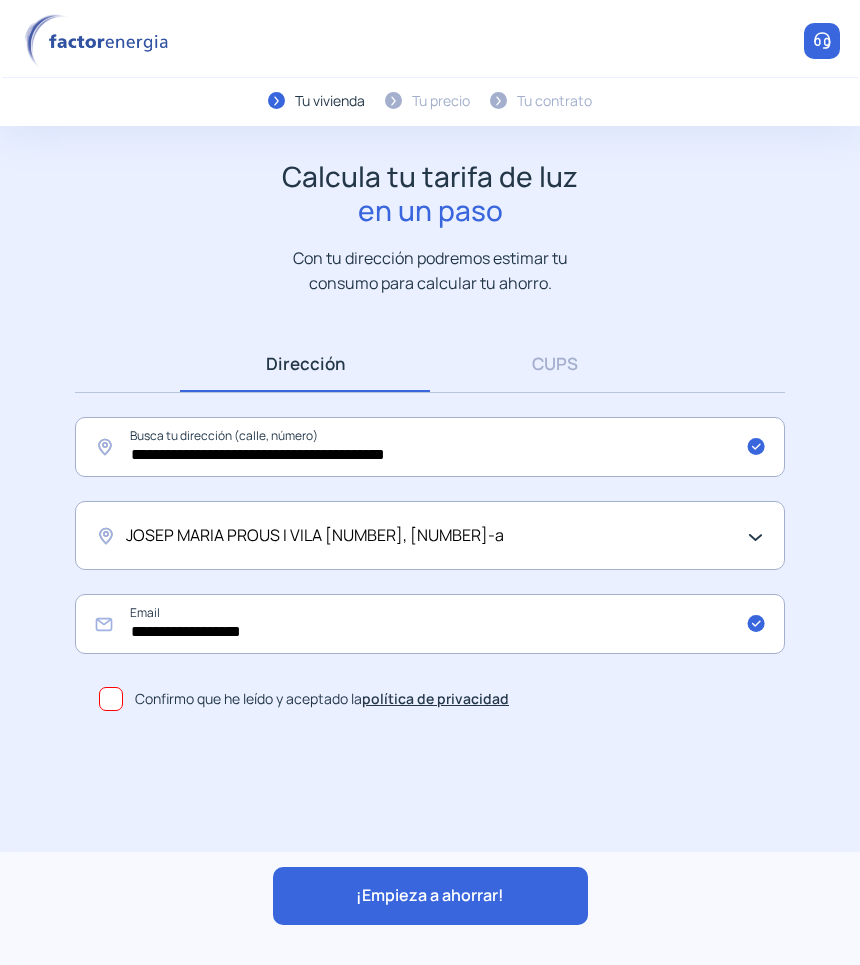 click on "¡Empieza a ahorrar!" 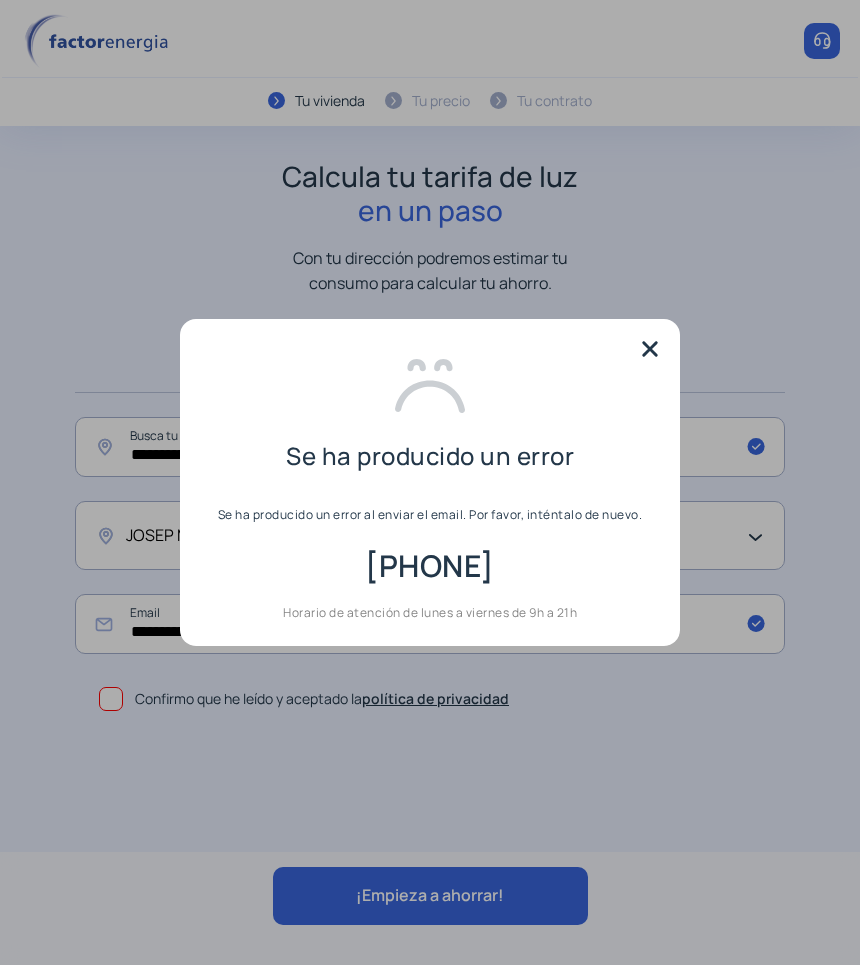 click at bounding box center [650, 349] 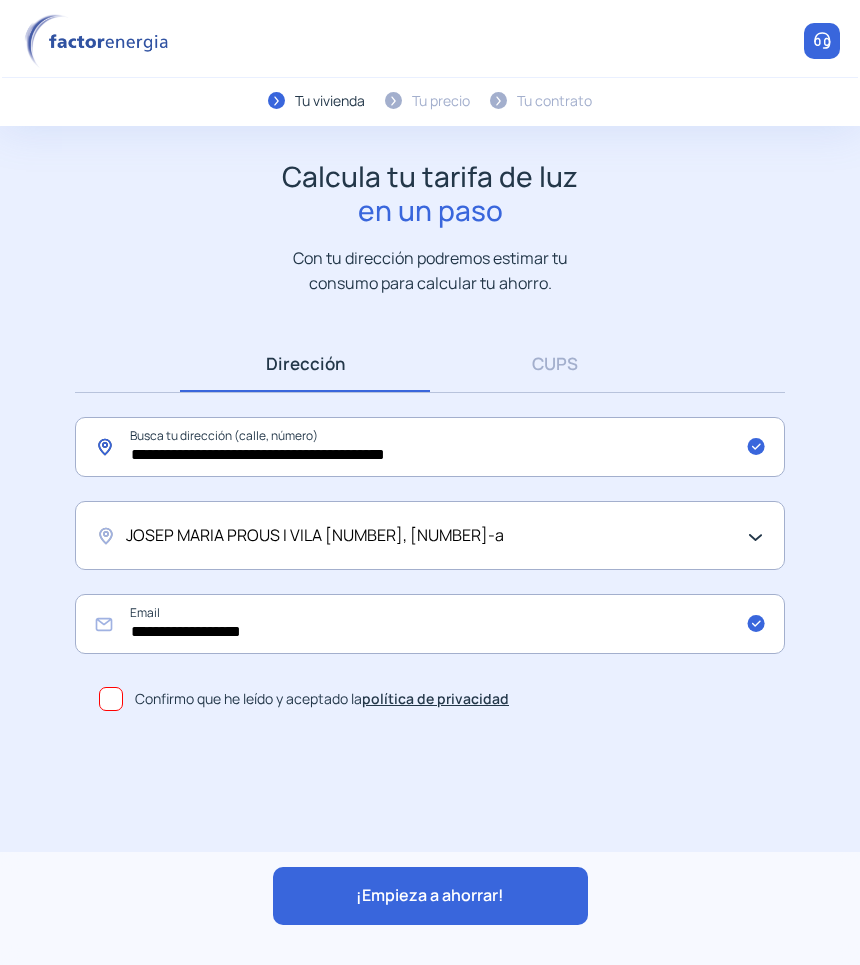 drag, startPoint x: 485, startPoint y: 448, endPoint x: -132, endPoint y: 446, distance: 617.00323 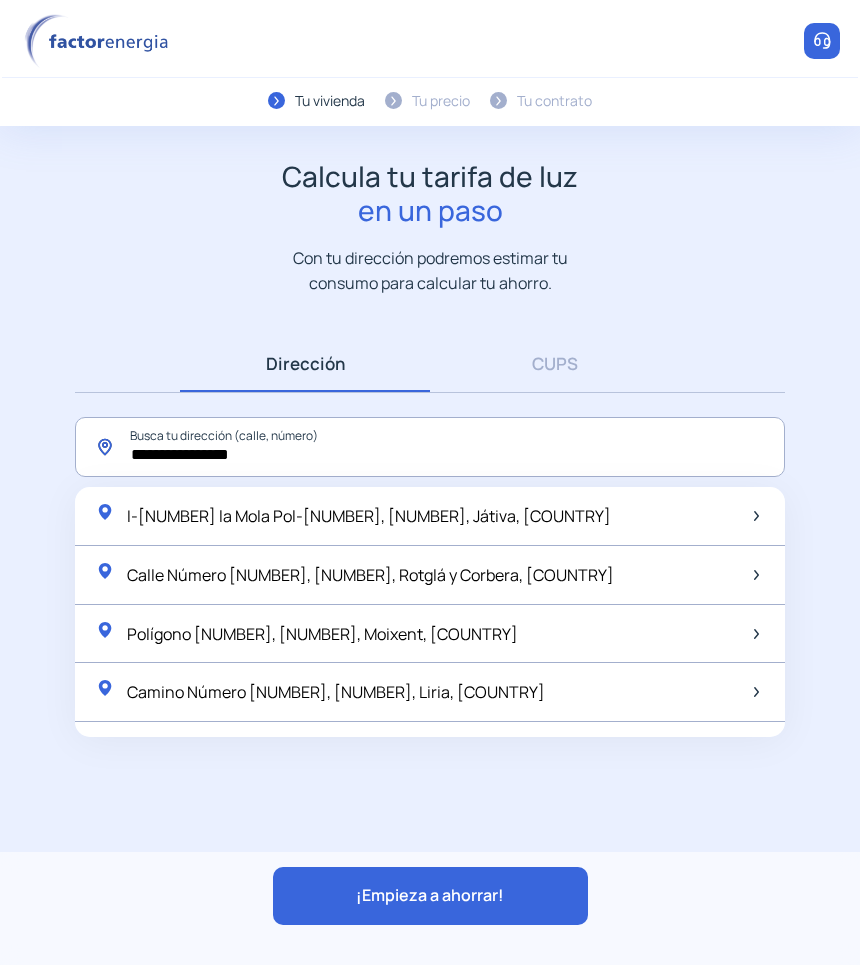 drag, startPoint x: 177, startPoint y: 458, endPoint x: 125, endPoint y: 466, distance: 52.611786 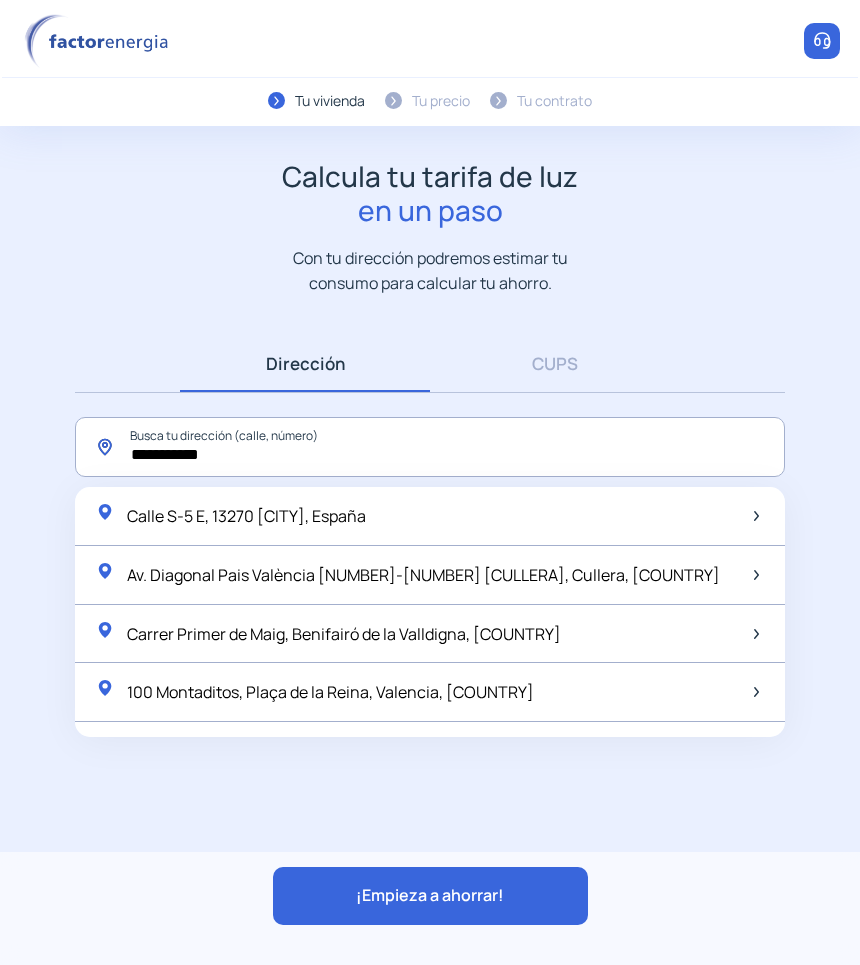 click on "**********" 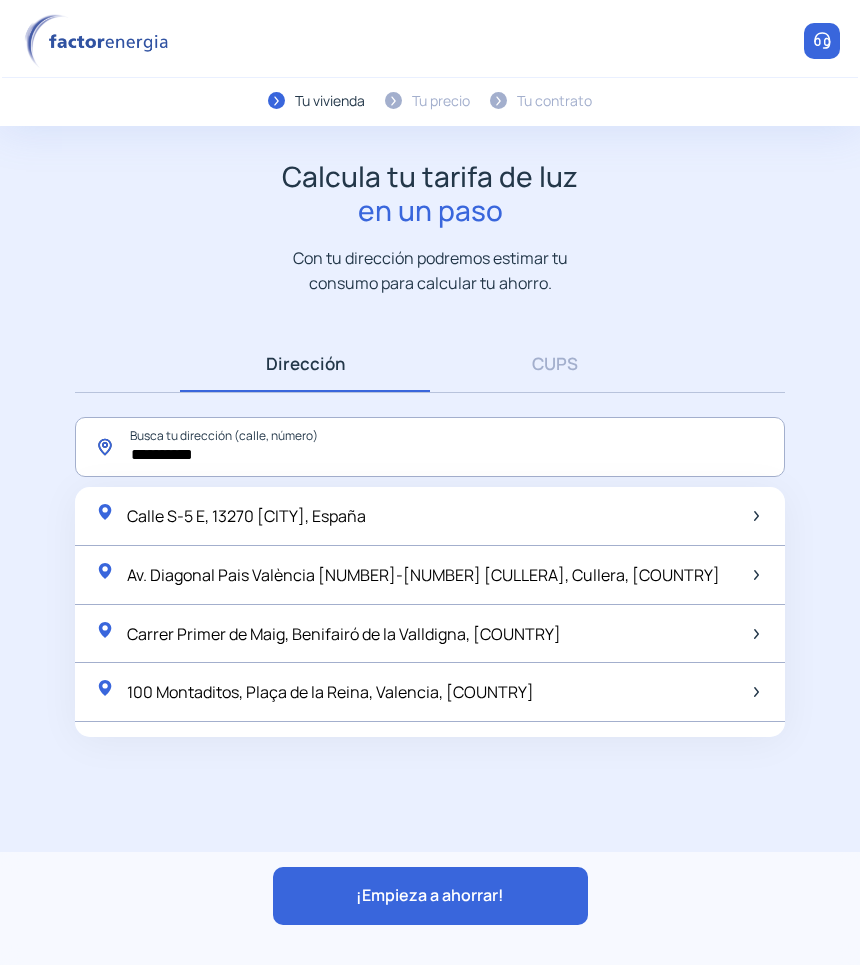 click on "**********" 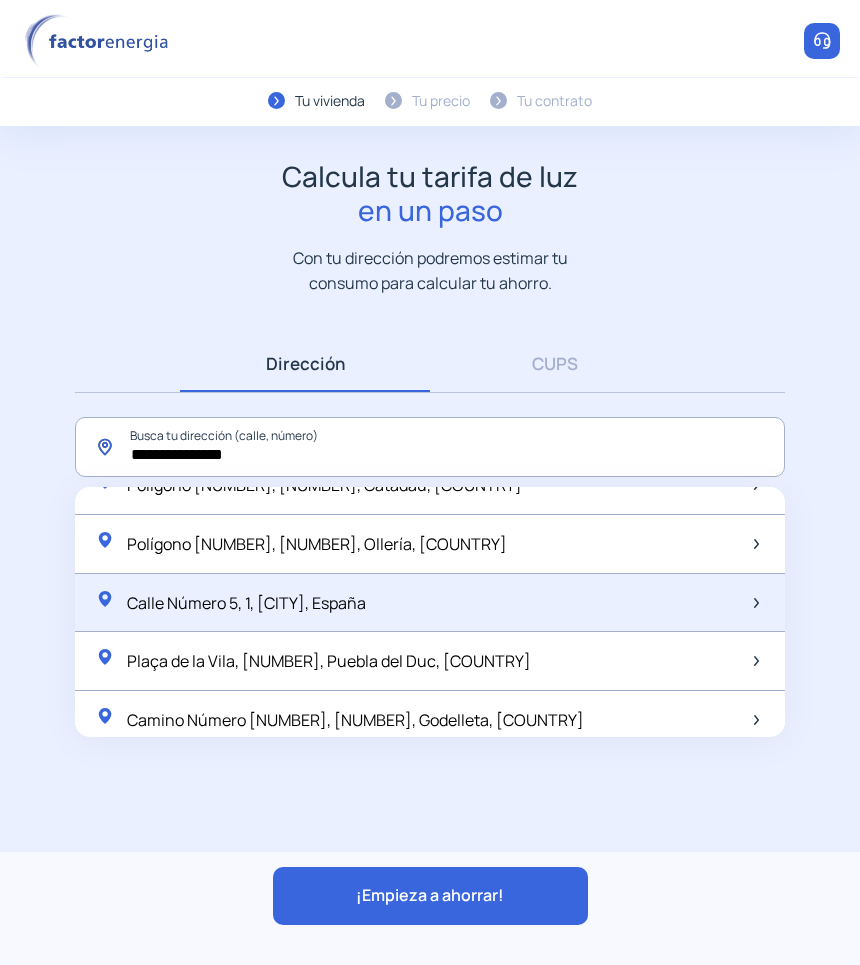 scroll, scrollTop: 38, scrollLeft: 0, axis: vertical 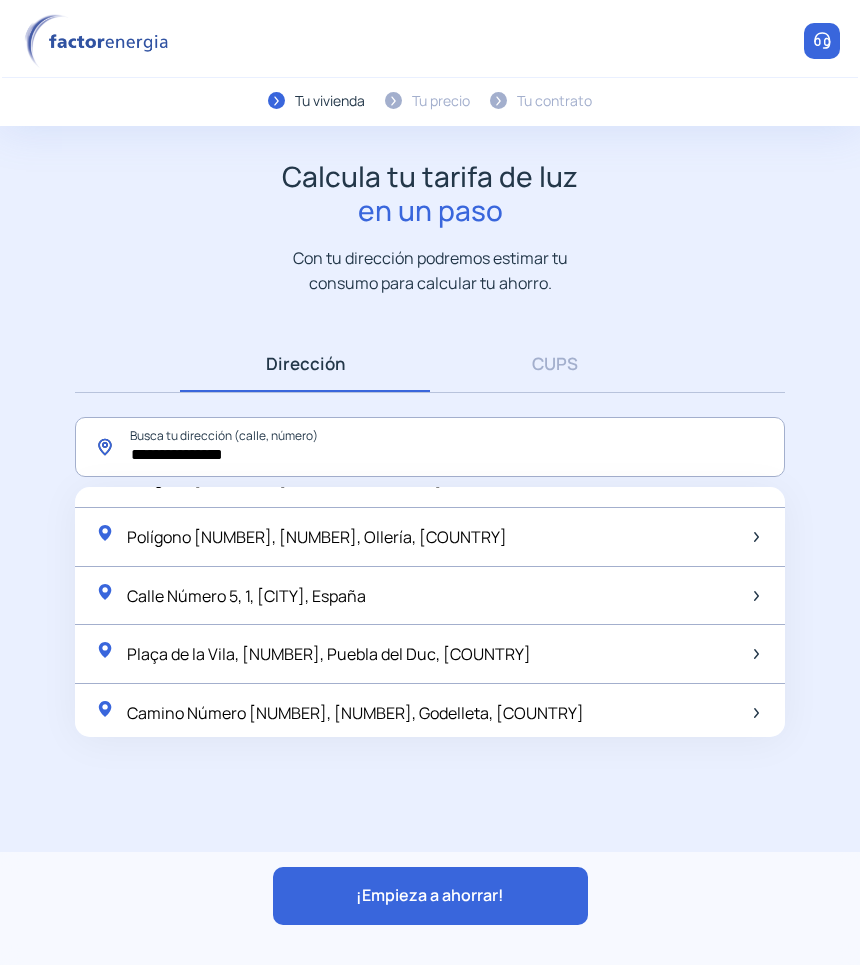 click on "**********" 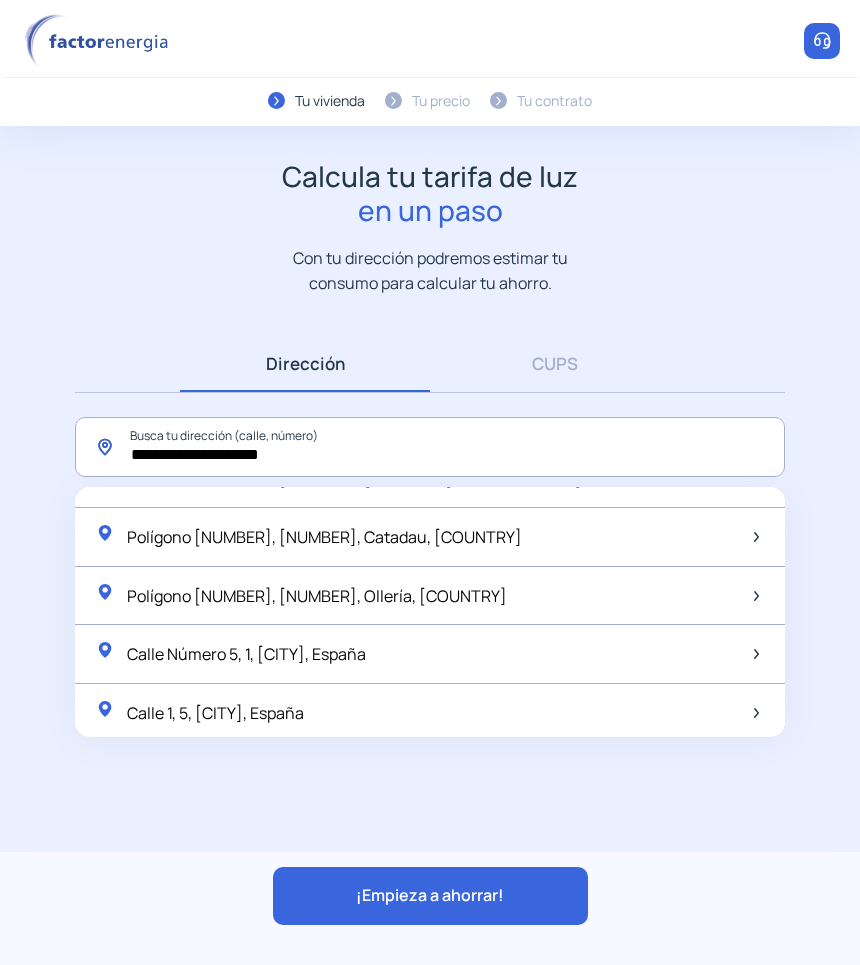 scroll, scrollTop: 0, scrollLeft: 0, axis: both 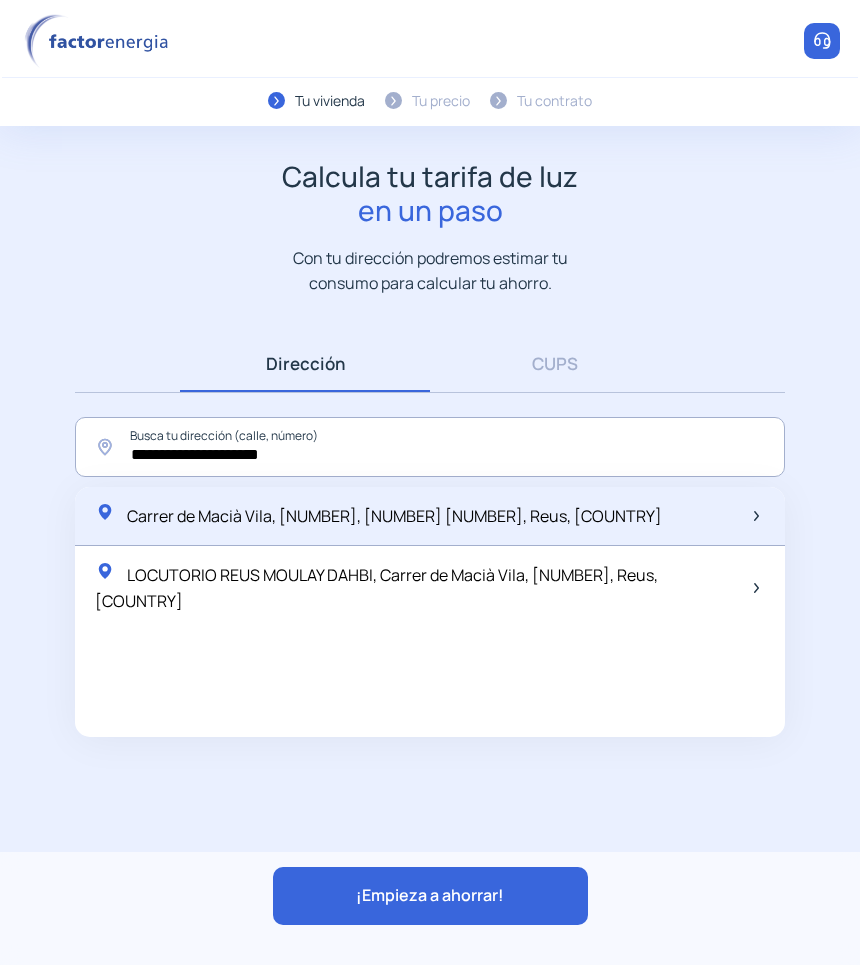 click on "Carrer de Macià Vila, [NUMBER], [NUMBER] [NUMBER], Reus, [COUNTRY]" 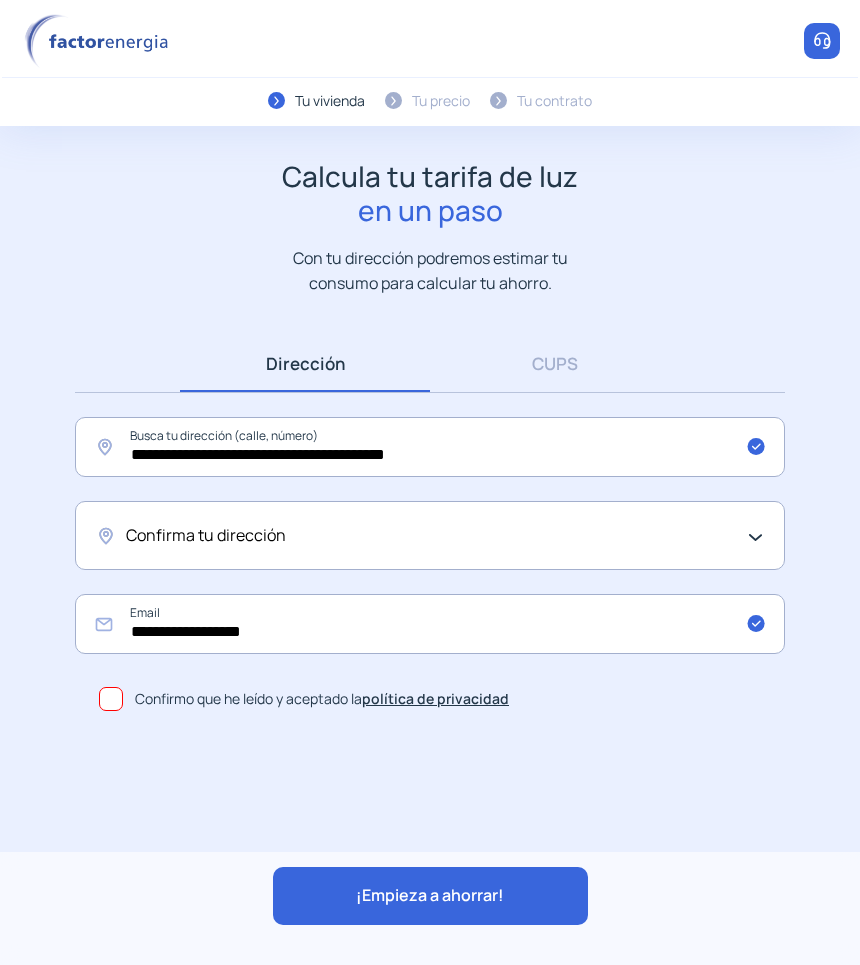 click on "Confirma tu dirección" 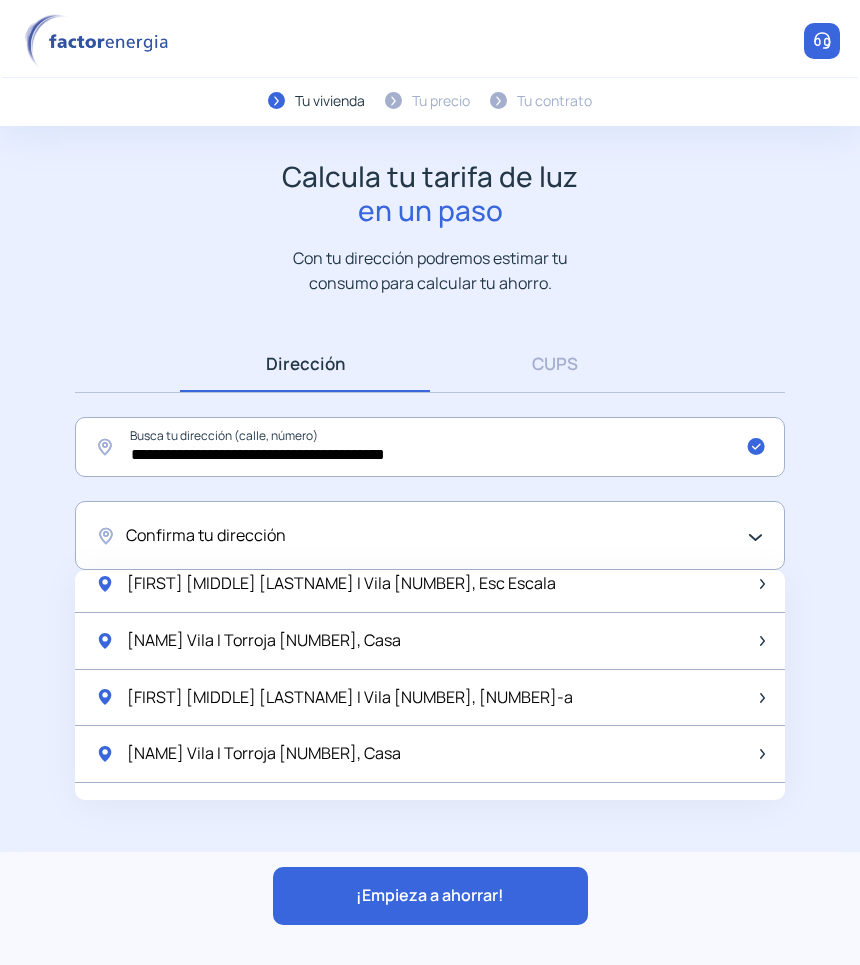 scroll, scrollTop: 0, scrollLeft: 0, axis: both 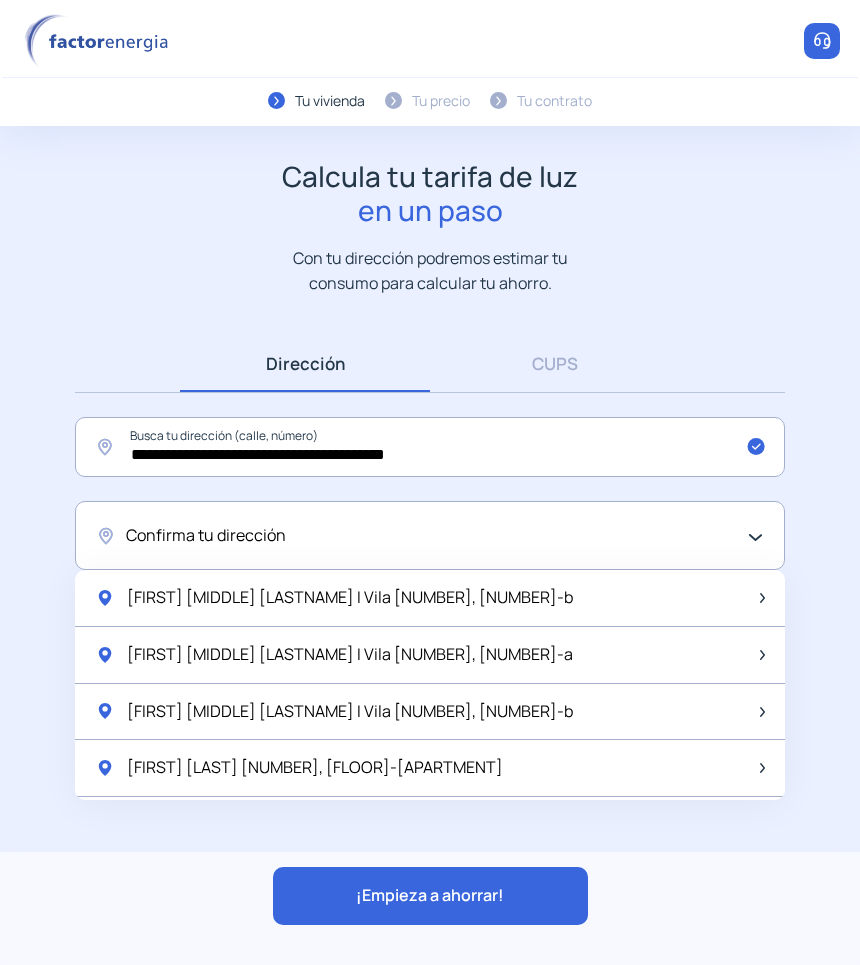 click on "**********" 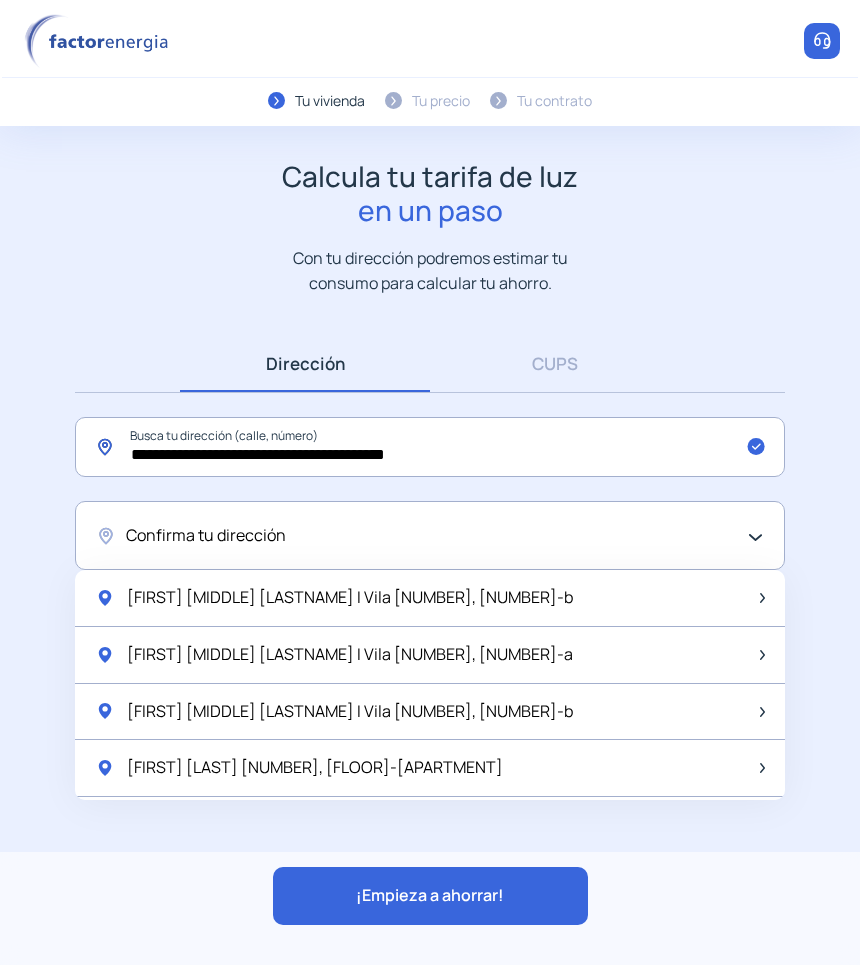 drag, startPoint x: 490, startPoint y: 445, endPoint x: -235, endPoint y: 451, distance: 725.02484 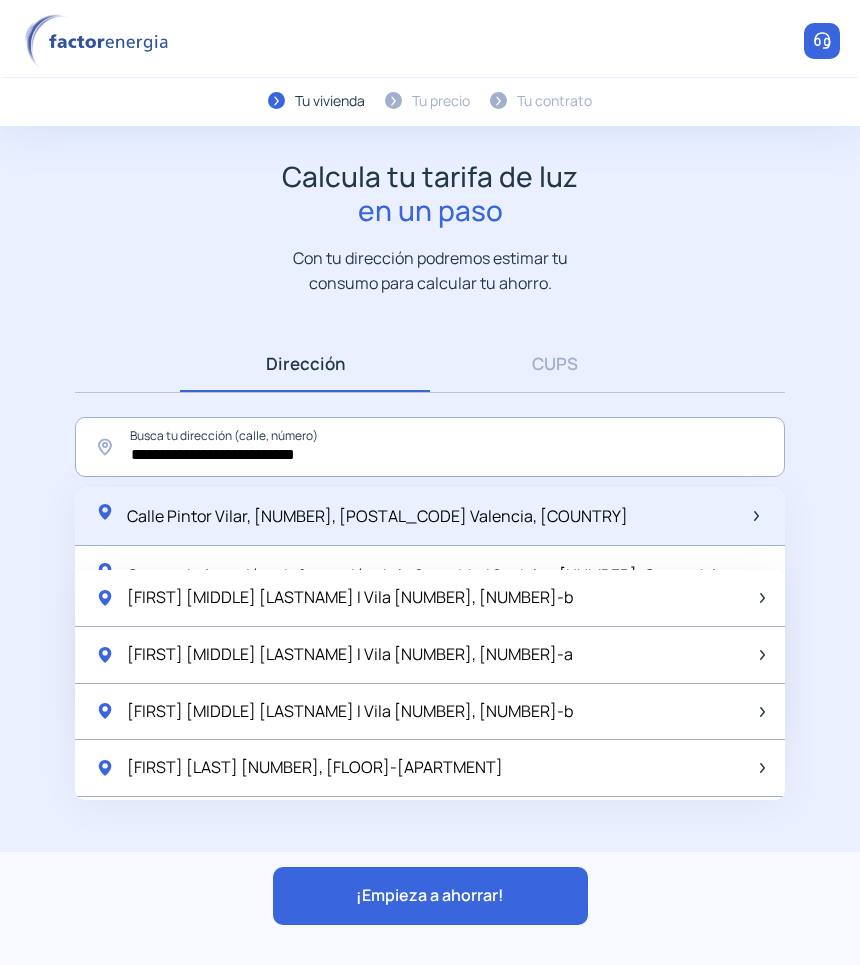 click on "Calle Pintor Vilar, [NUMBER], [POSTAL_CODE] Valencia, [COUNTRY]" 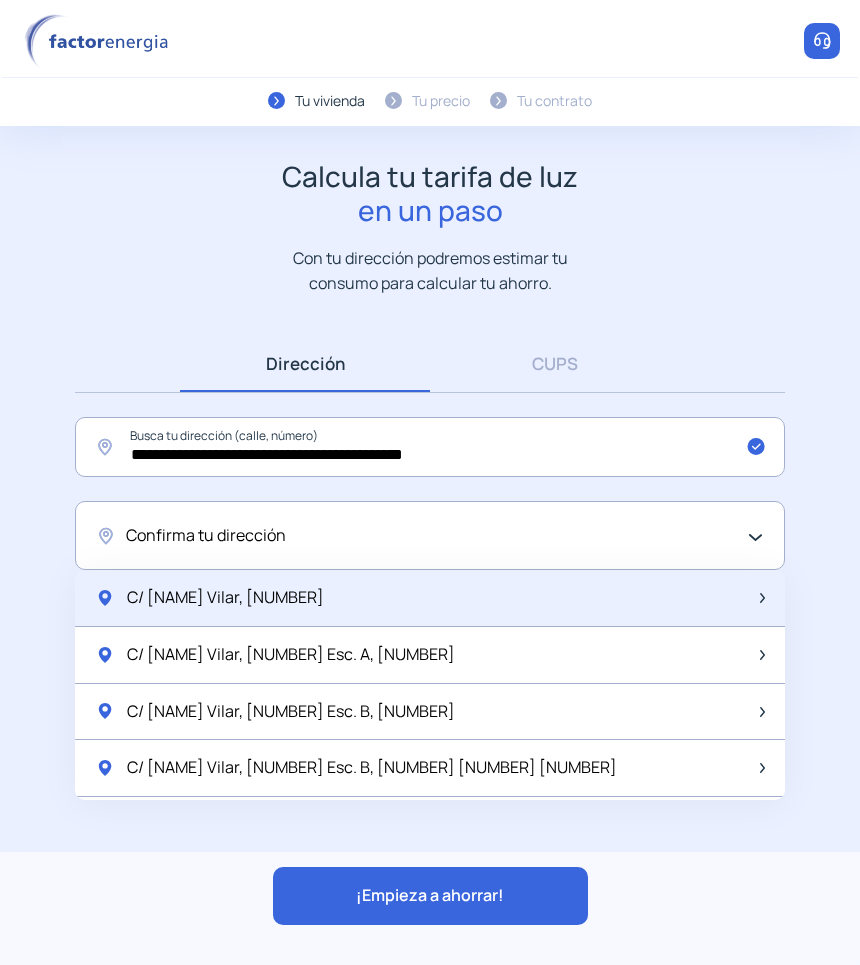 click on "C/ [NAME] Vilar, [NUMBER]" 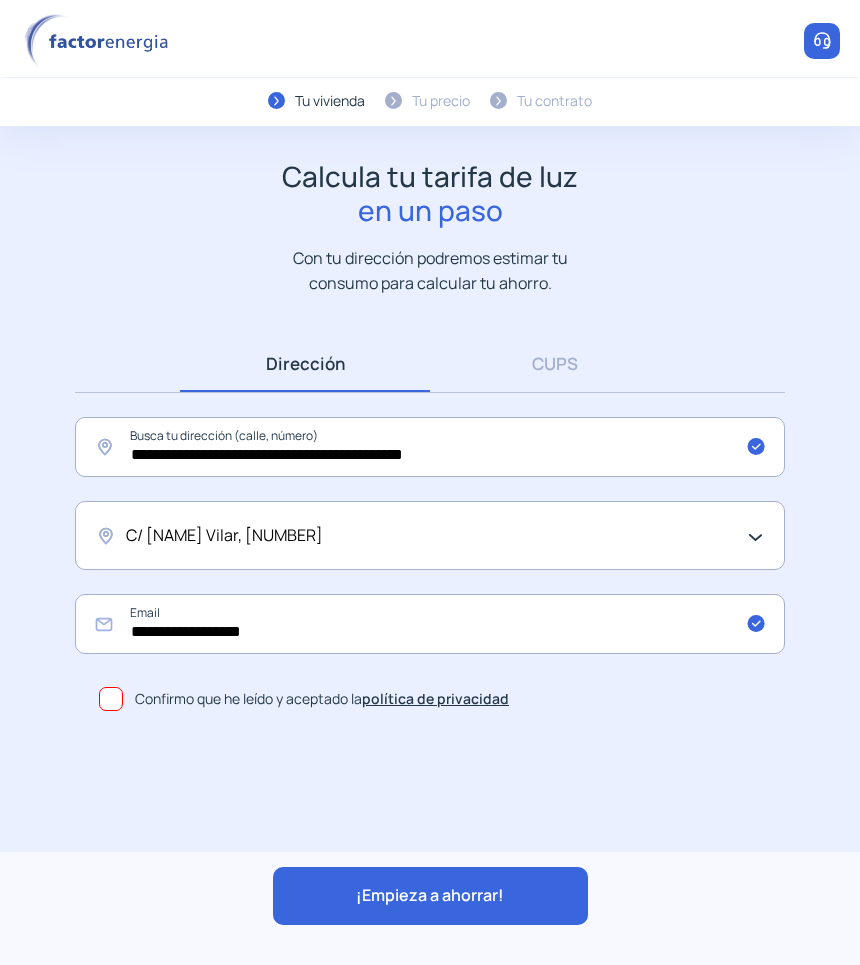 click on "¡Empieza a ahorrar!" 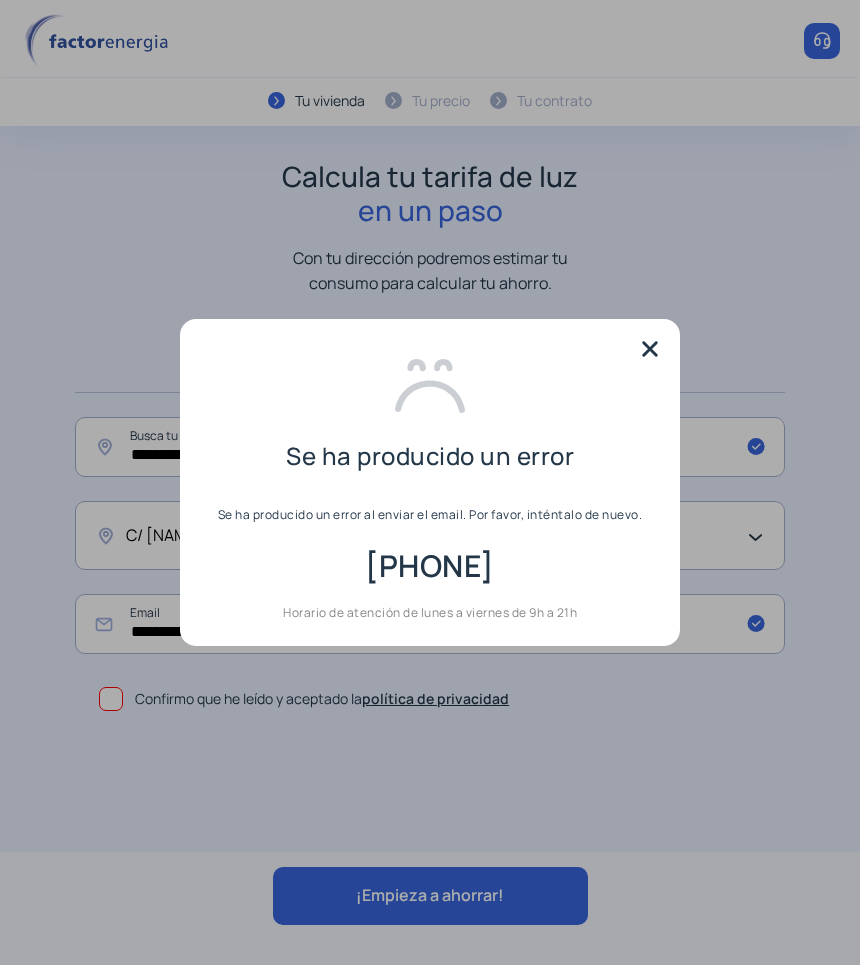 drag, startPoint x: 650, startPoint y: 343, endPoint x: 422, endPoint y: 483, distance: 267.55185 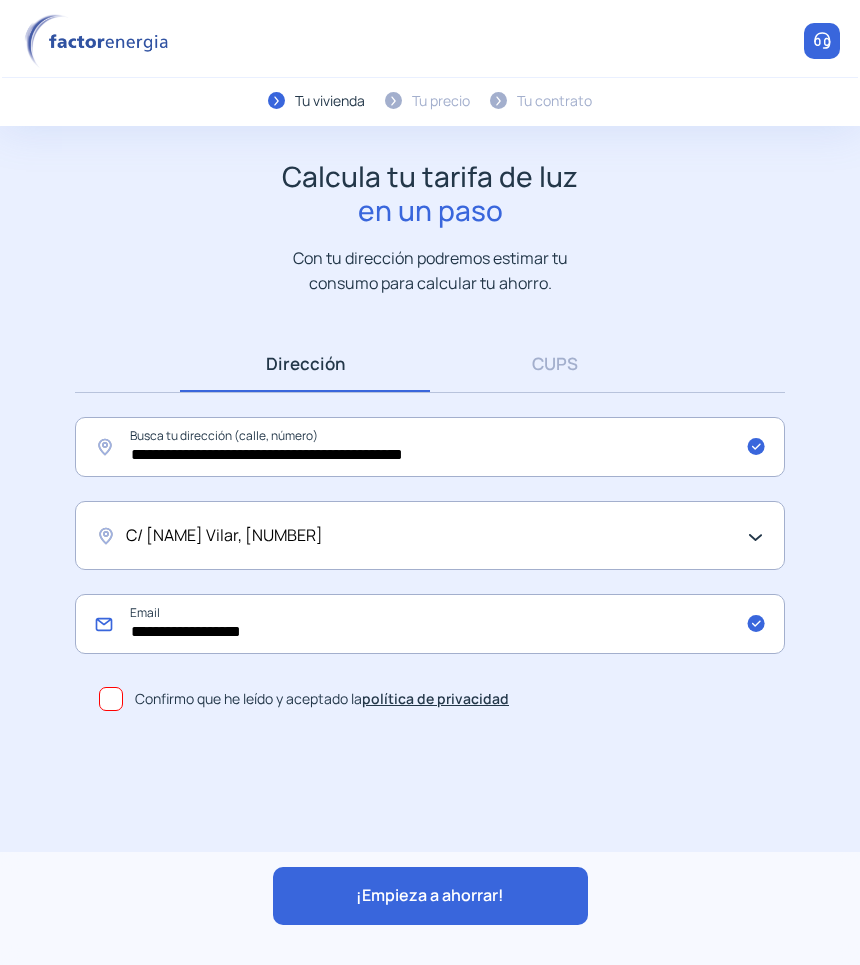 click on "**********" 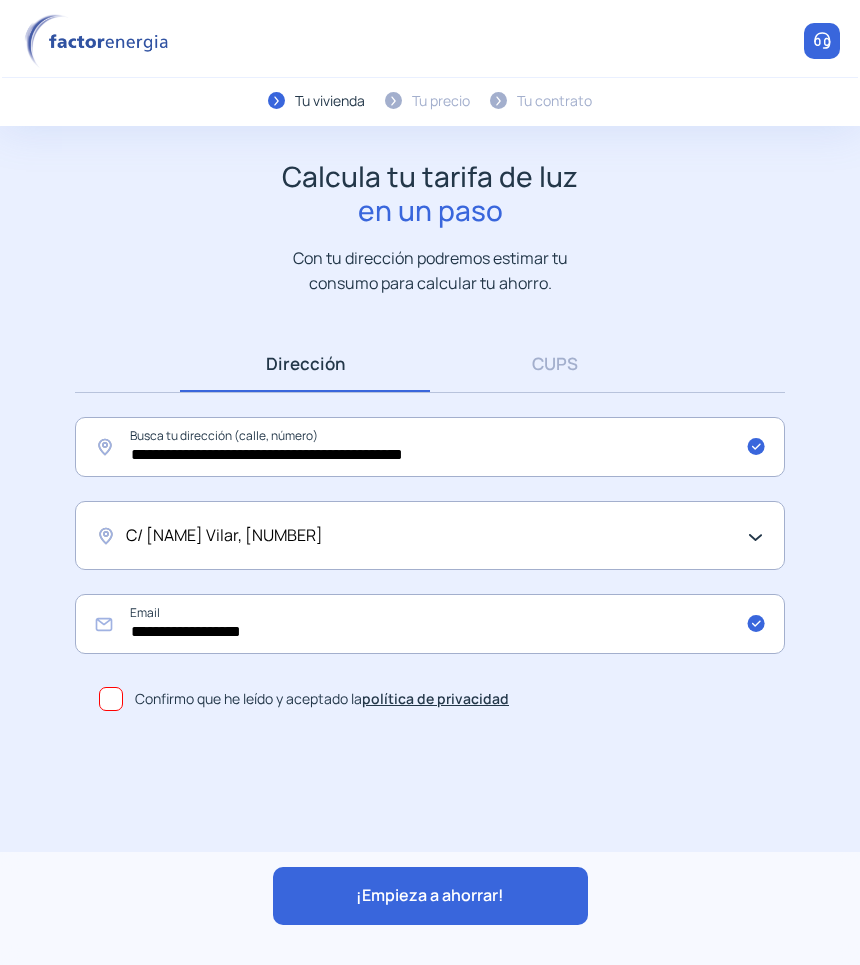 click on "¡Empieza a ahorrar!" 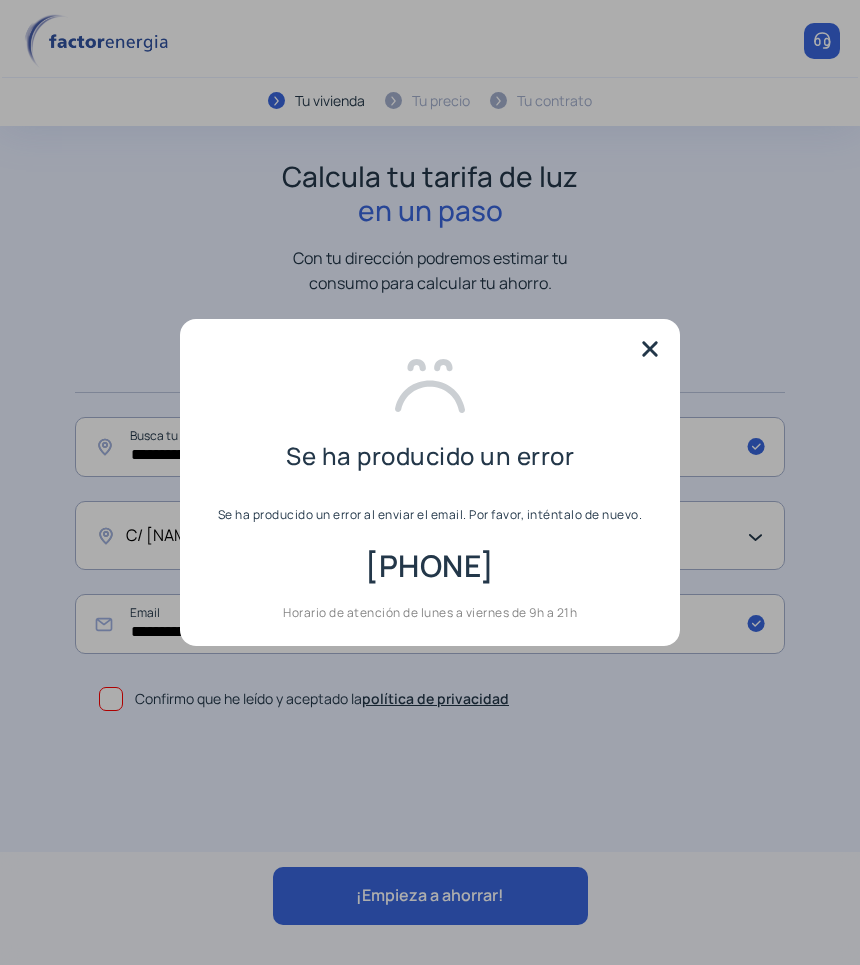 drag, startPoint x: 653, startPoint y: 336, endPoint x: 552, endPoint y: 453, distance: 154.5639 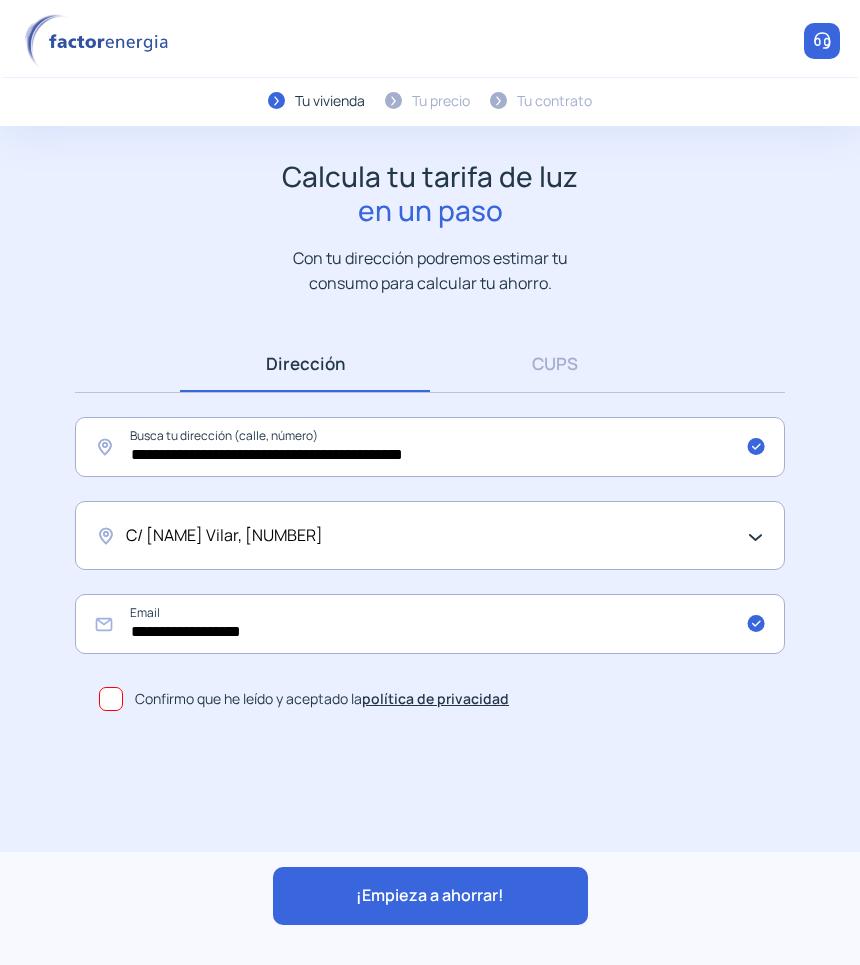 click on "C/ [NAME] Vilar, [NUMBER]" 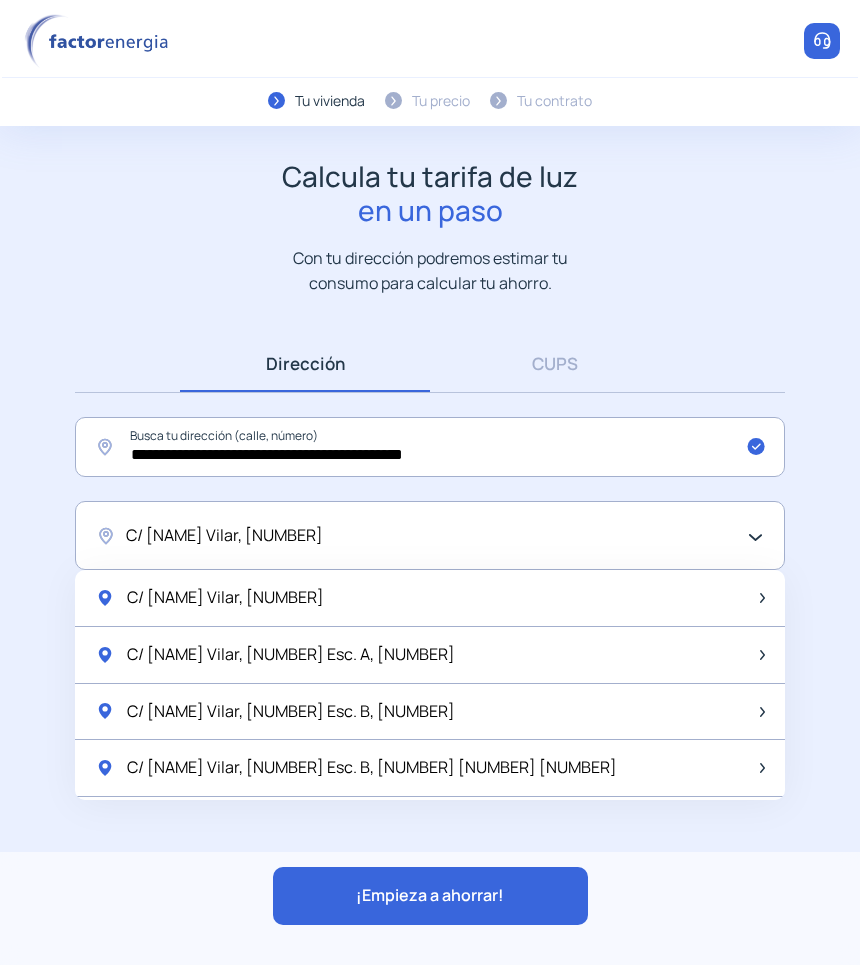 click on "C/ [NAME] Vilar, [NUMBER]" 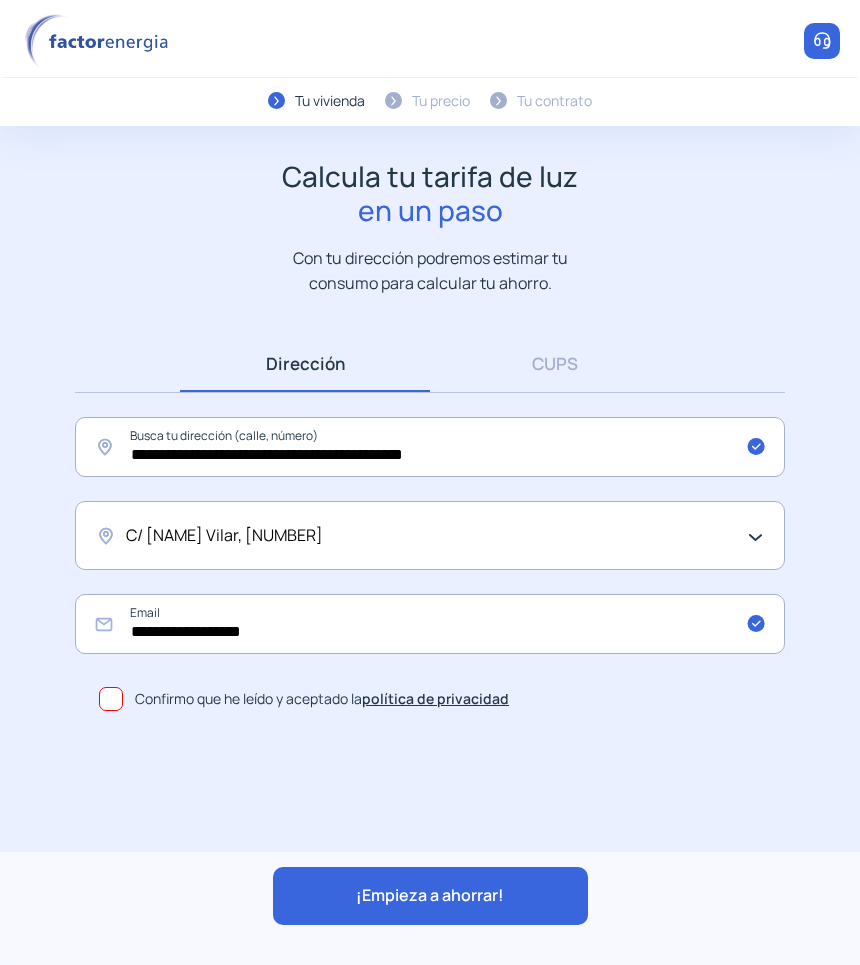 click on "¡Empieza a ahorrar!" 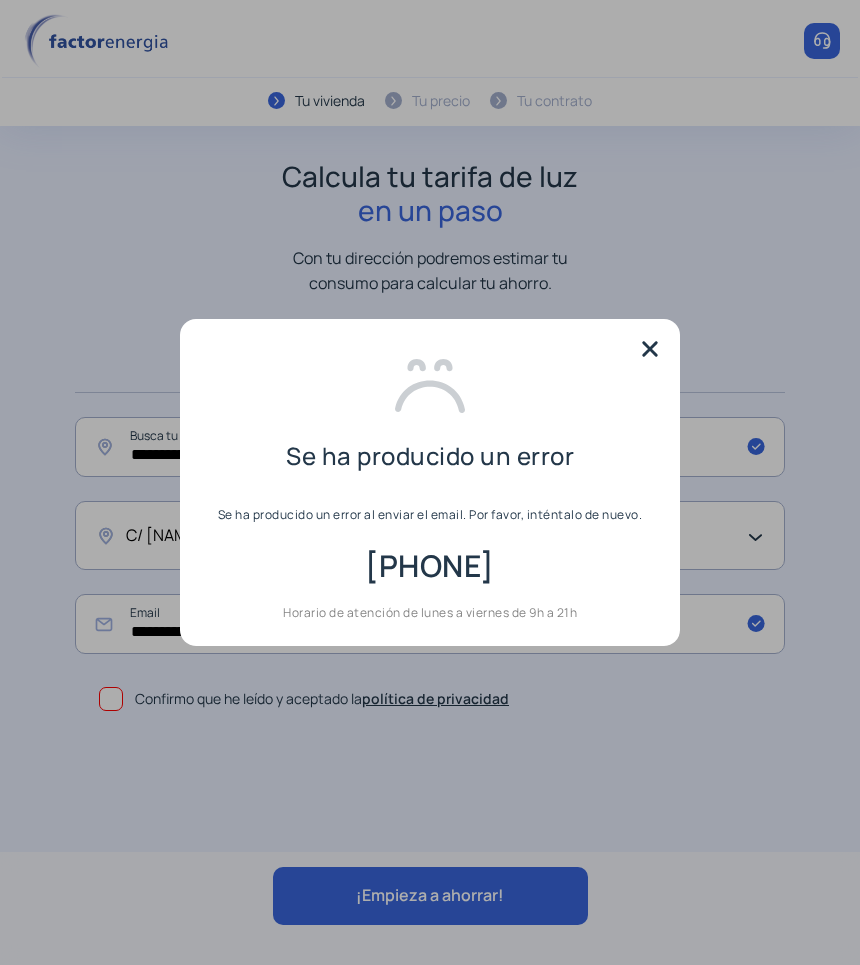 click at bounding box center [650, 349] 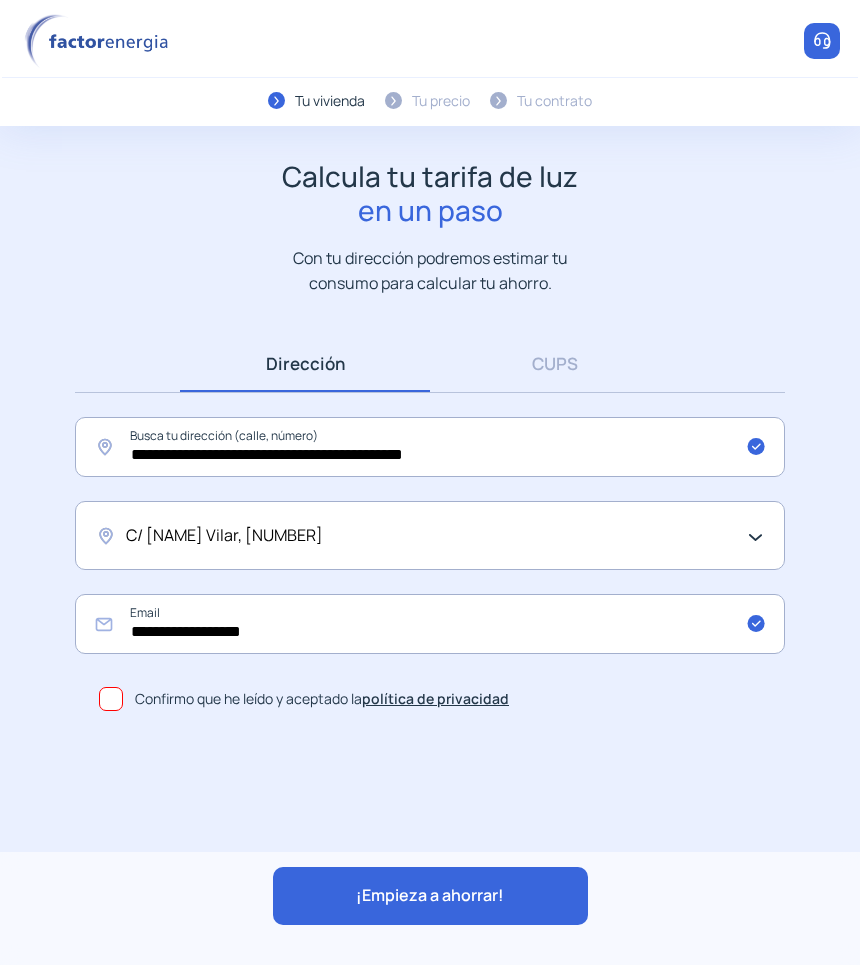 click on "C/ [NAME] Vilar, [NUMBER]" 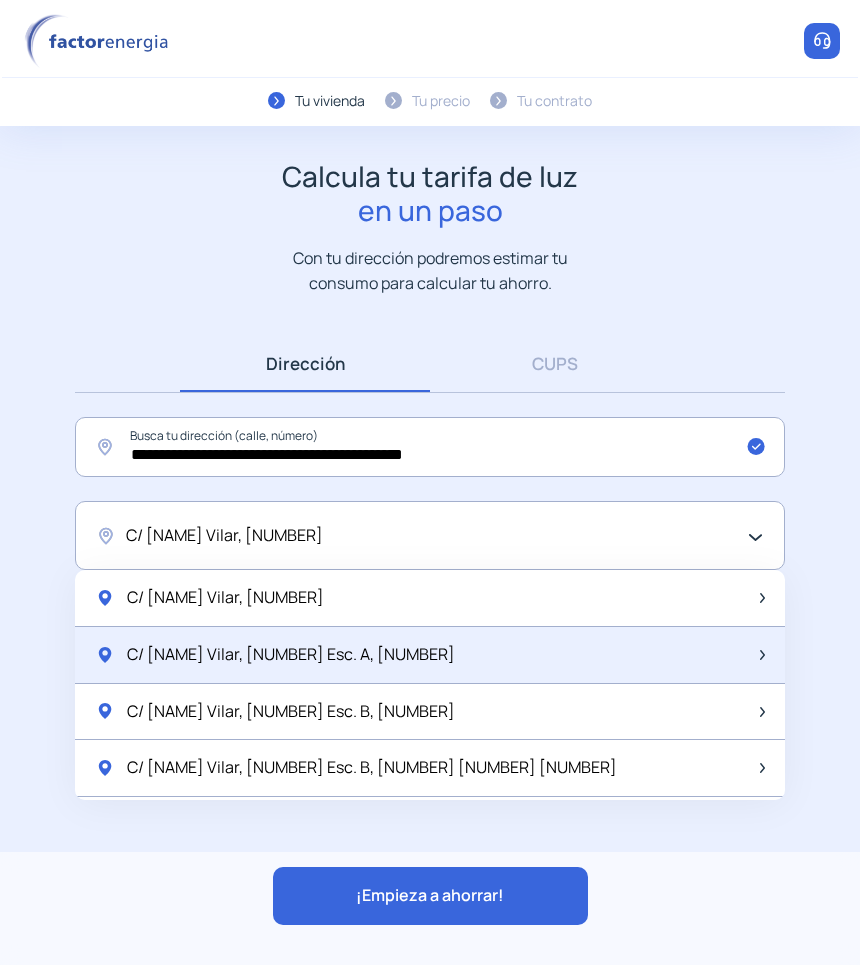 click on "C/ [NAME] Vilar, [NUMBER] Esc. A, [NUMBER]" 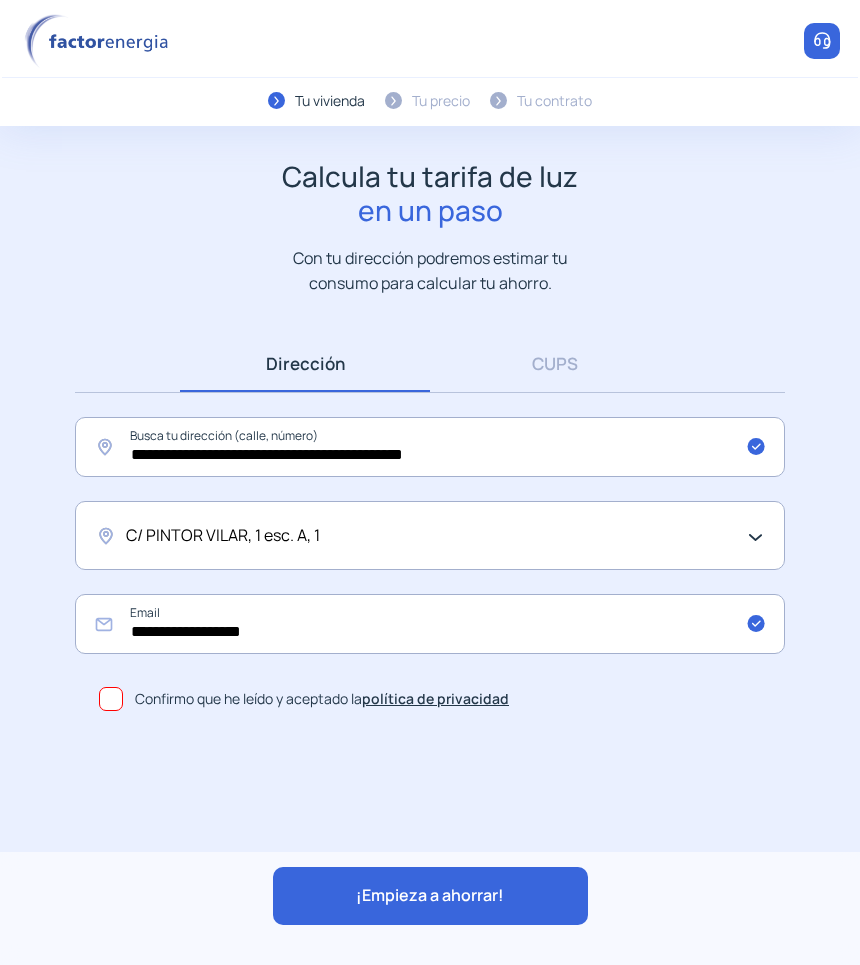 click on "¡Empieza a ahorrar!" 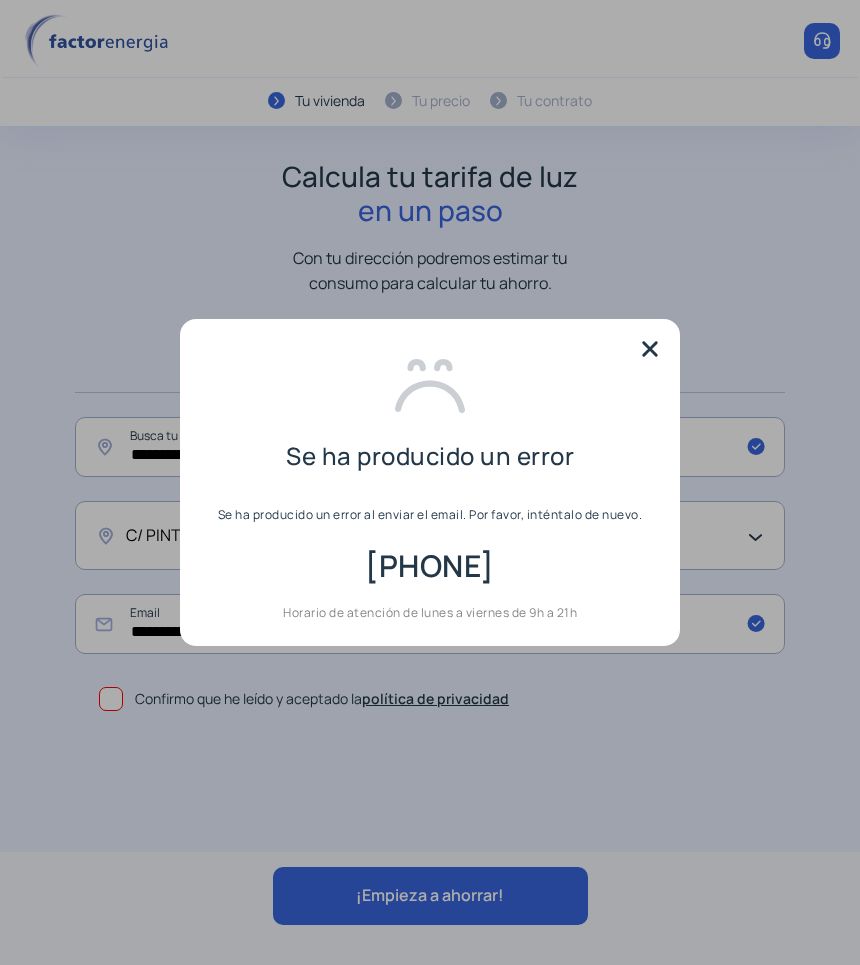 click at bounding box center [650, 349] 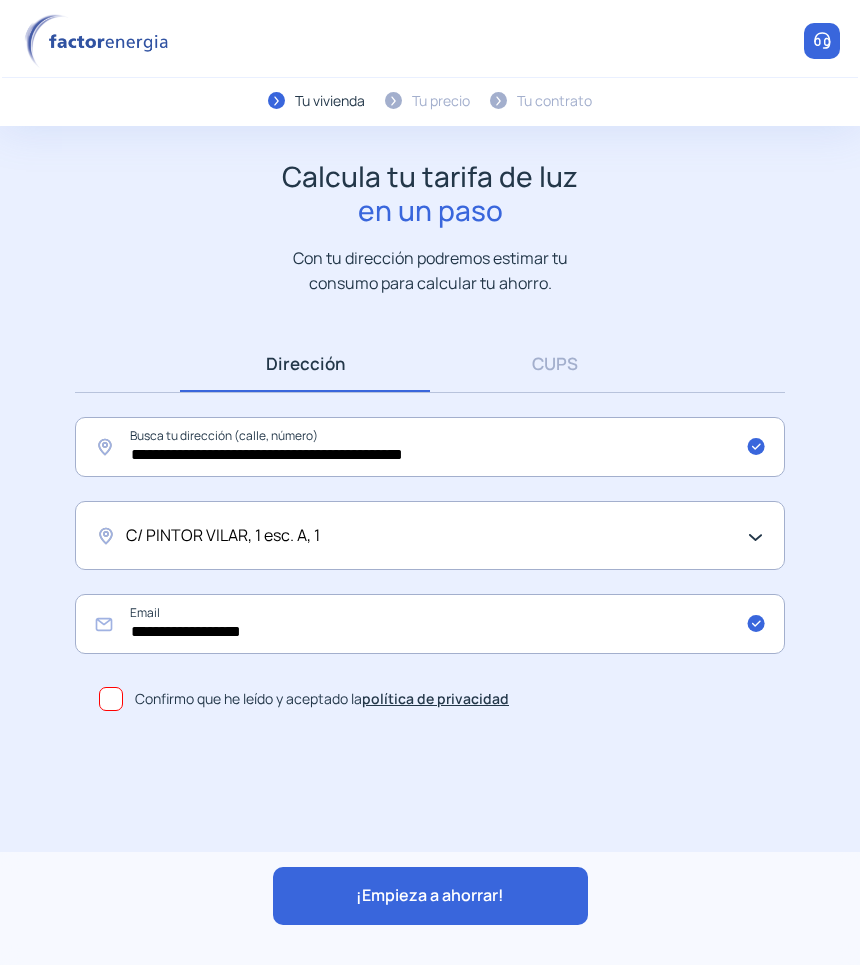 click on "C/ PINTOR VILAR, 1 esc. A, 1" 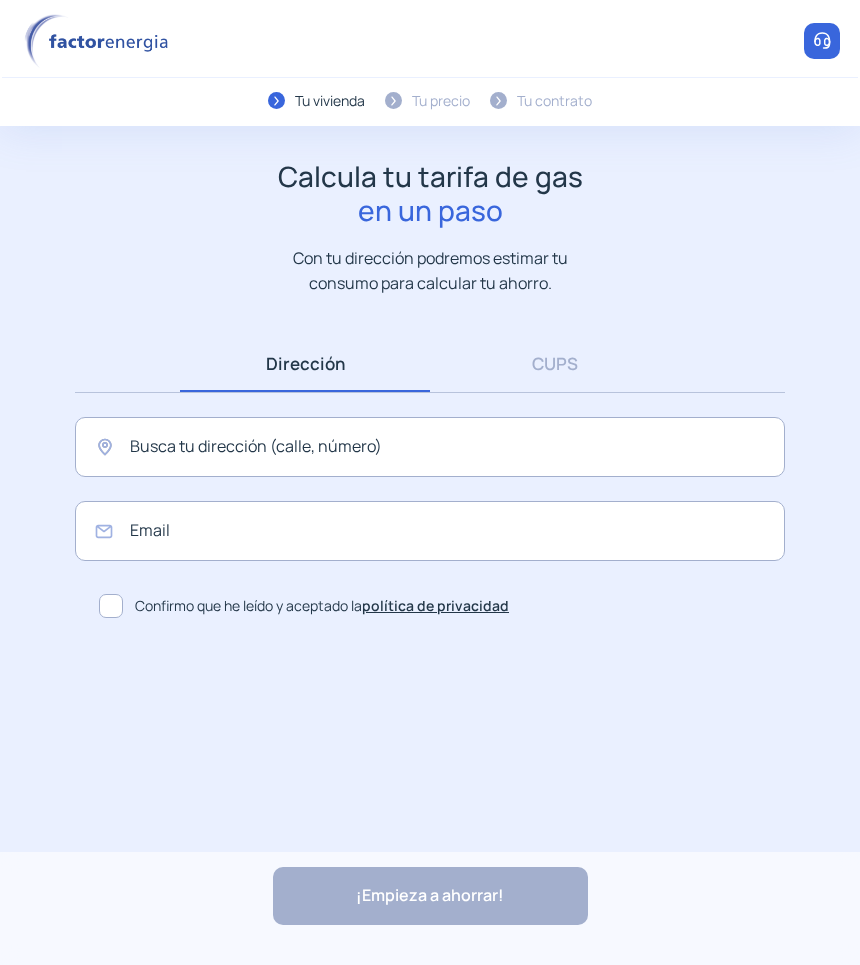 scroll, scrollTop: 0, scrollLeft: 0, axis: both 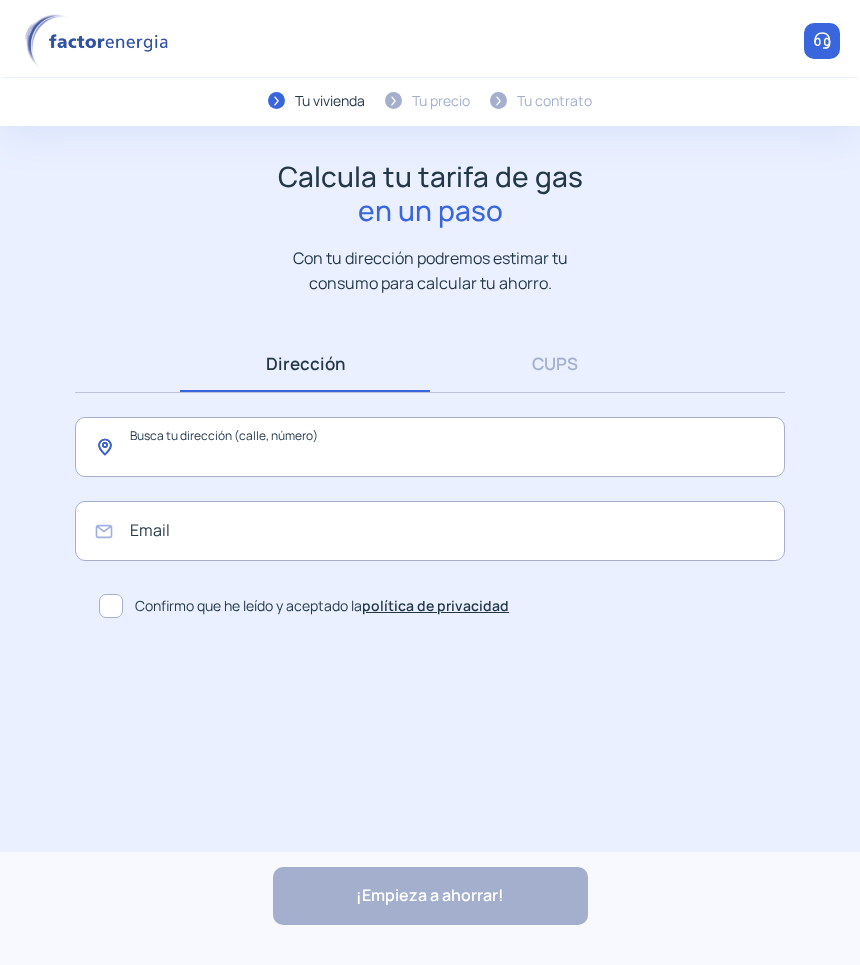 click 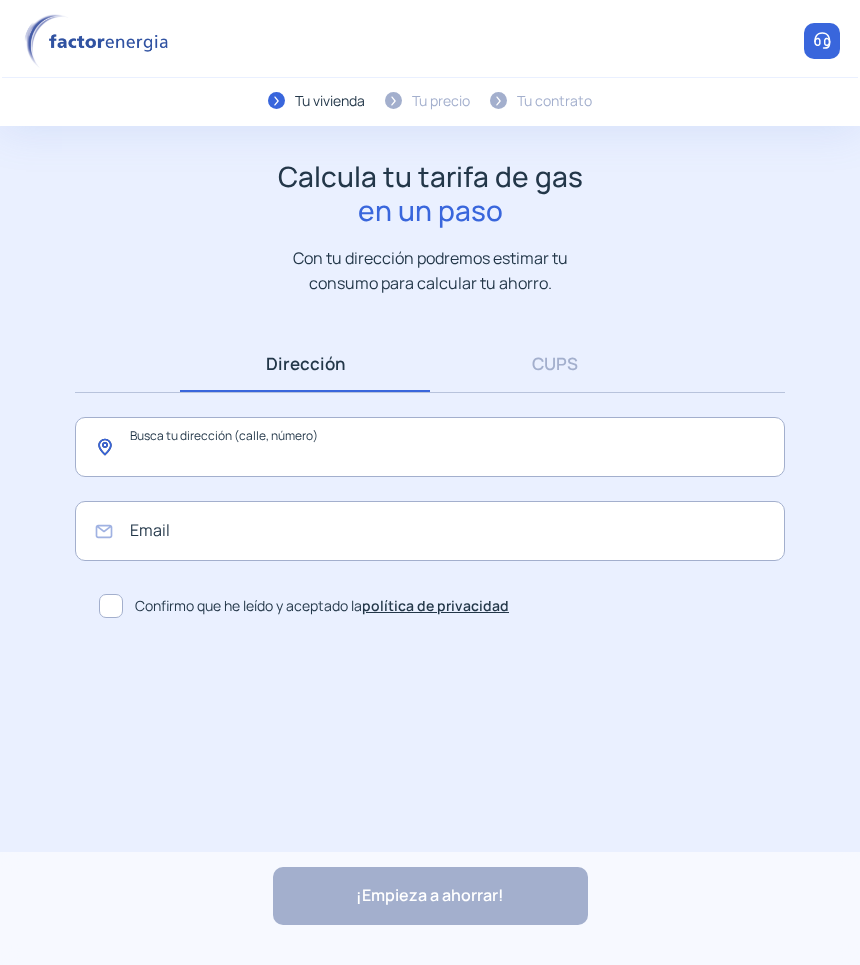 click 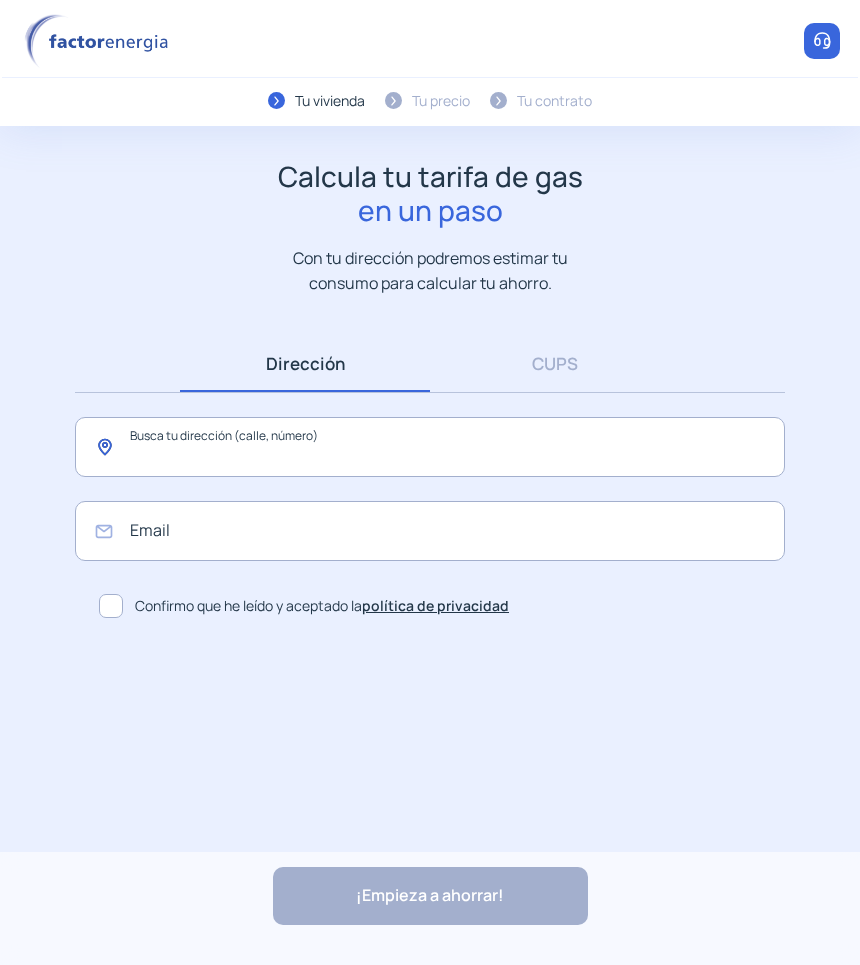 paste on "**********" 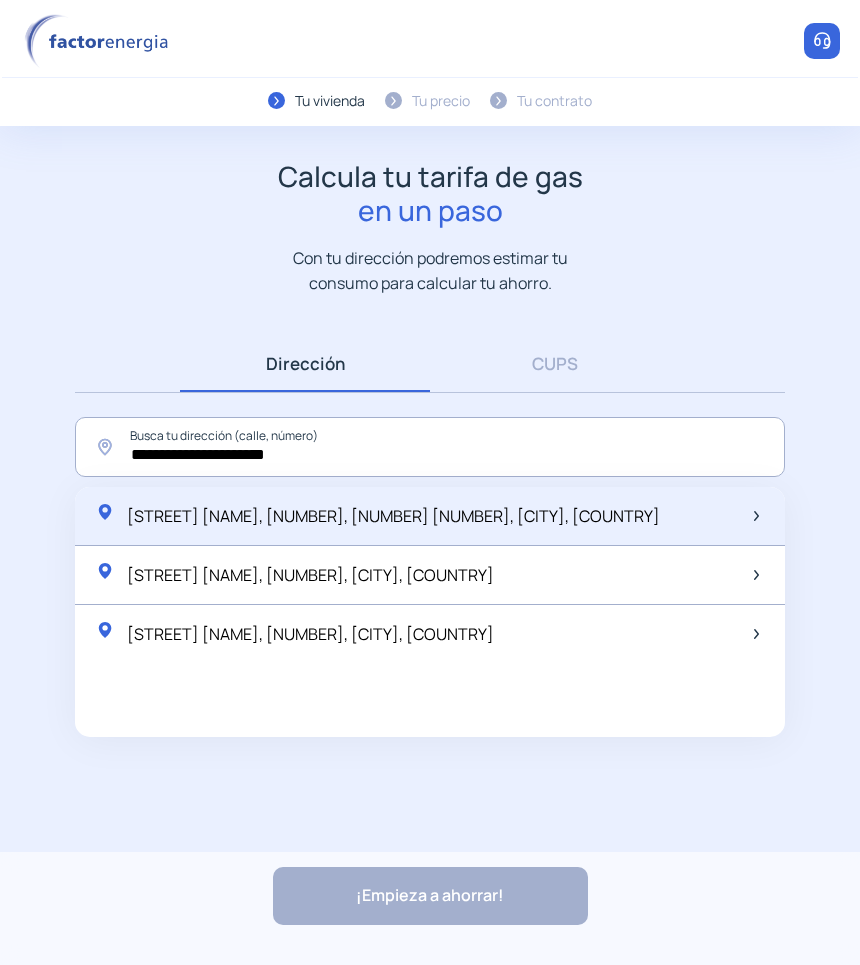 click on "[STREET] [NAME], [NUMBER], [NUMBER] [NUMBER], [CITY], [COUNTRY]" 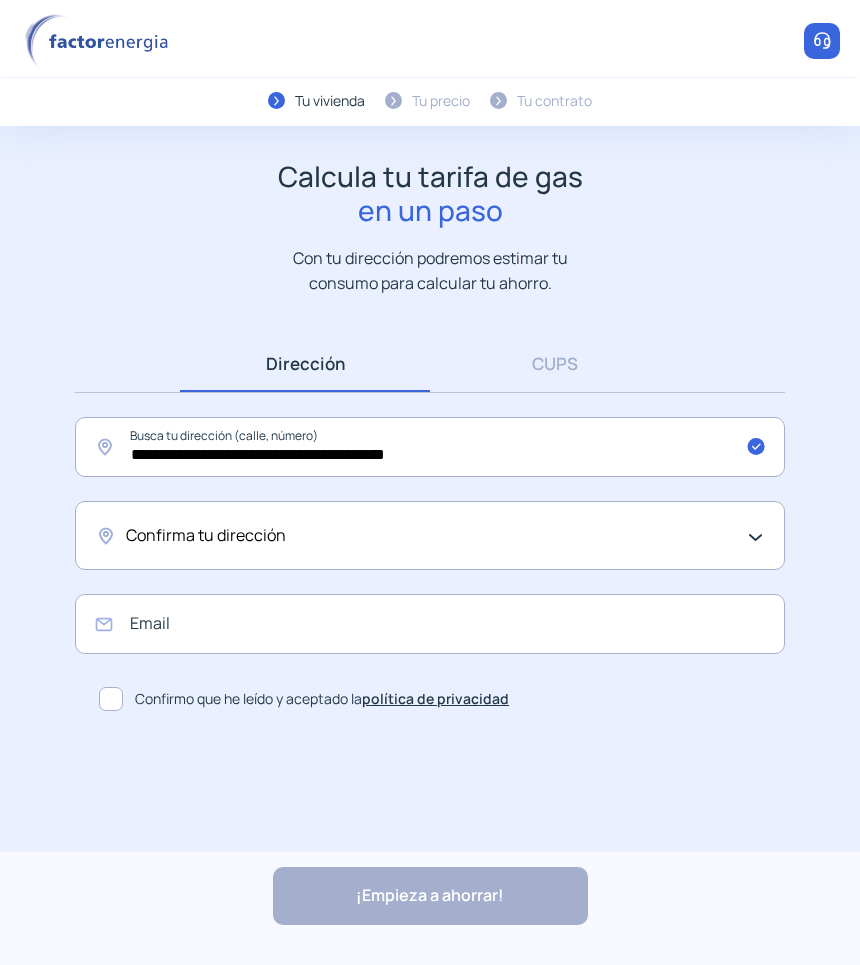 click on "Confirma tu dirección" 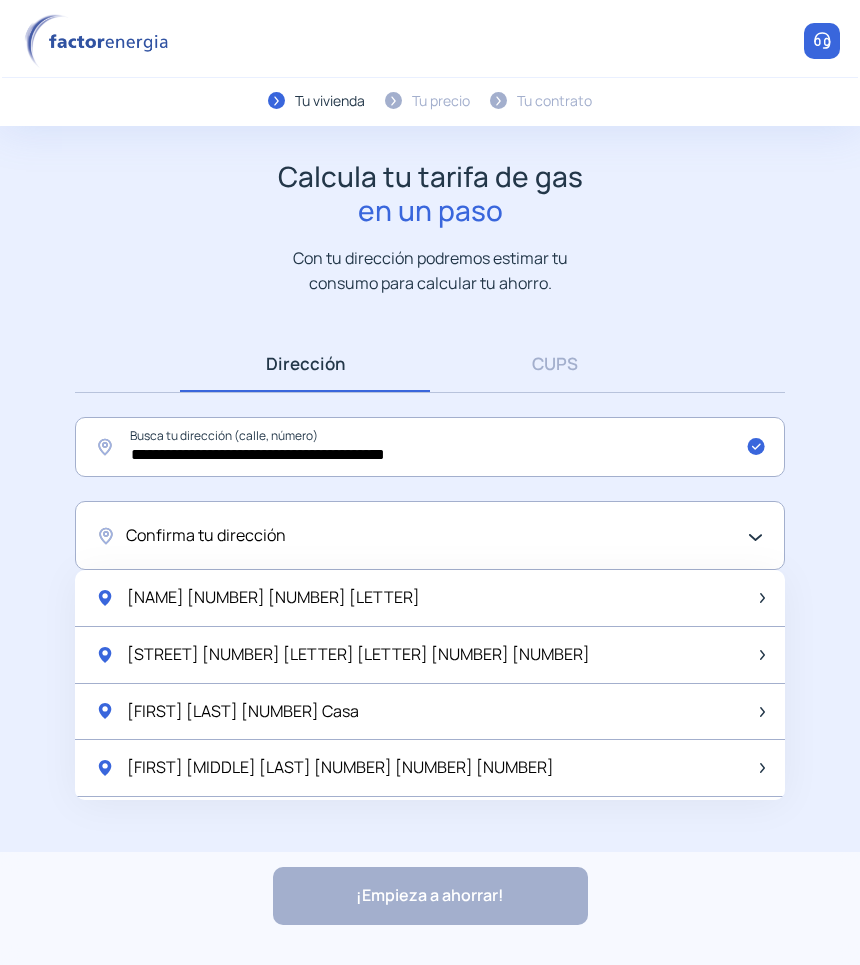 click on "[NAME] [NUMBER] [NUMBER] [LETTER]" 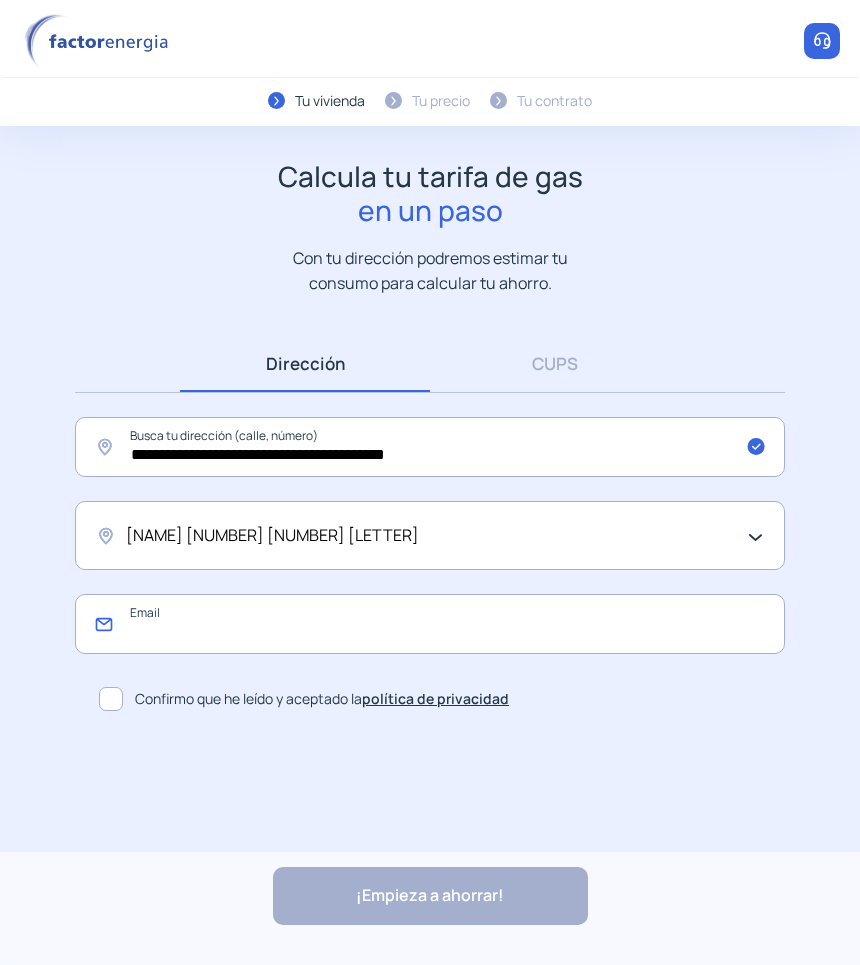 click 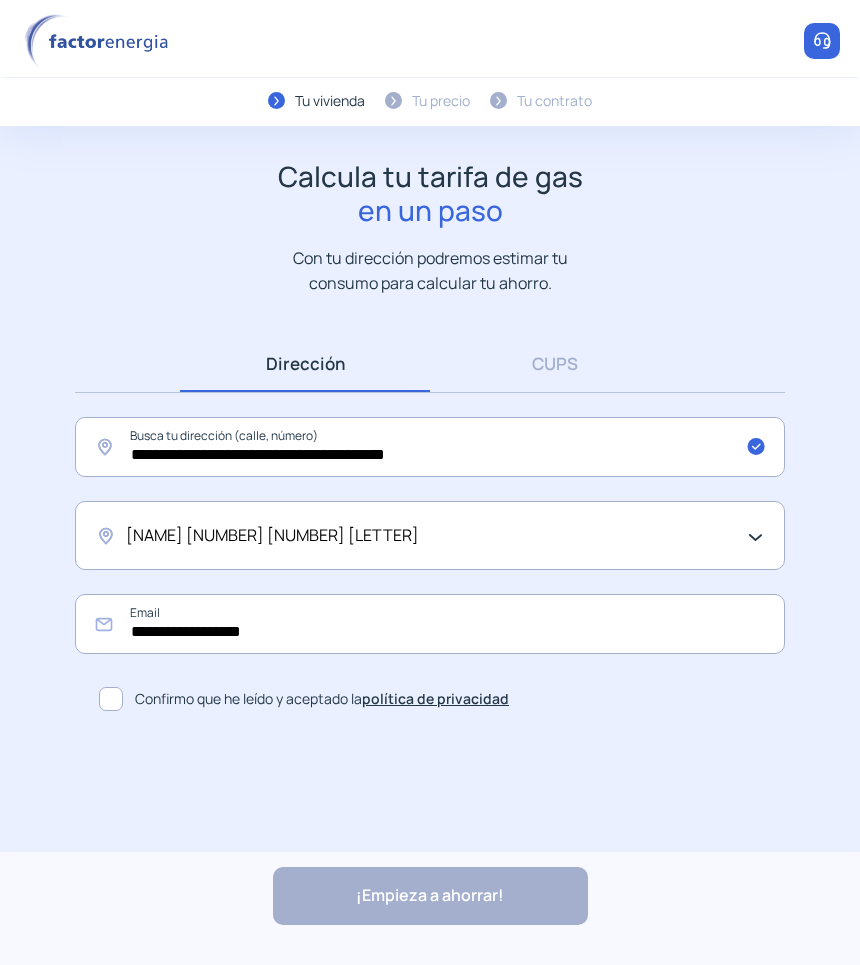 click 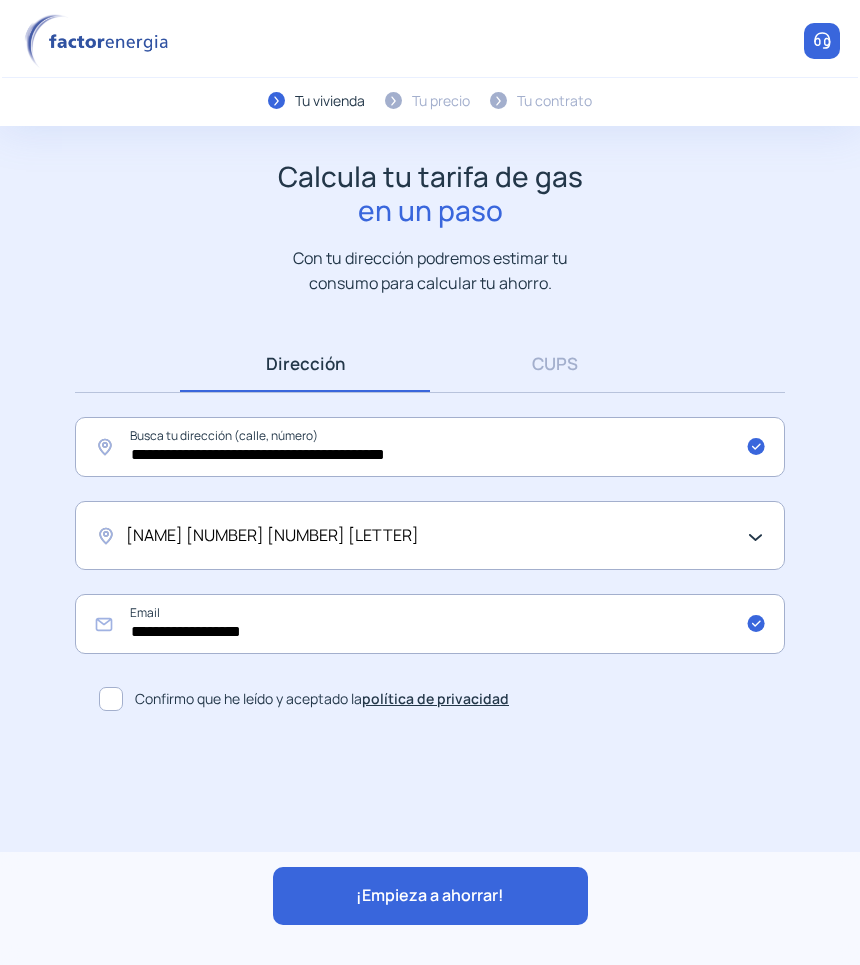 click on "¡Empieza a ahorrar!" 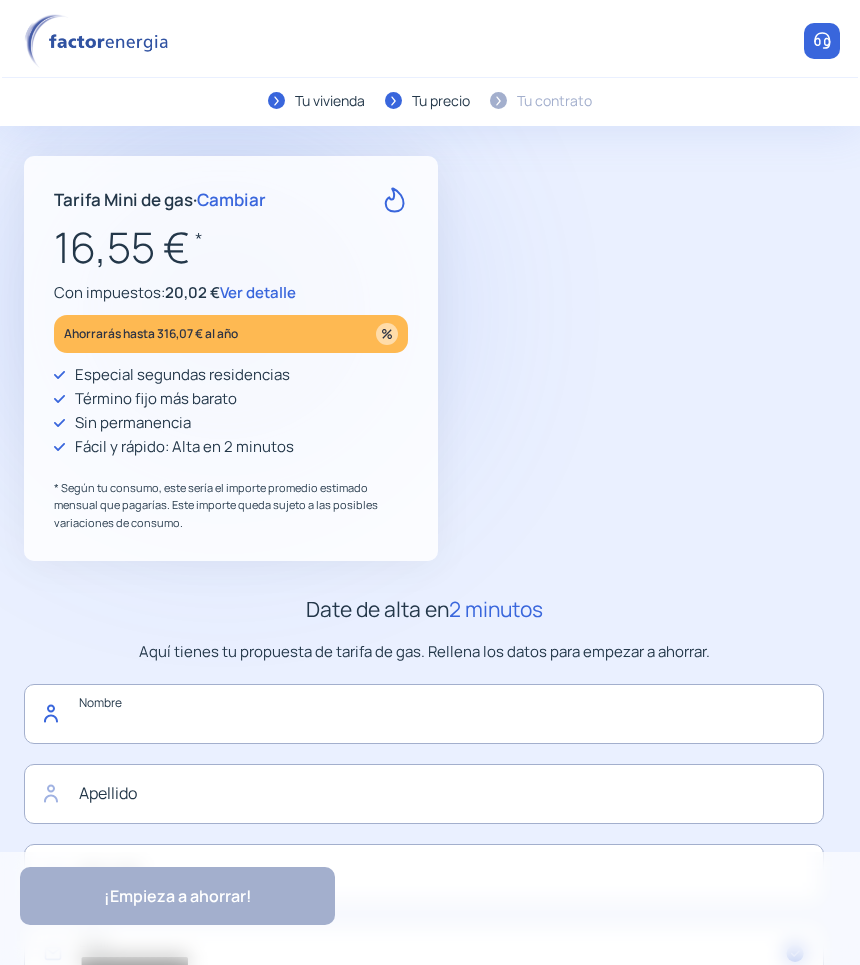 click 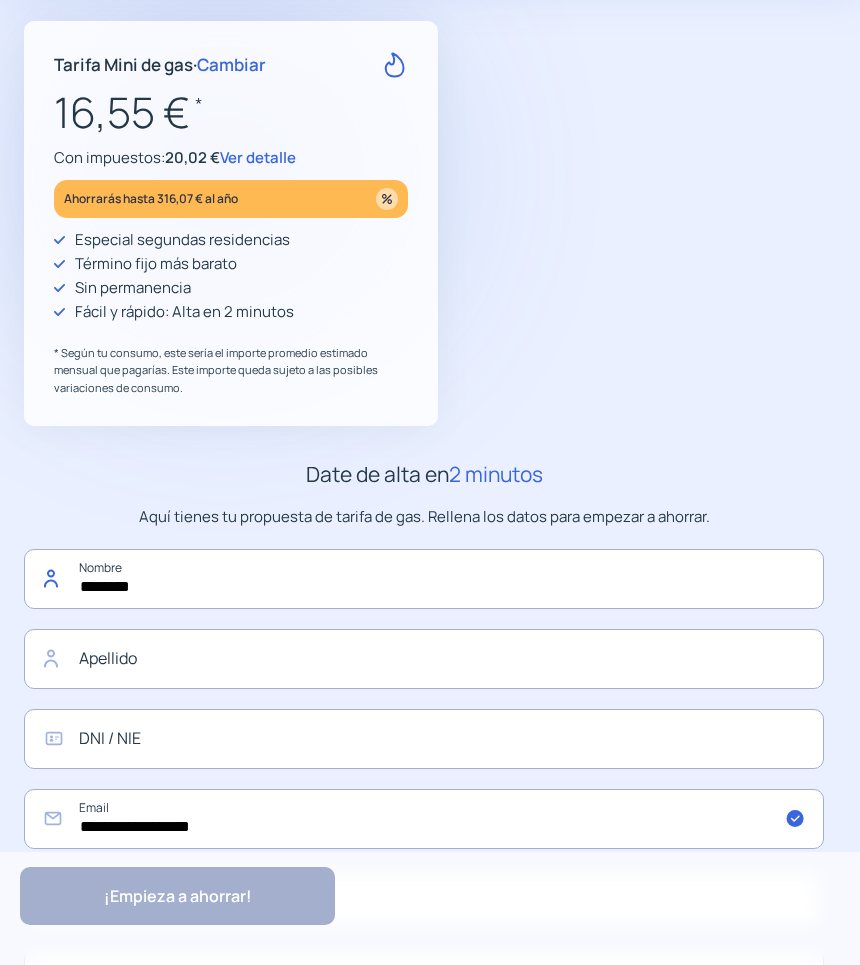 scroll, scrollTop: 375, scrollLeft: 0, axis: vertical 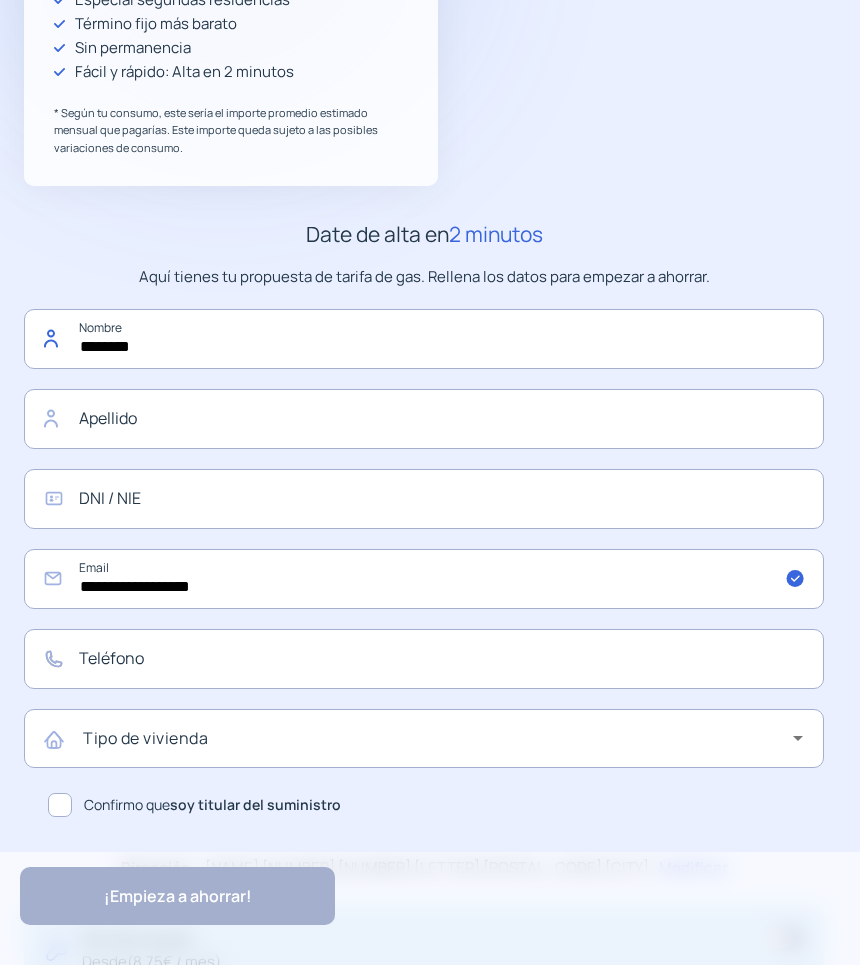 type on "********" 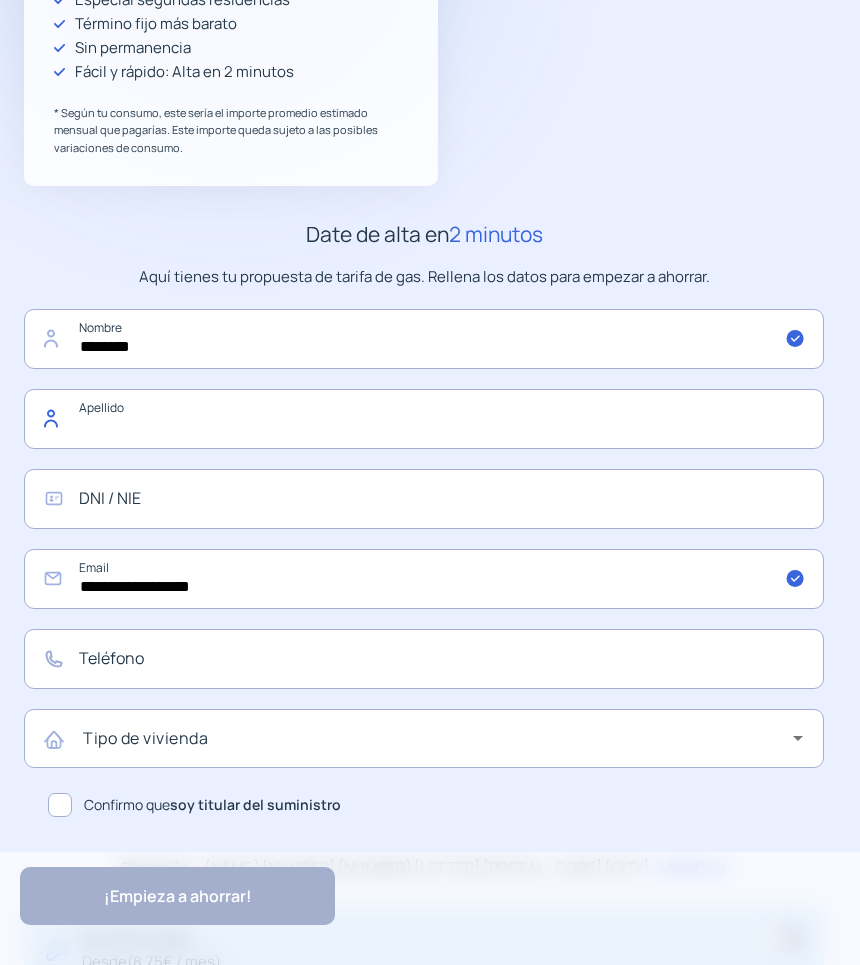 click 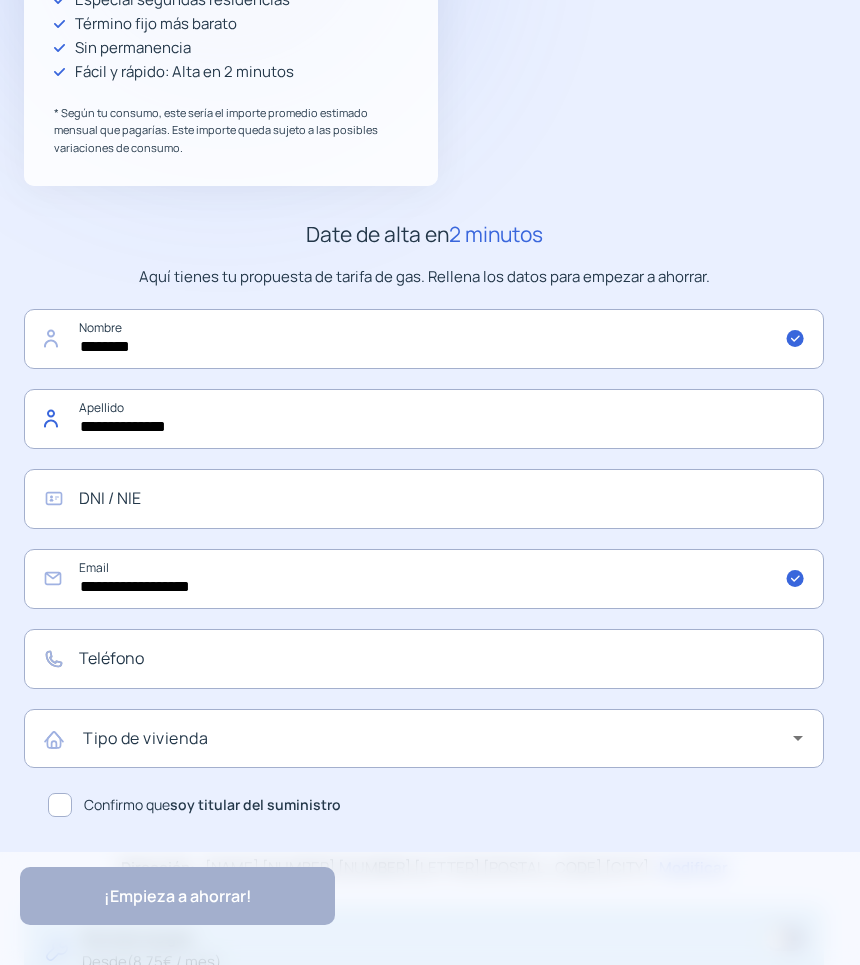 type on "**********" 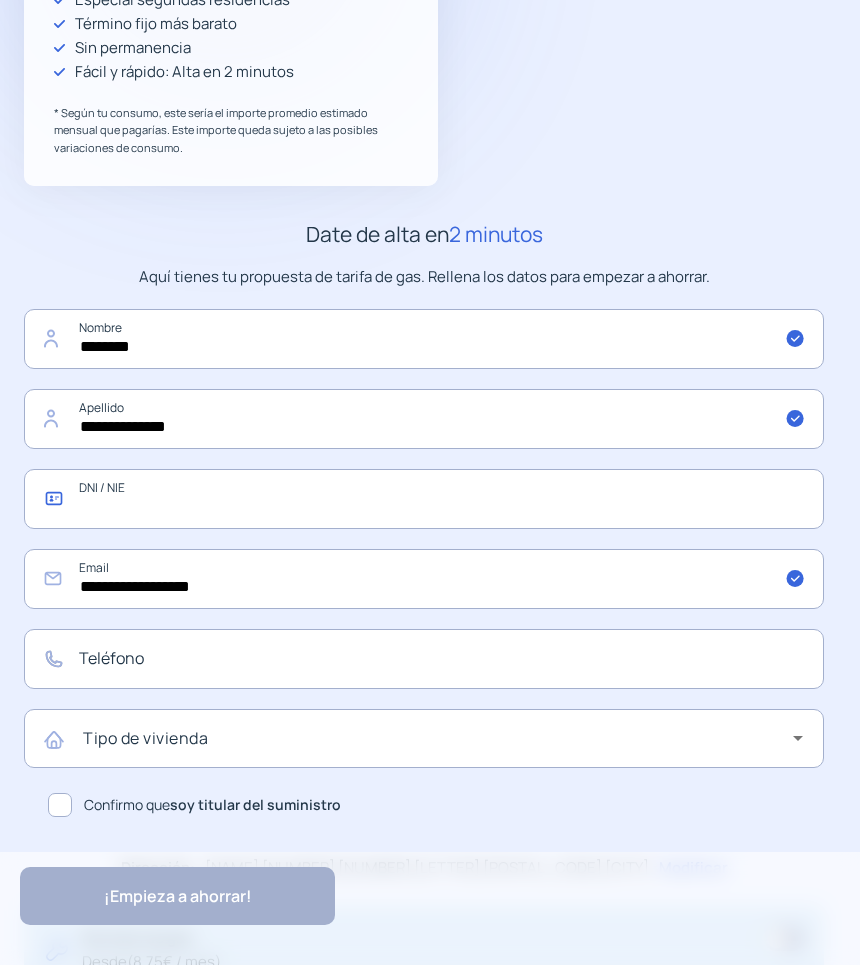 click 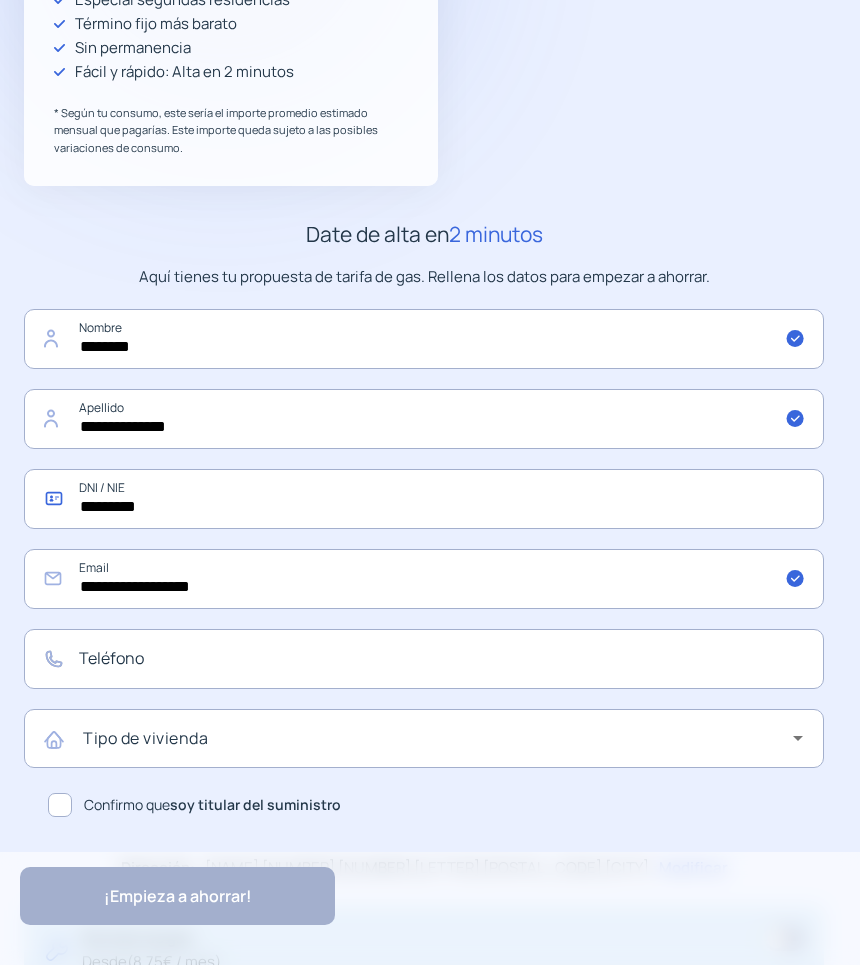 type on "*********" 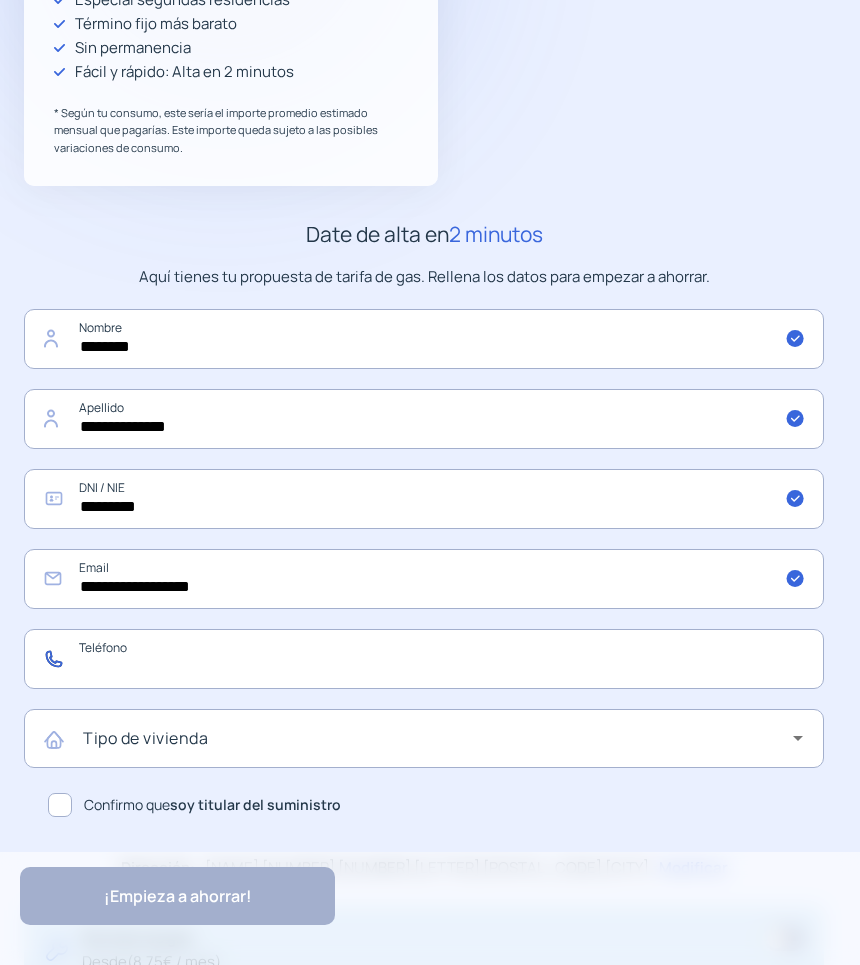 click 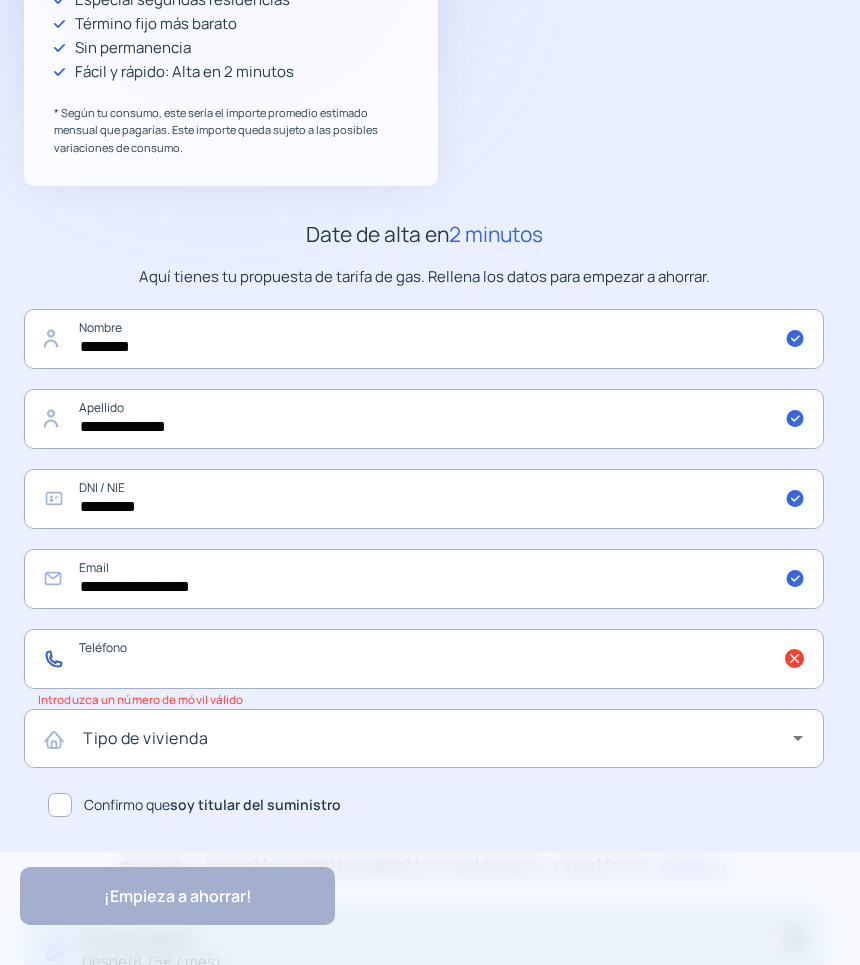 click 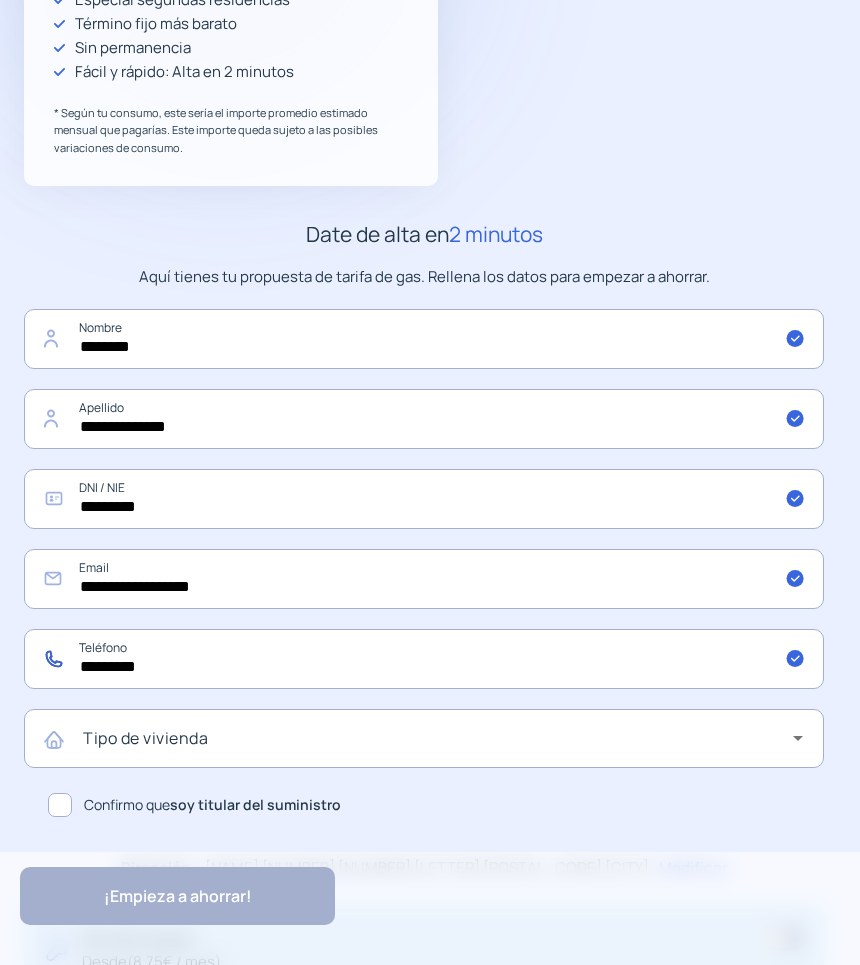 type on "*********" 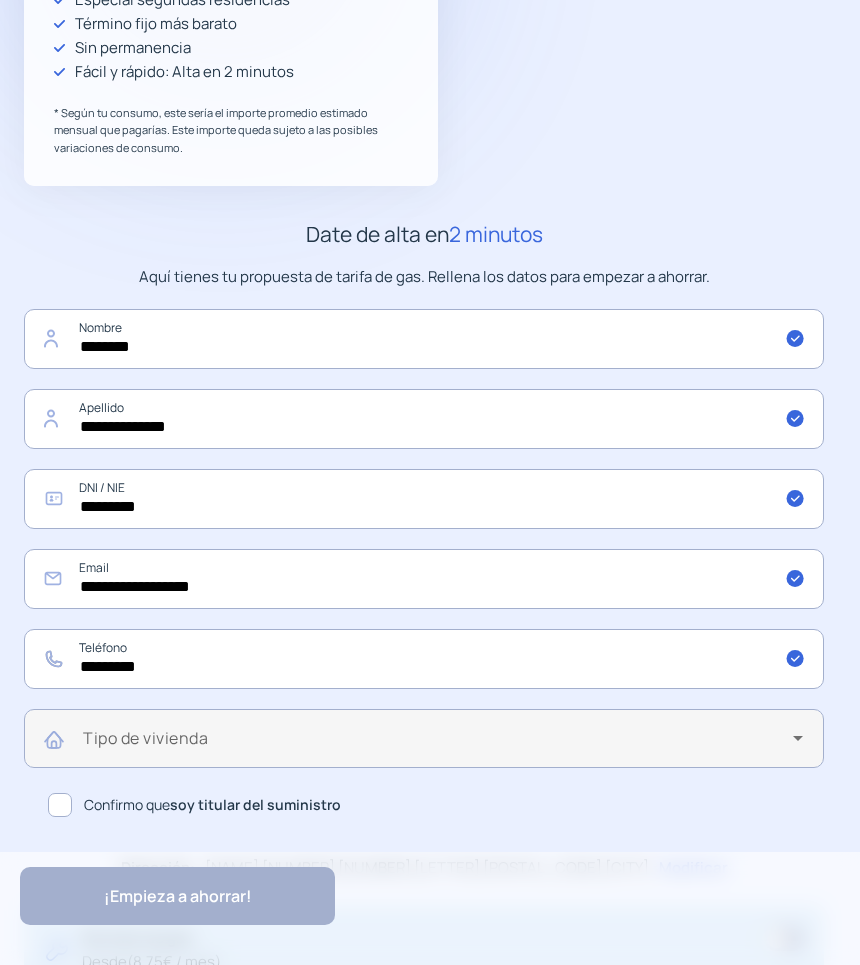 click on "Tipo de vivienda" 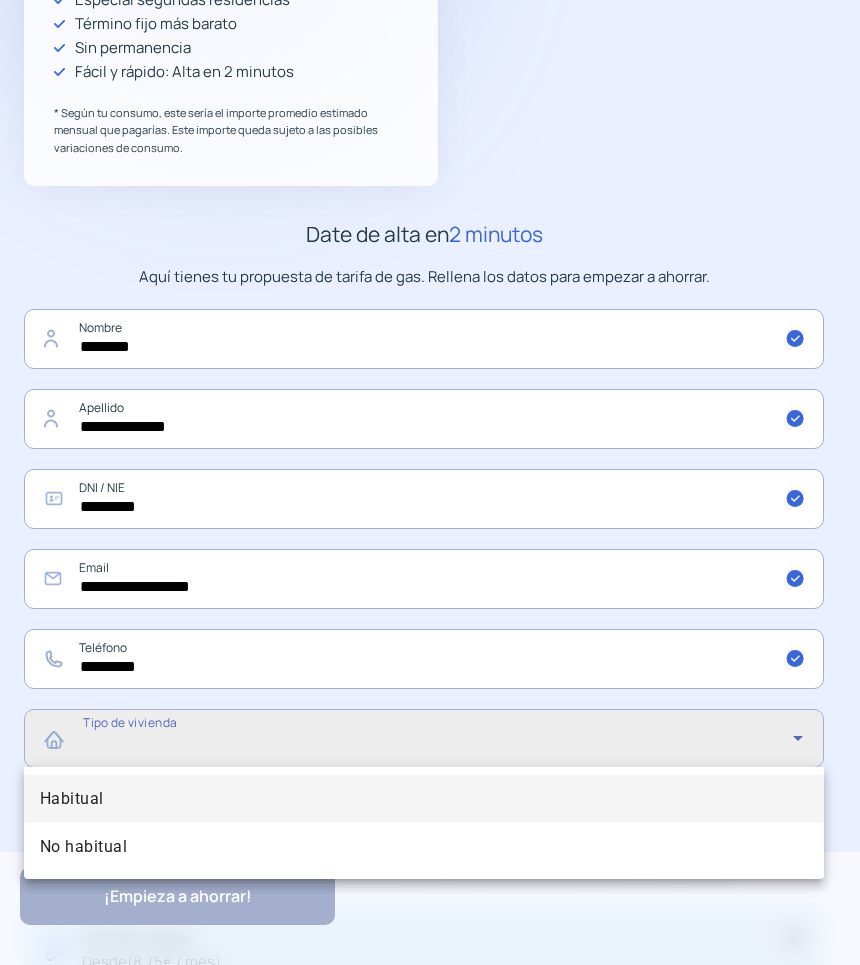 click on "Habitual" at bounding box center (72, 799) 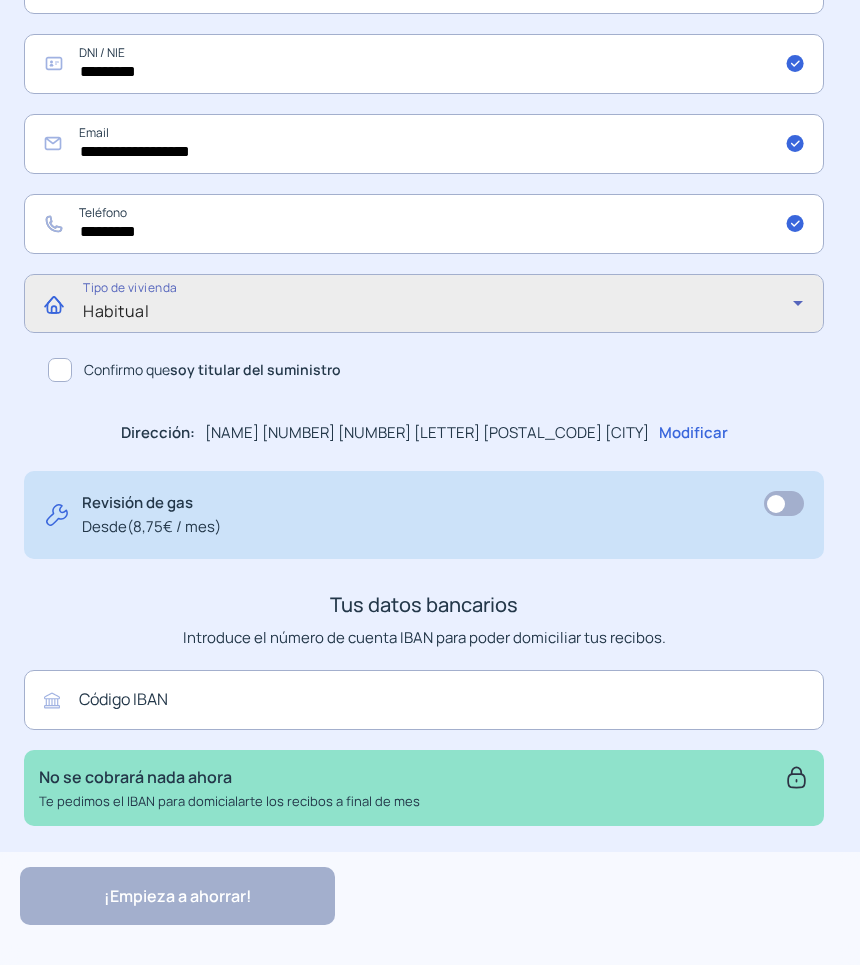 scroll, scrollTop: 815, scrollLeft: 0, axis: vertical 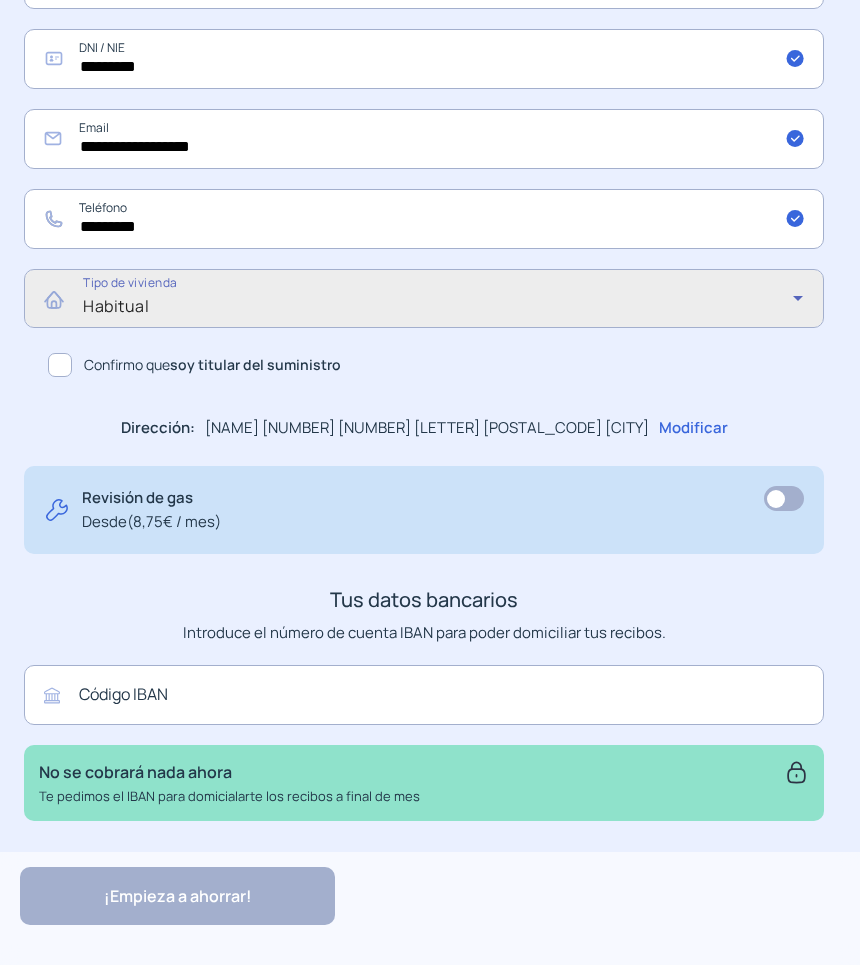 click 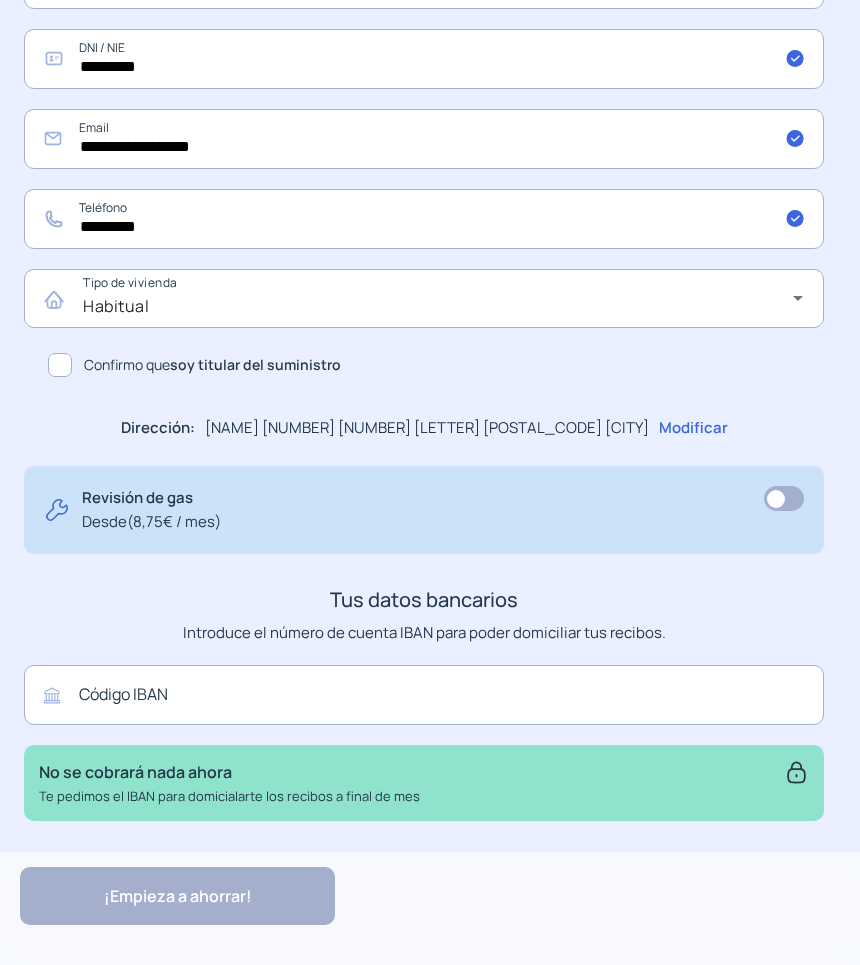 click on "Código IBAN No se cobrará nada ahora Te pedimos el IBAN para domicialarte los recibos a final de mes" 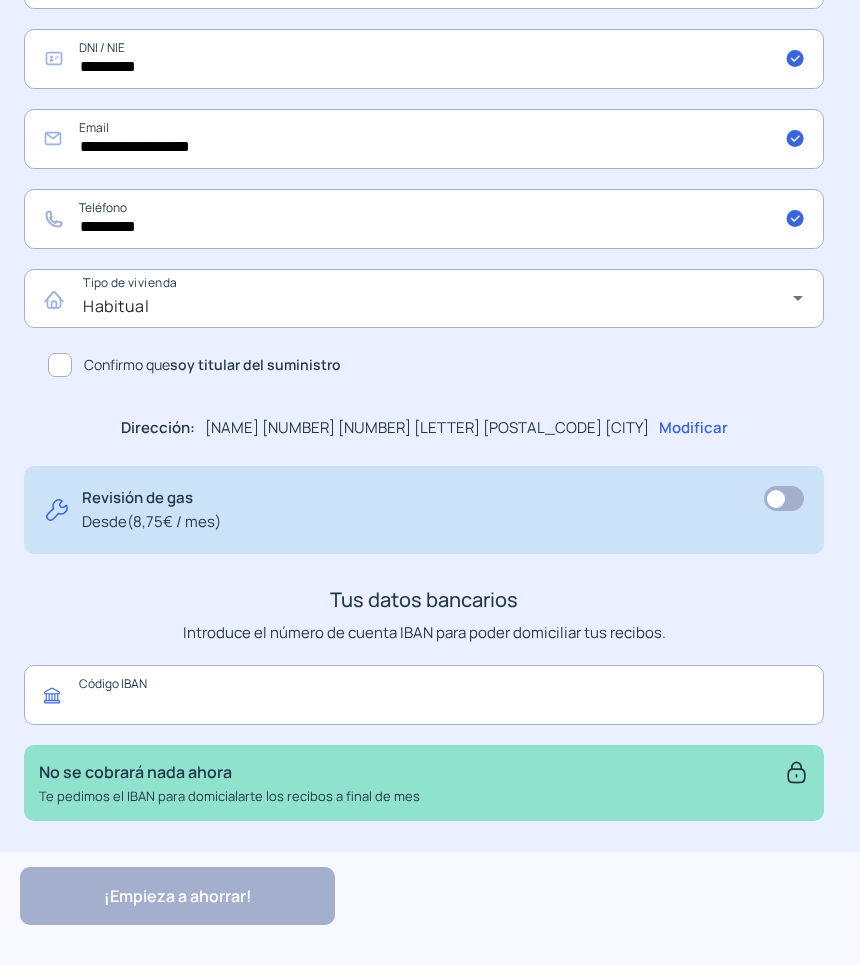 click 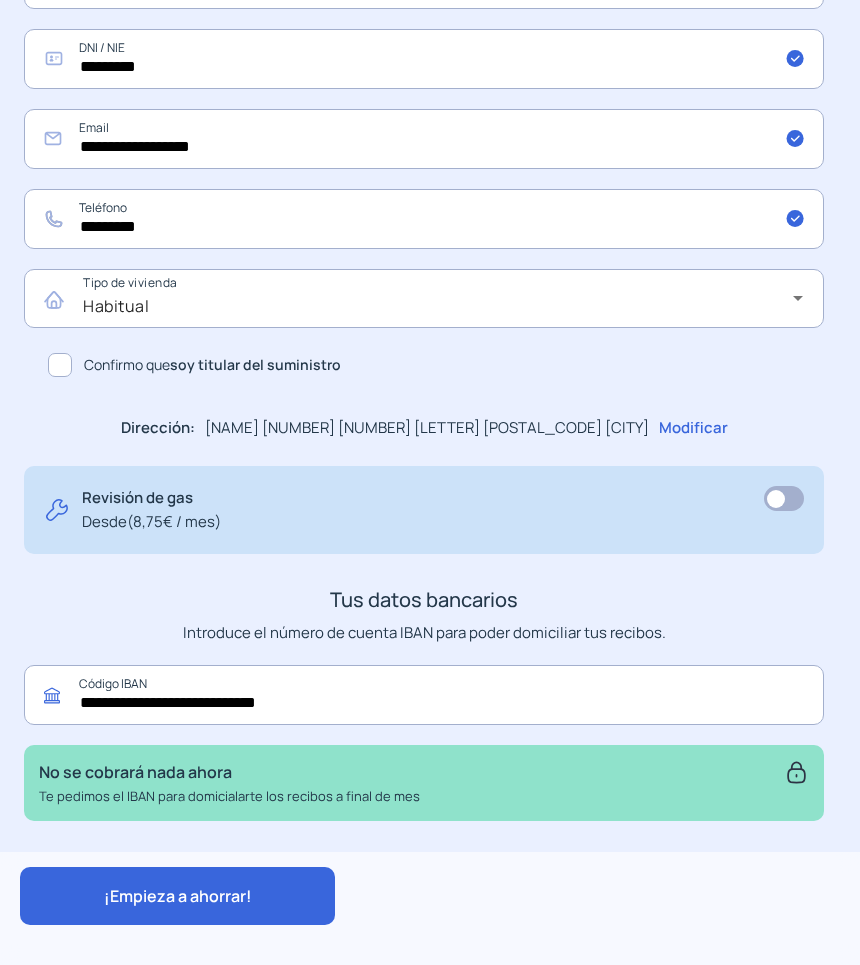type on "**********" 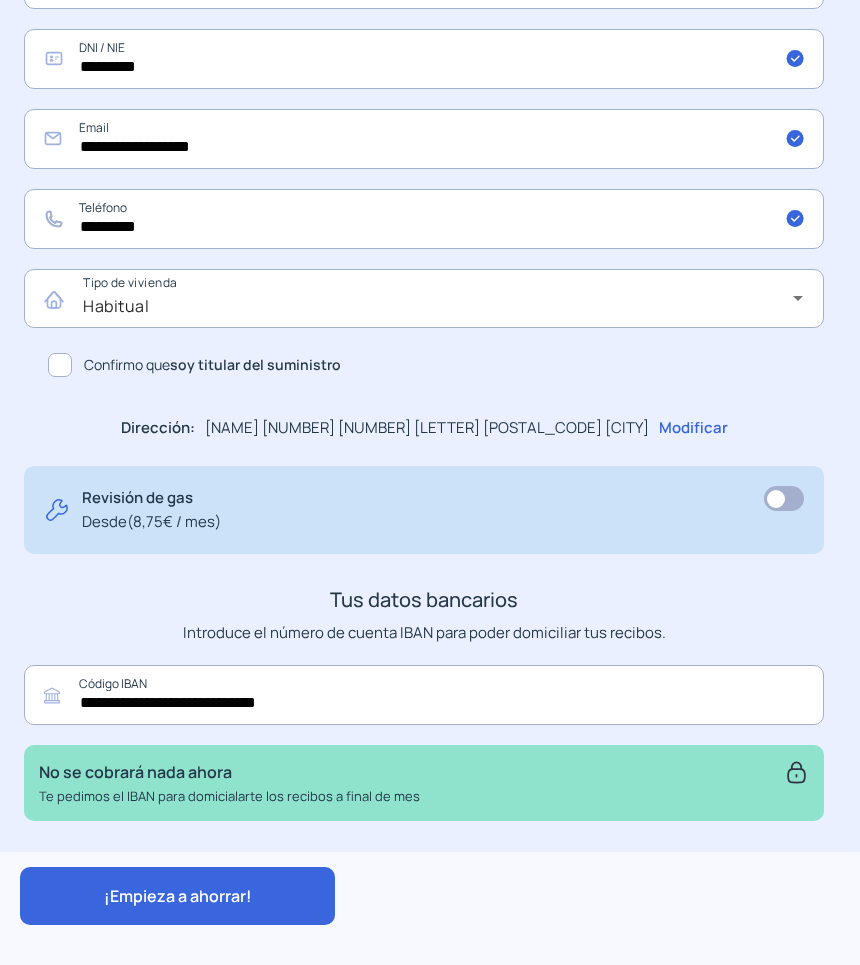 click on "¡Empieza a ahorrar!" 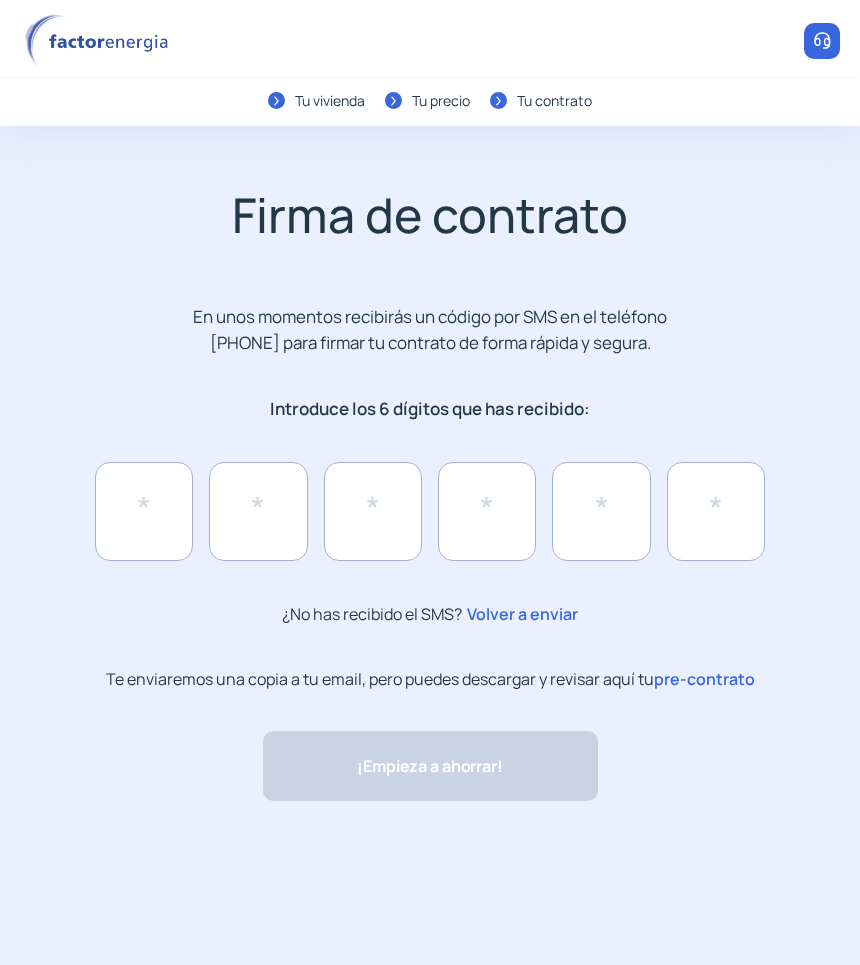 scroll, scrollTop: 0, scrollLeft: 0, axis: both 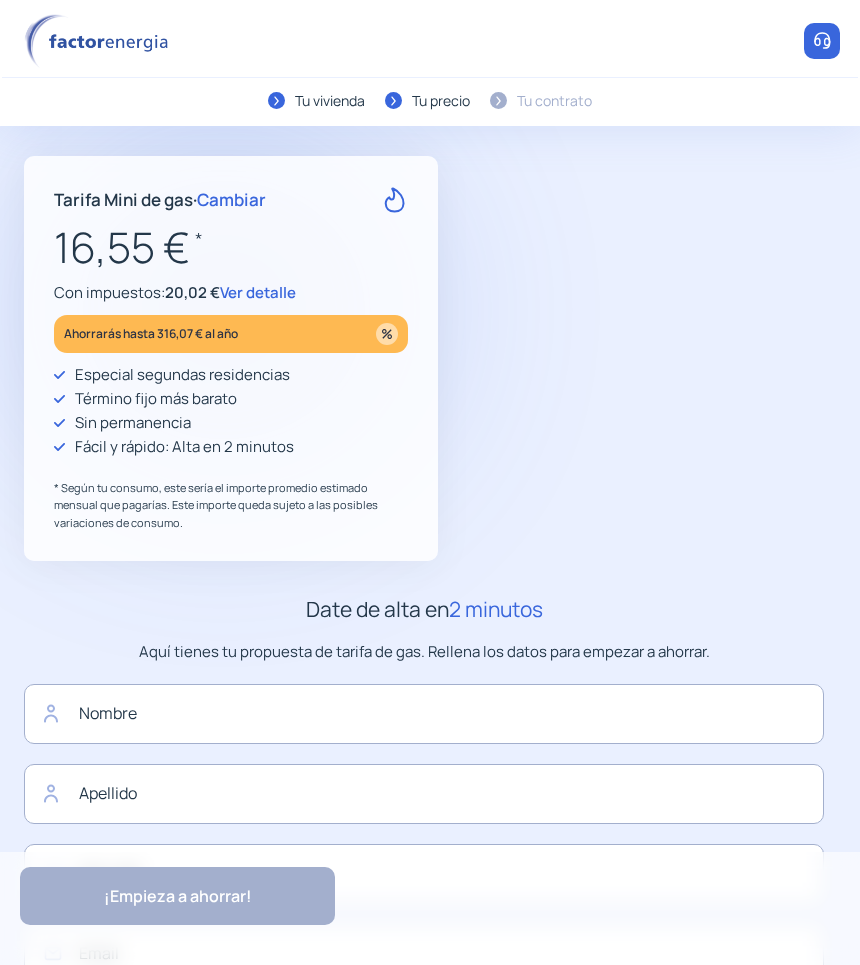 type on "********" 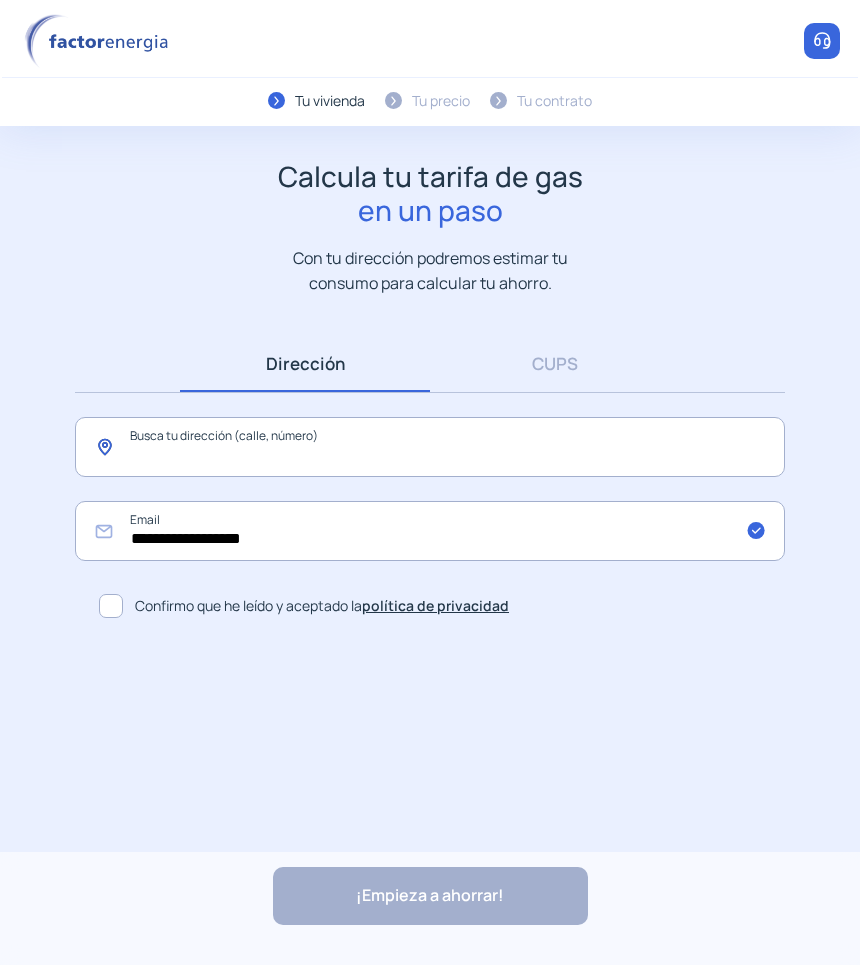 click 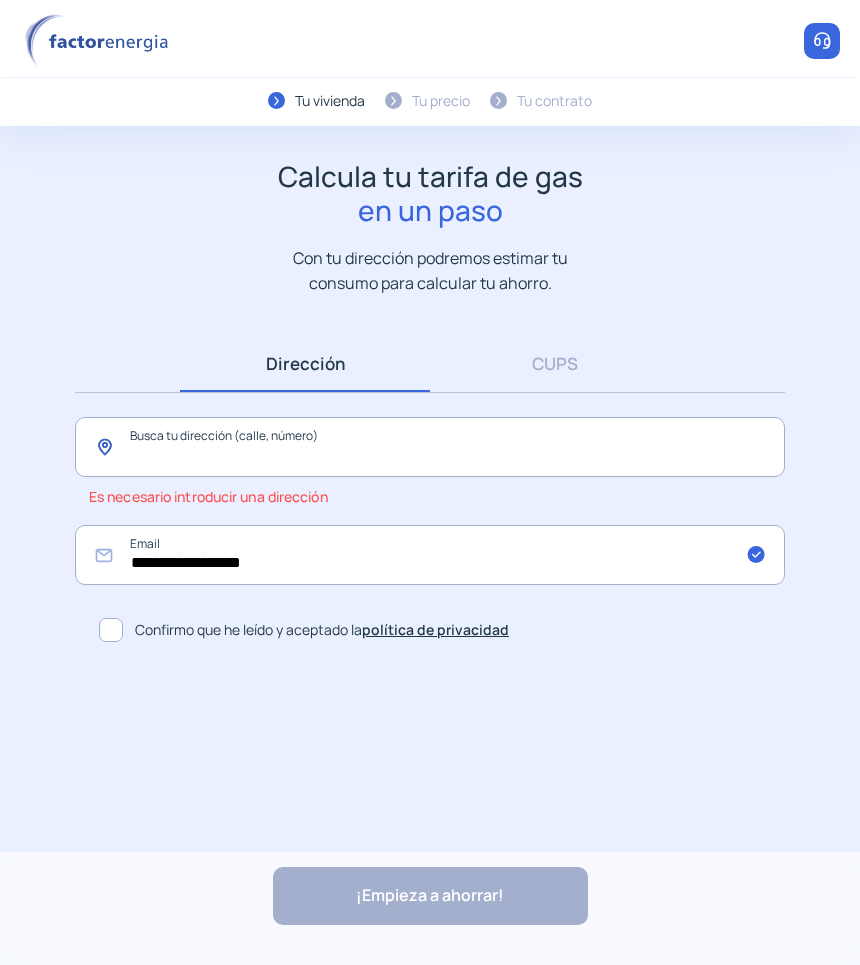 click 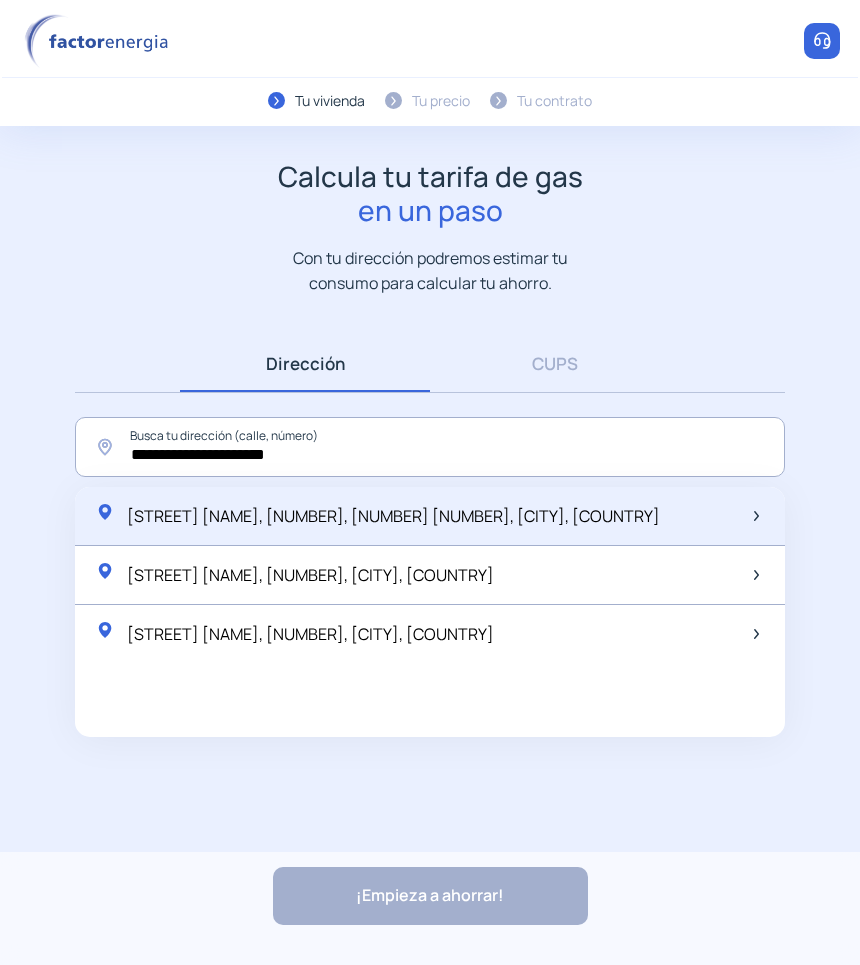 click on "Carrer de Macià Vila, [NUMBER], [NUMBER] [NUMBER], Reus, [COUNTRY]" 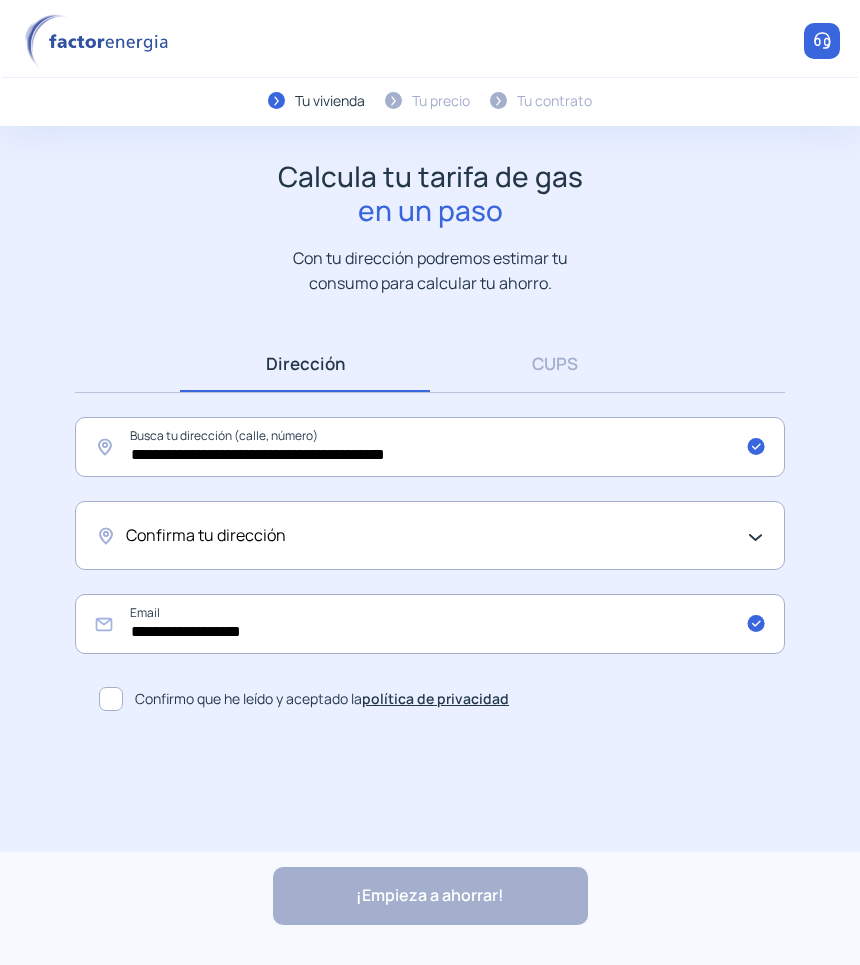 click on "Confirma tu dirección" 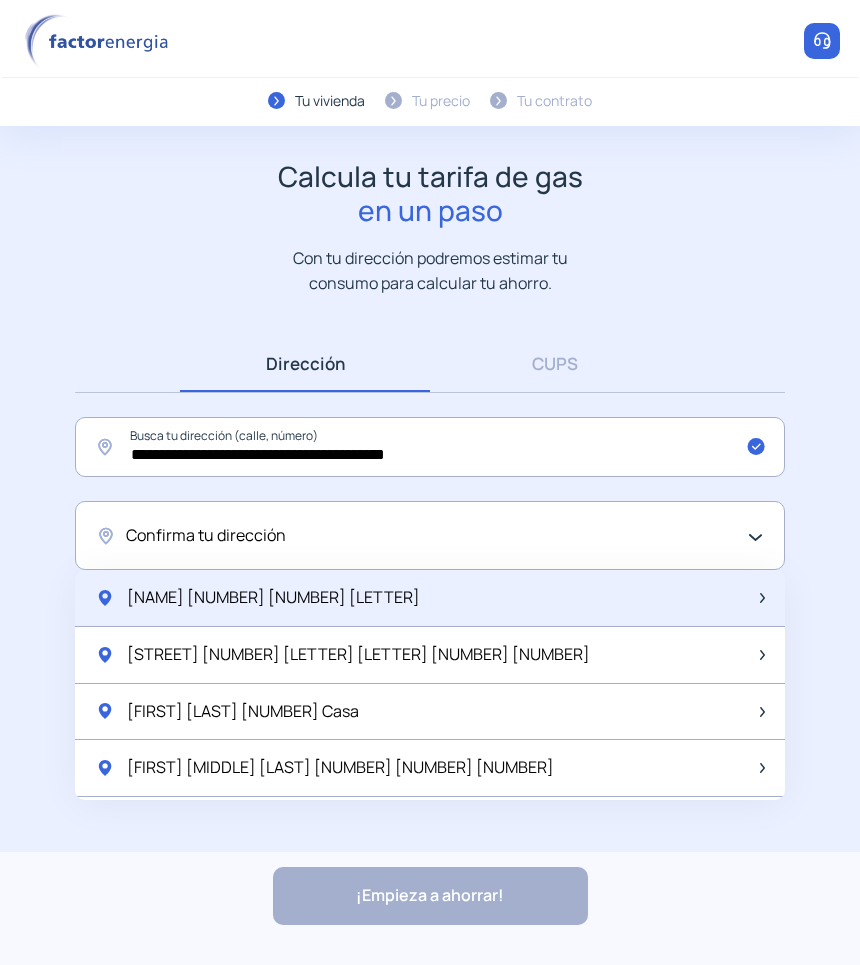 click on "Macia Vila 5   5 A" 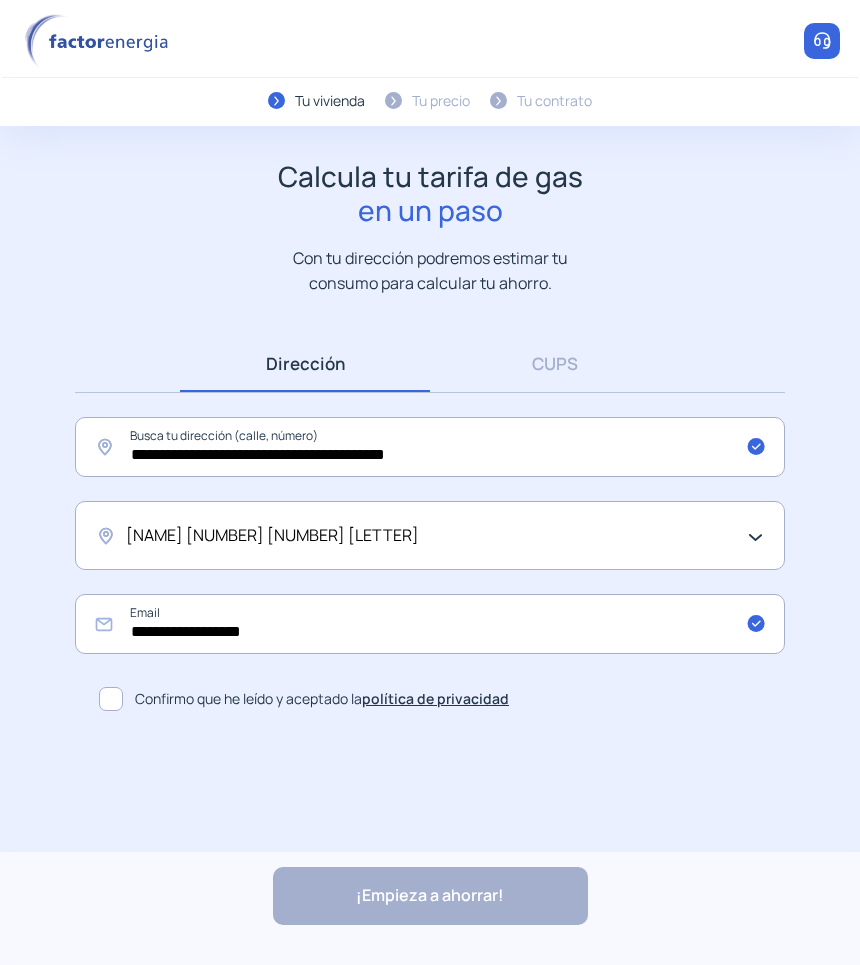 click 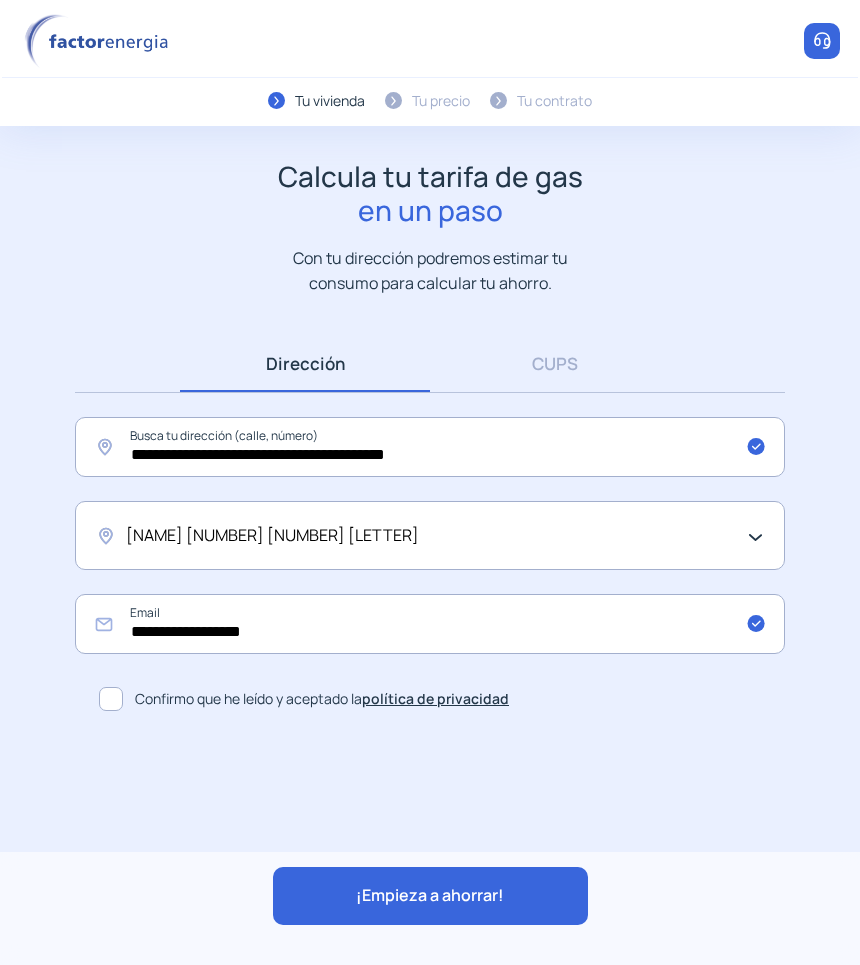 click on "¡Empieza a ahorrar!" 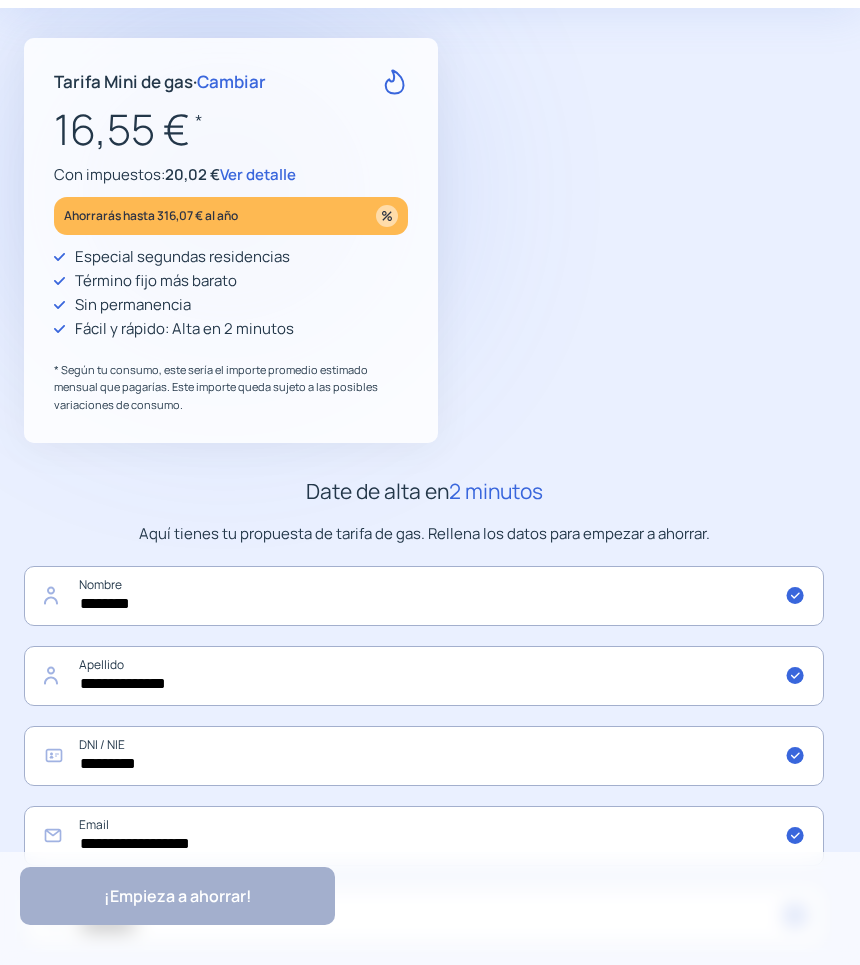 scroll, scrollTop: 500, scrollLeft: 0, axis: vertical 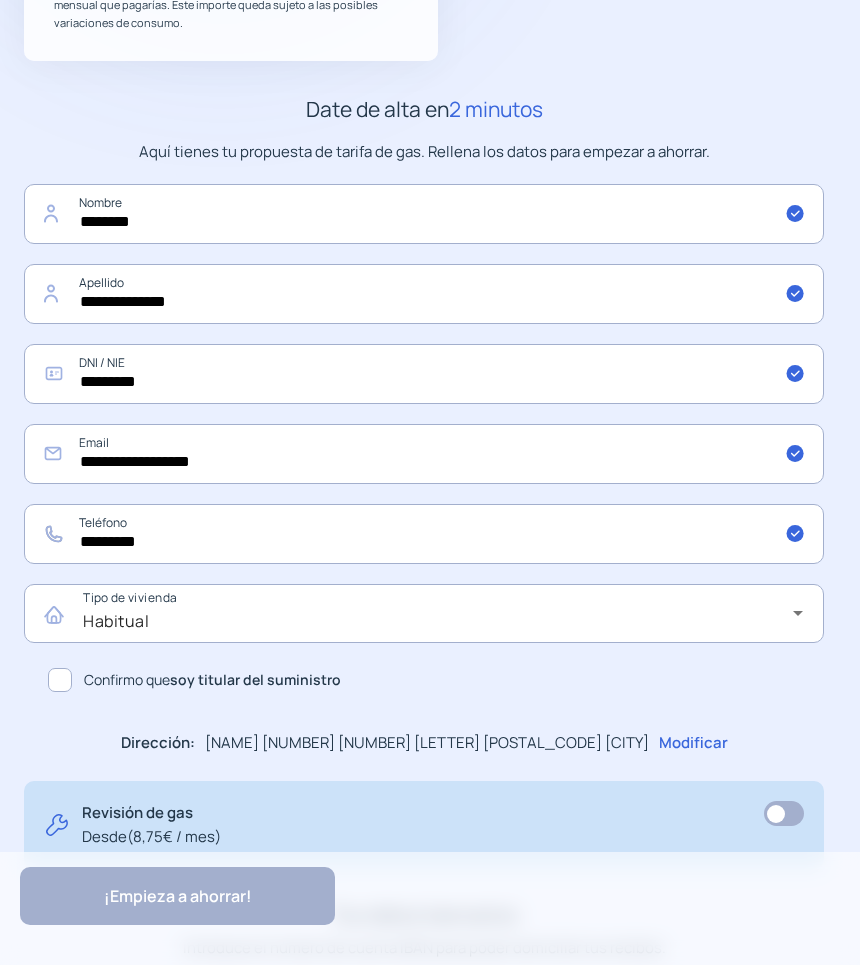 click 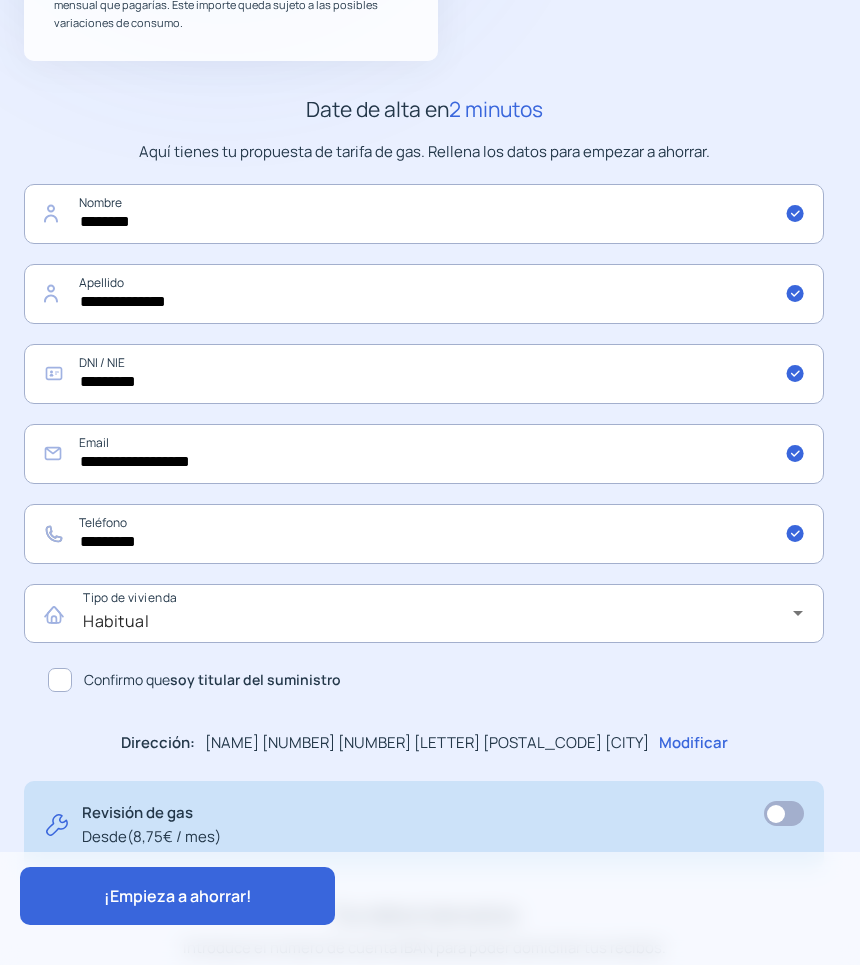 scroll, scrollTop: 815, scrollLeft: 0, axis: vertical 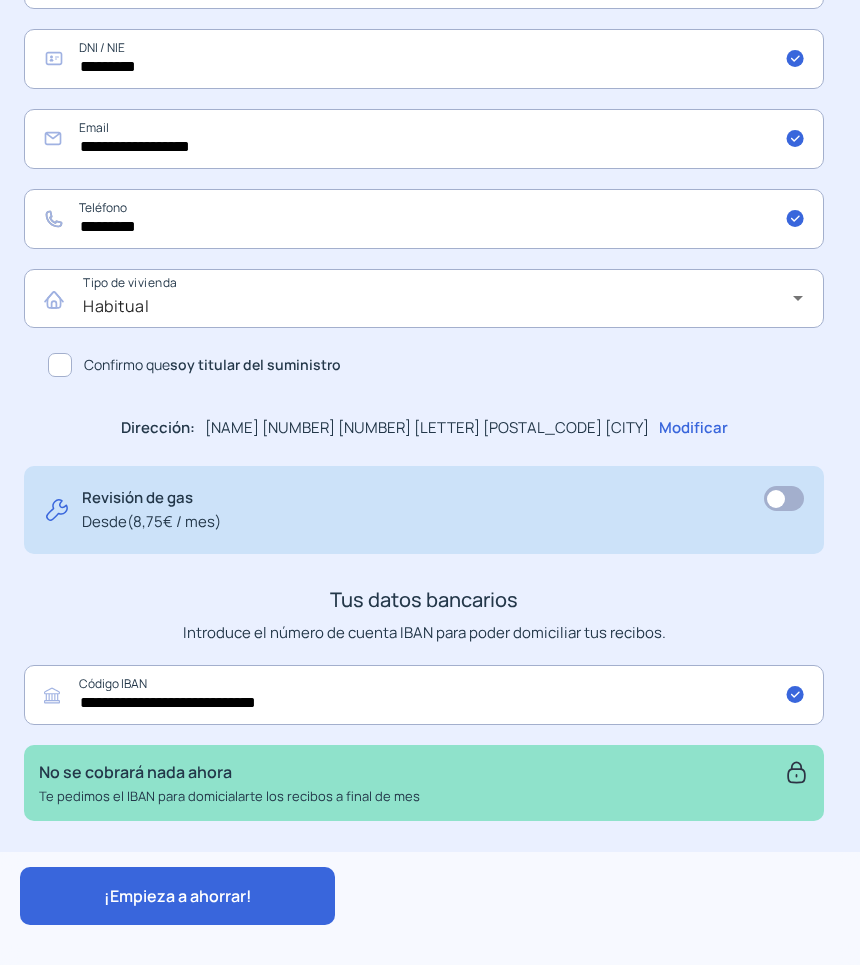 click on "¡Empieza a ahorrar!" 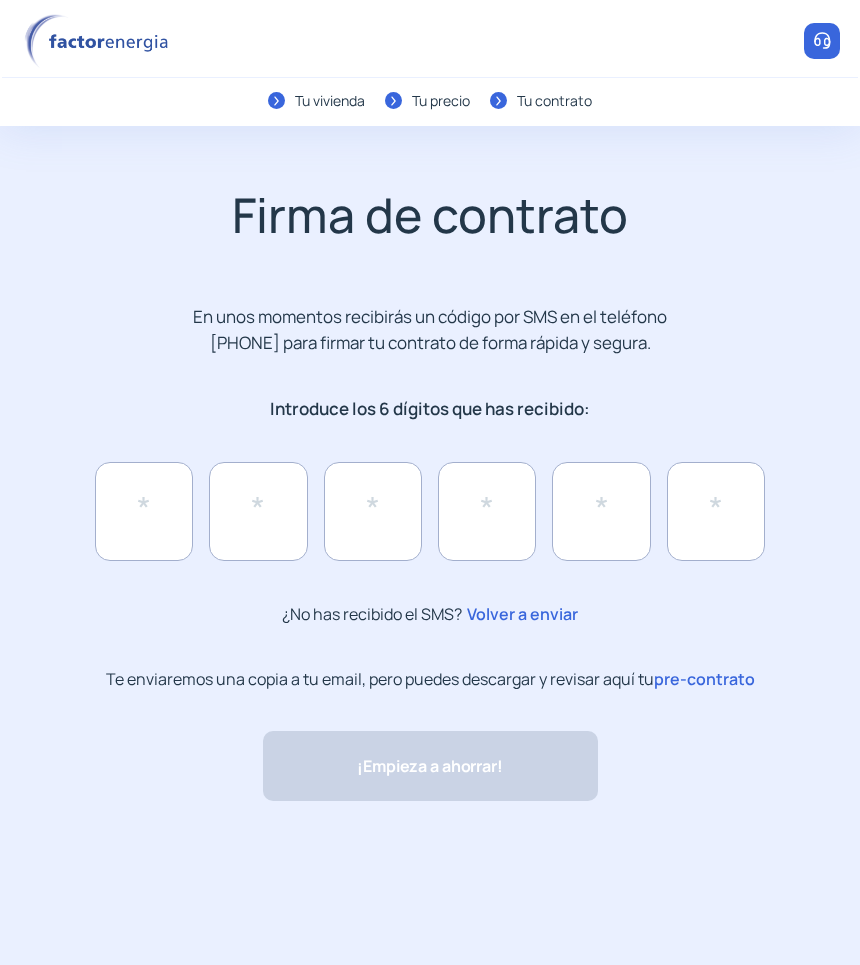 scroll, scrollTop: 0, scrollLeft: 0, axis: both 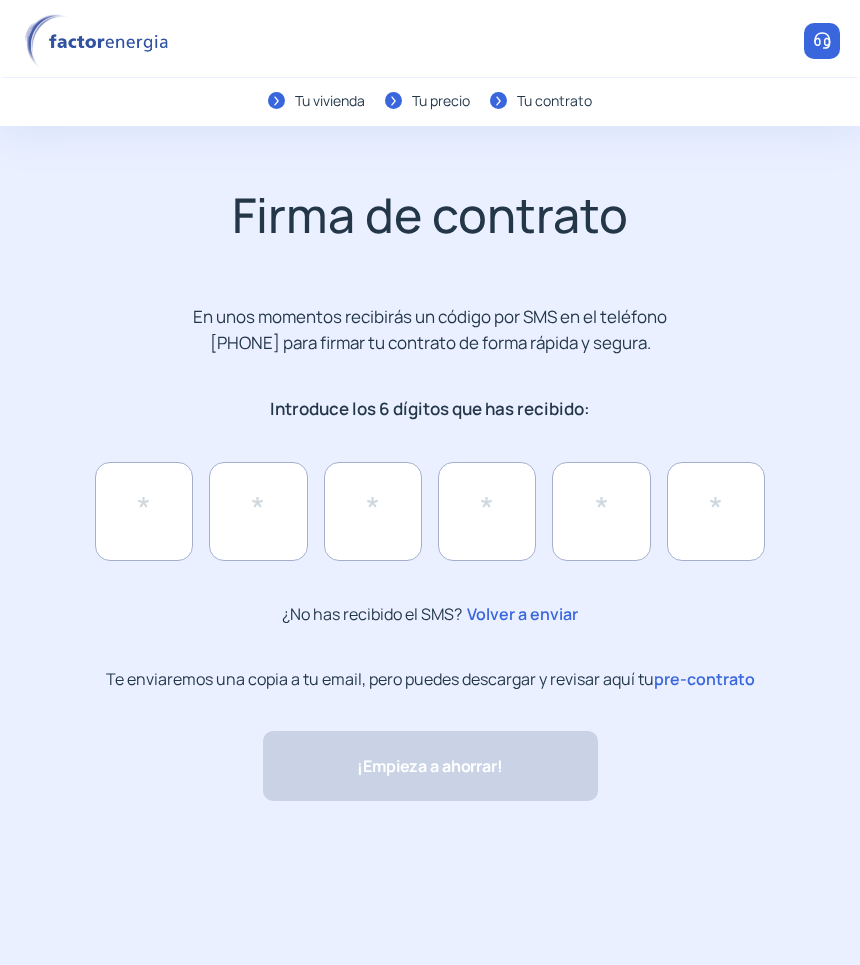 click on "pre-contrato" 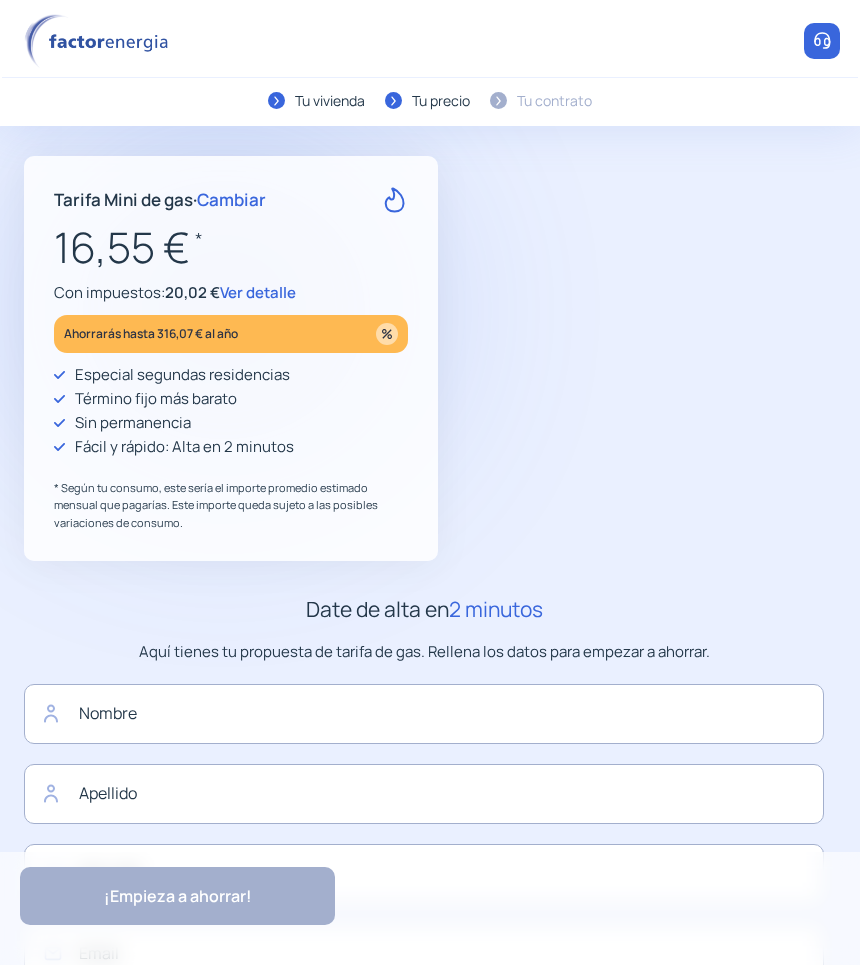 type on "********" 